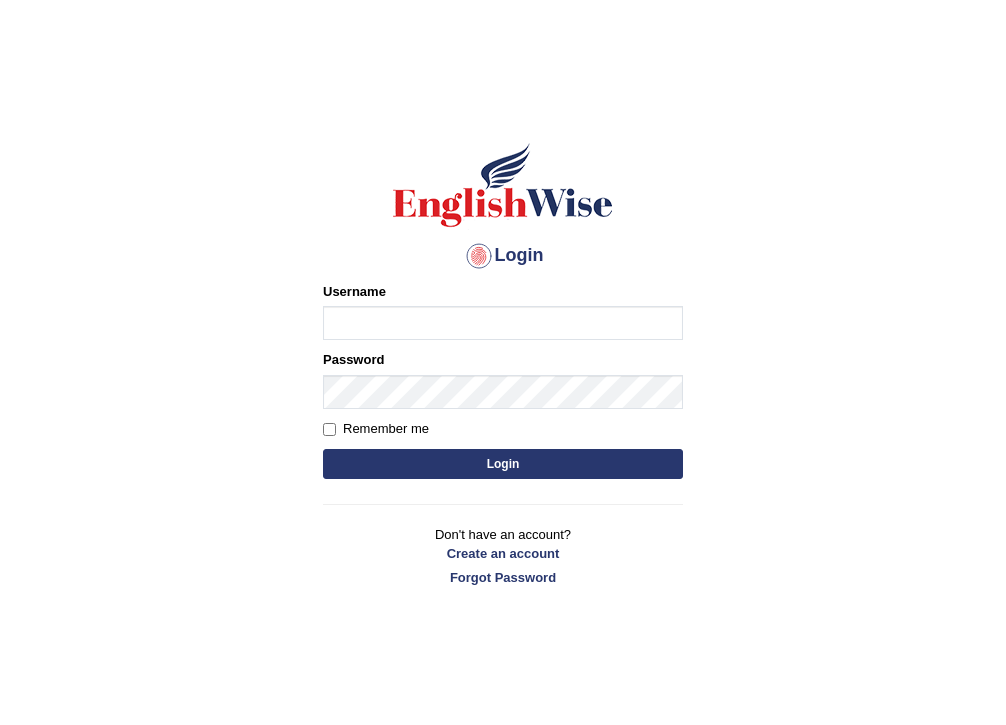 scroll, scrollTop: 0, scrollLeft: 0, axis: both 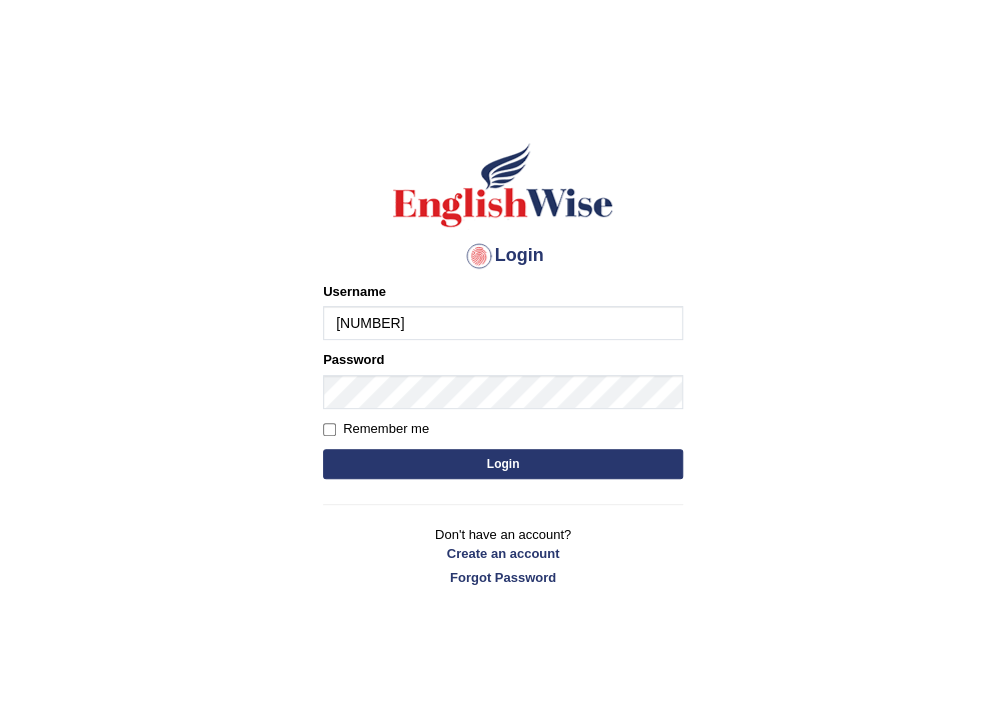 drag, startPoint x: 329, startPoint y: 319, endPoint x: 506, endPoint y: 340, distance: 178.24141 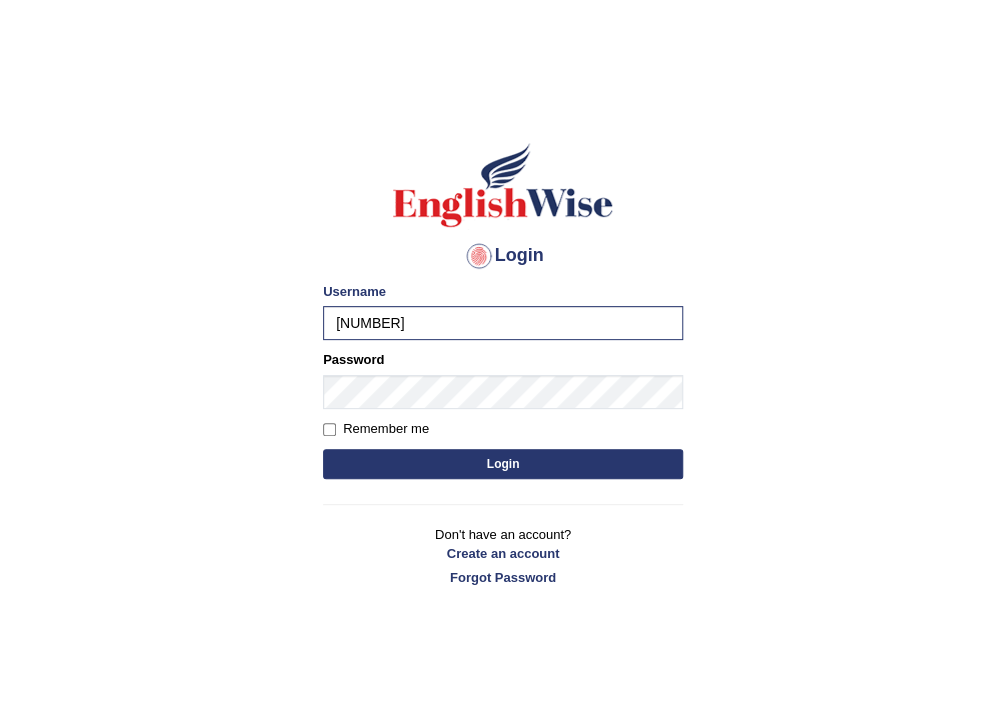 click on "Login" at bounding box center (503, 464) 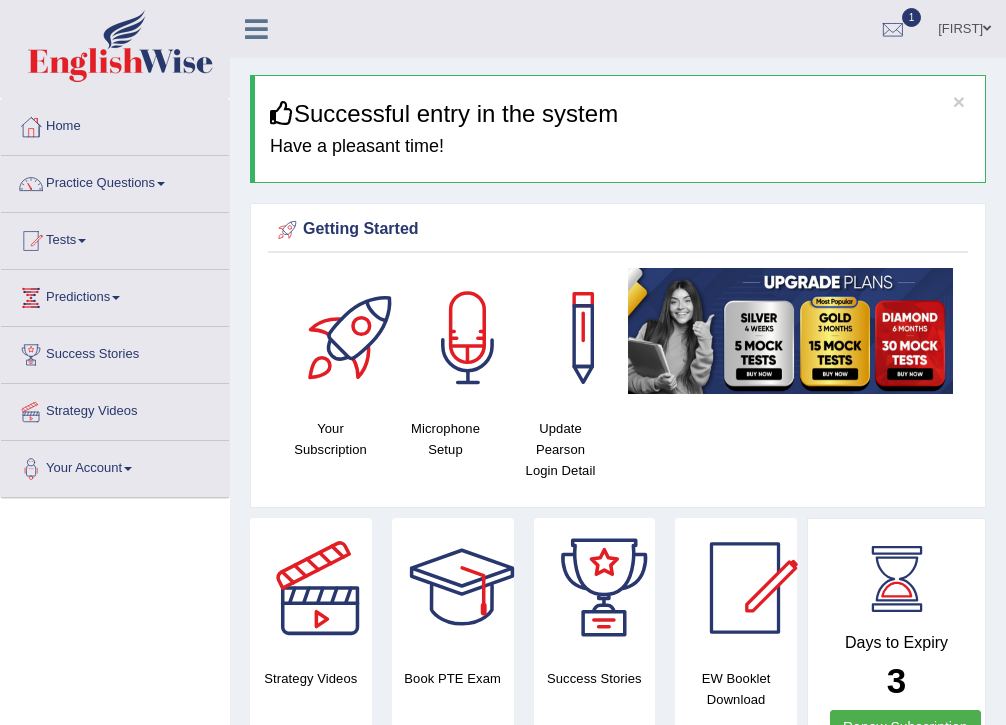 scroll, scrollTop: 0, scrollLeft: 0, axis: both 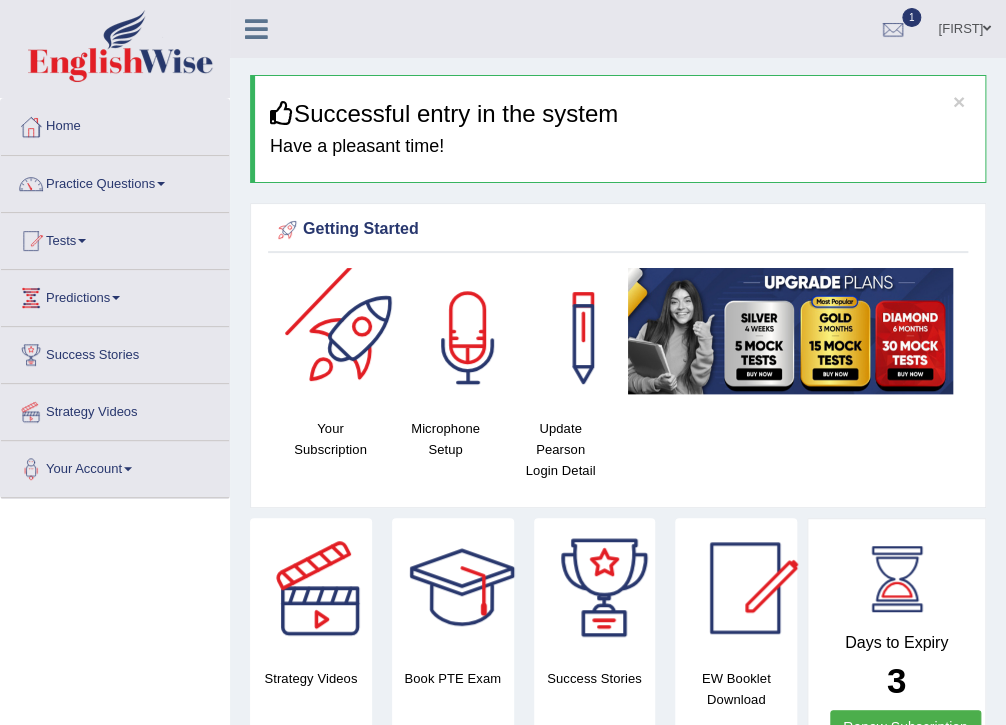 click at bounding box center [353, 338] 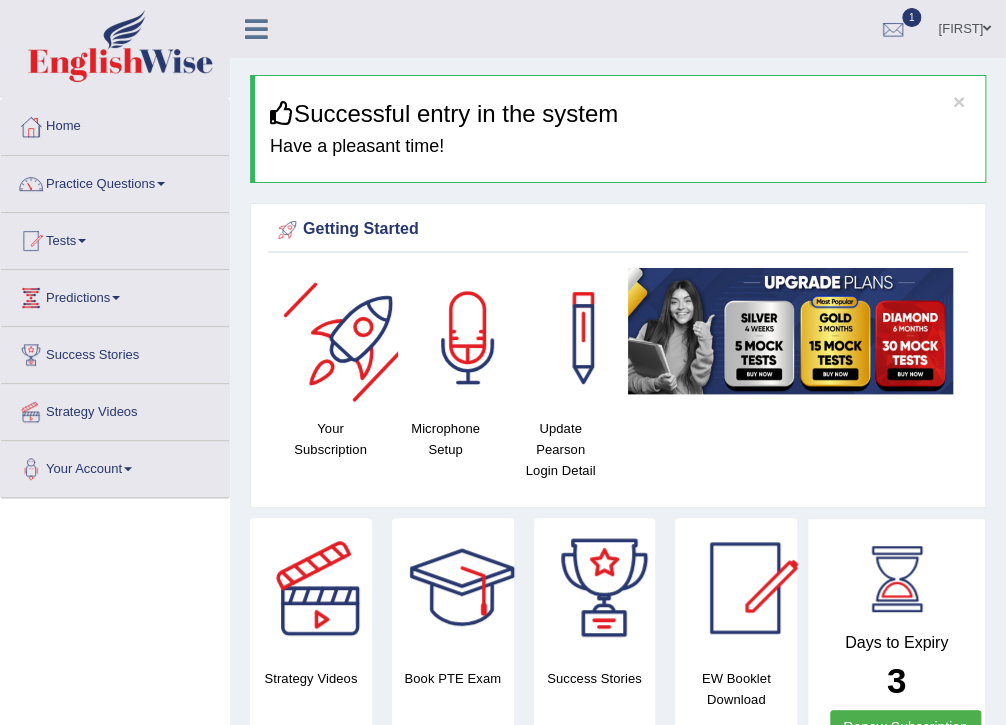 click at bounding box center (353, 338) 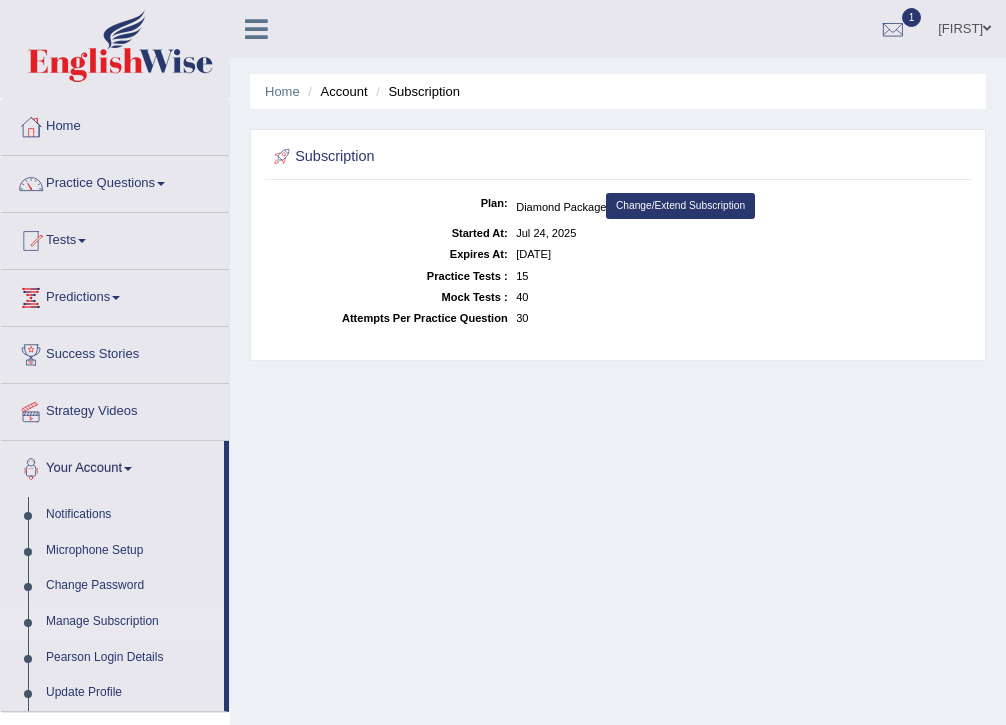 scroll, scrollTop: 0, scrollLeft: 0, axis: both 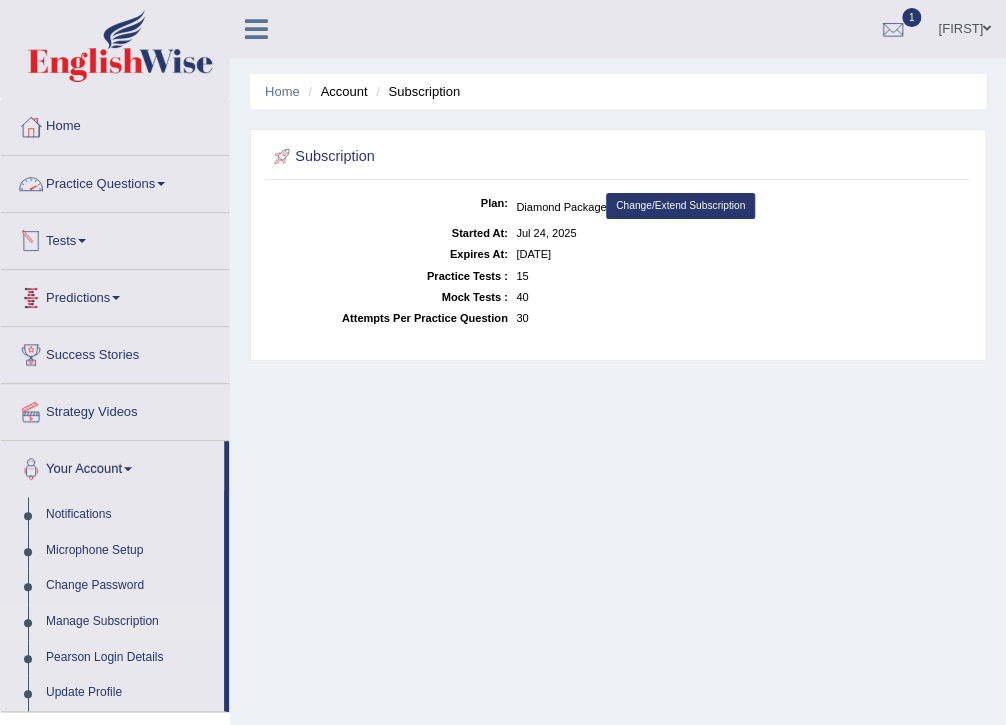 click on "Practice Questions" at bounding box center [115, 181] 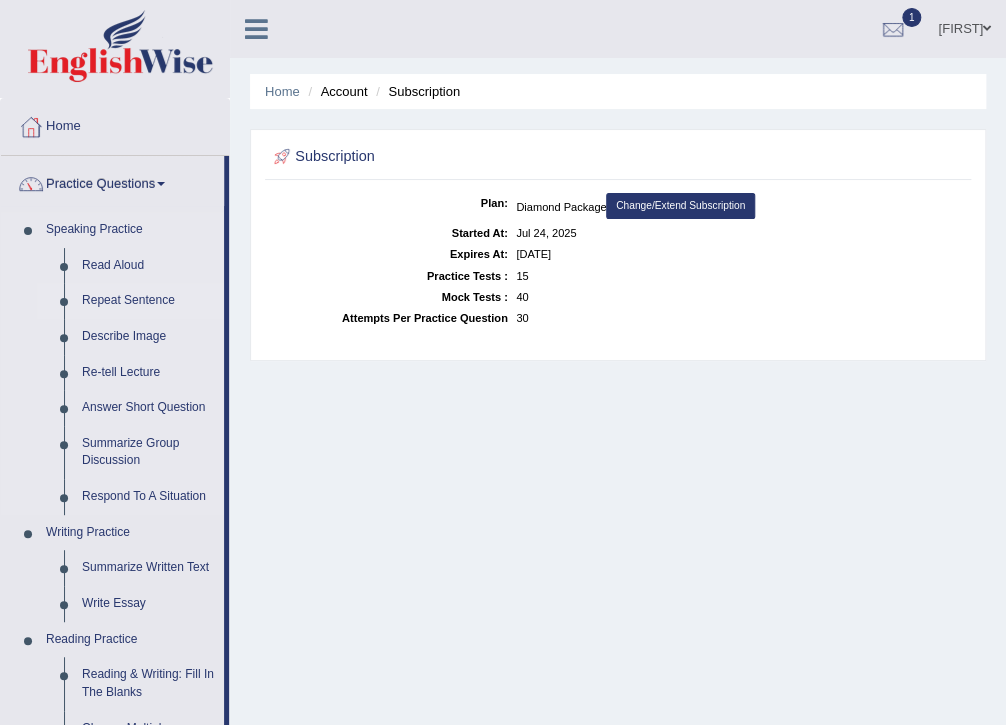 click on "Repeat Sentence" at bounding box center (148, 301) 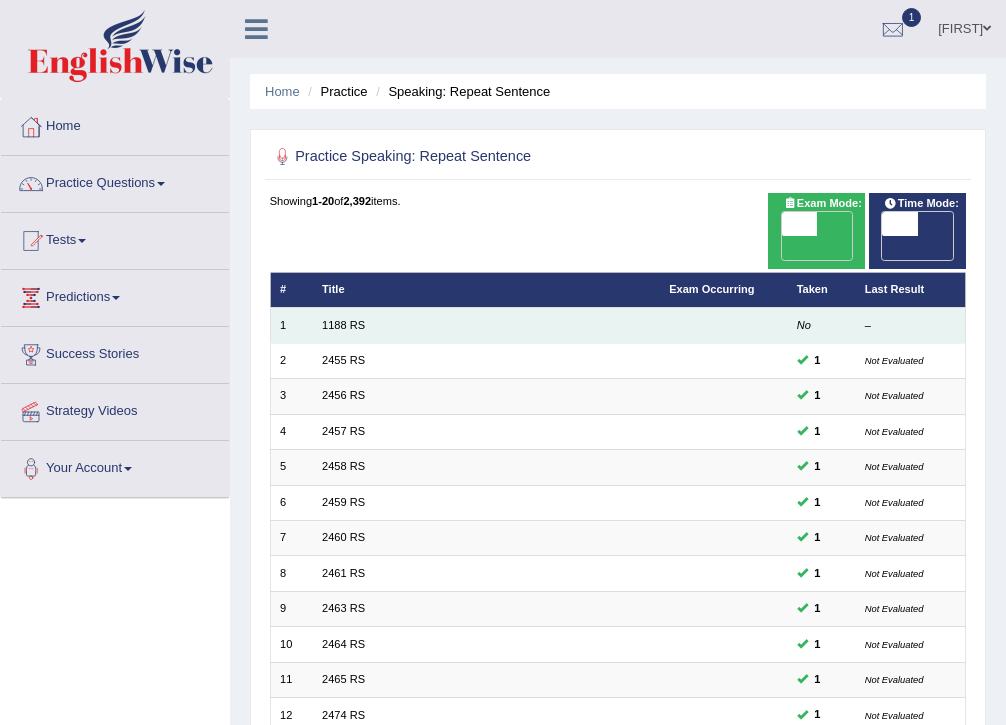 scroll, scrollTop: 0, scrollLeft: 0, axis: both 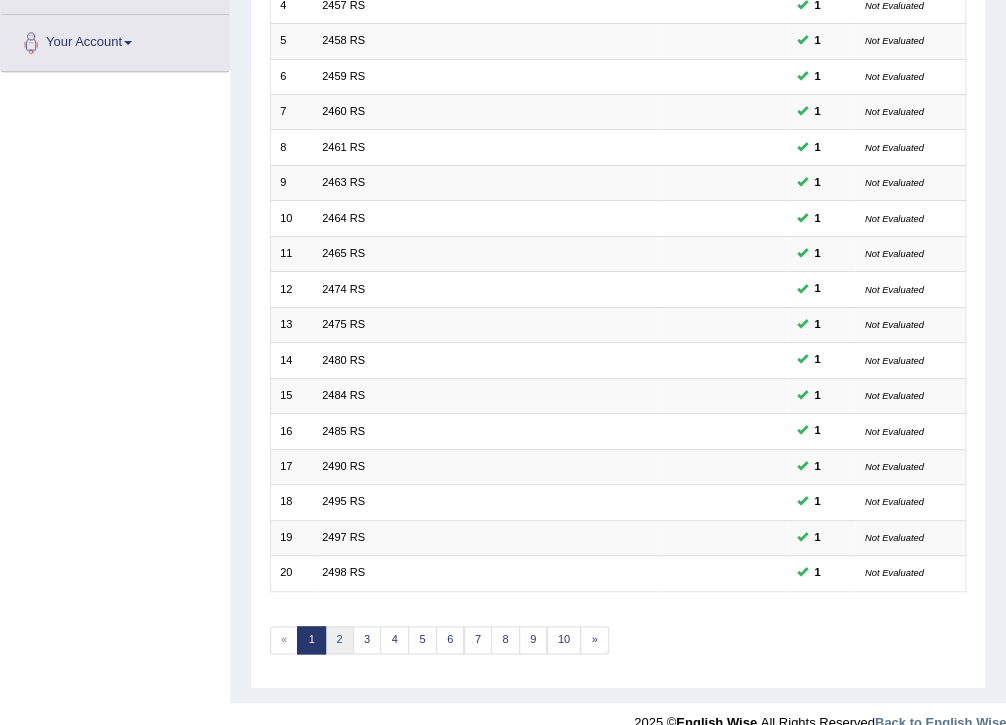 click on "2" at bounding box center [339, 640] 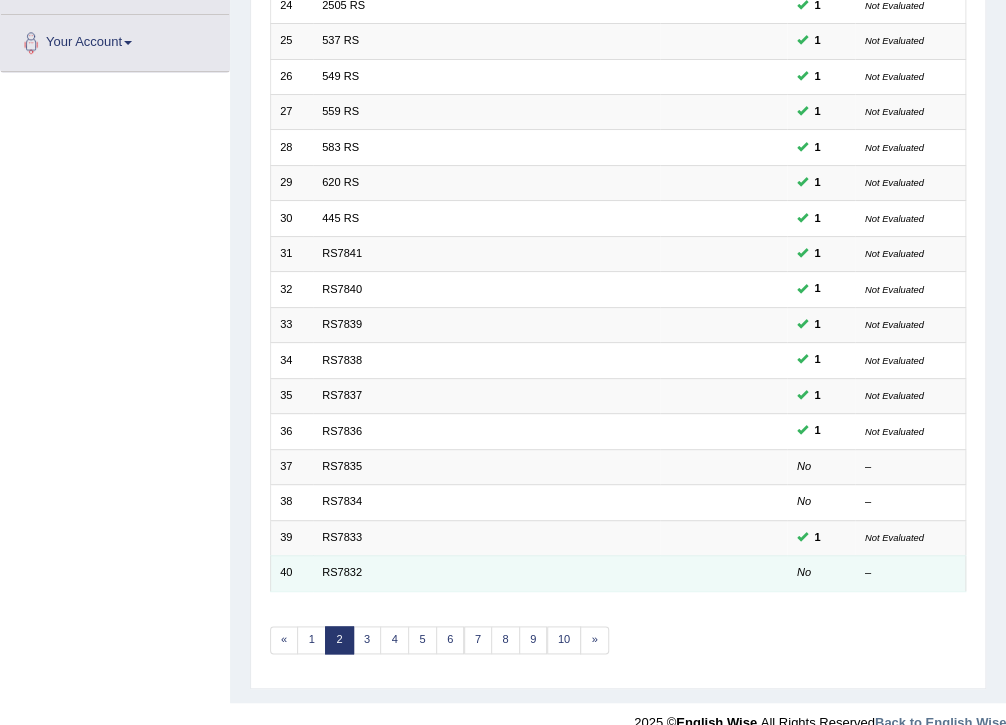 scroll, scrollTop: 426, scrollLeft: 0, axis: vertical 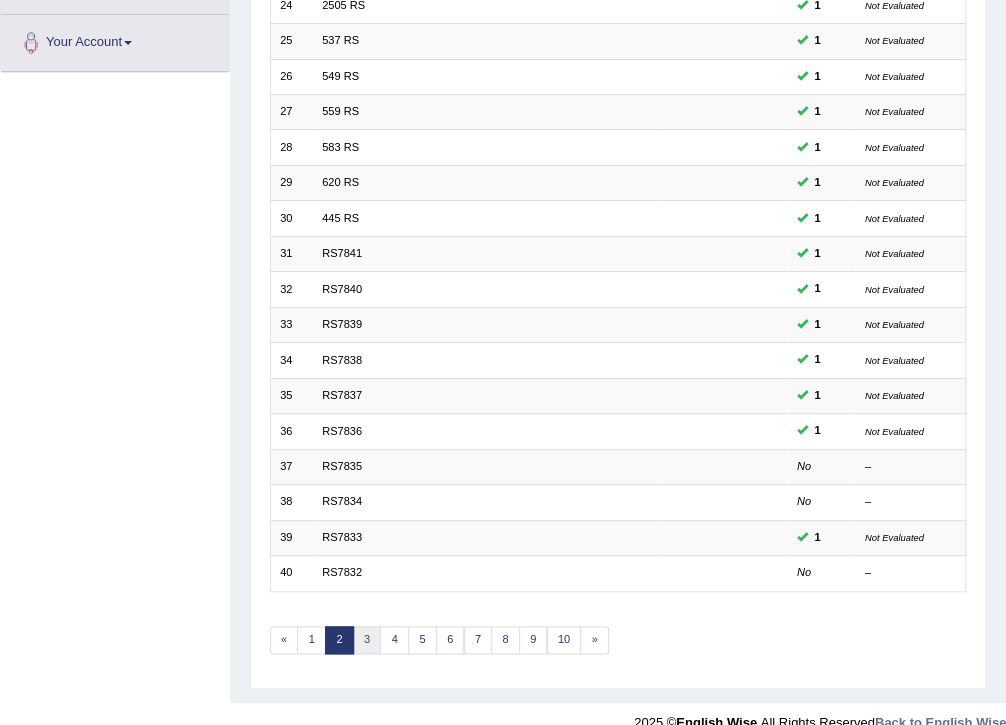 click on "3" at bounding box center [367, 640] 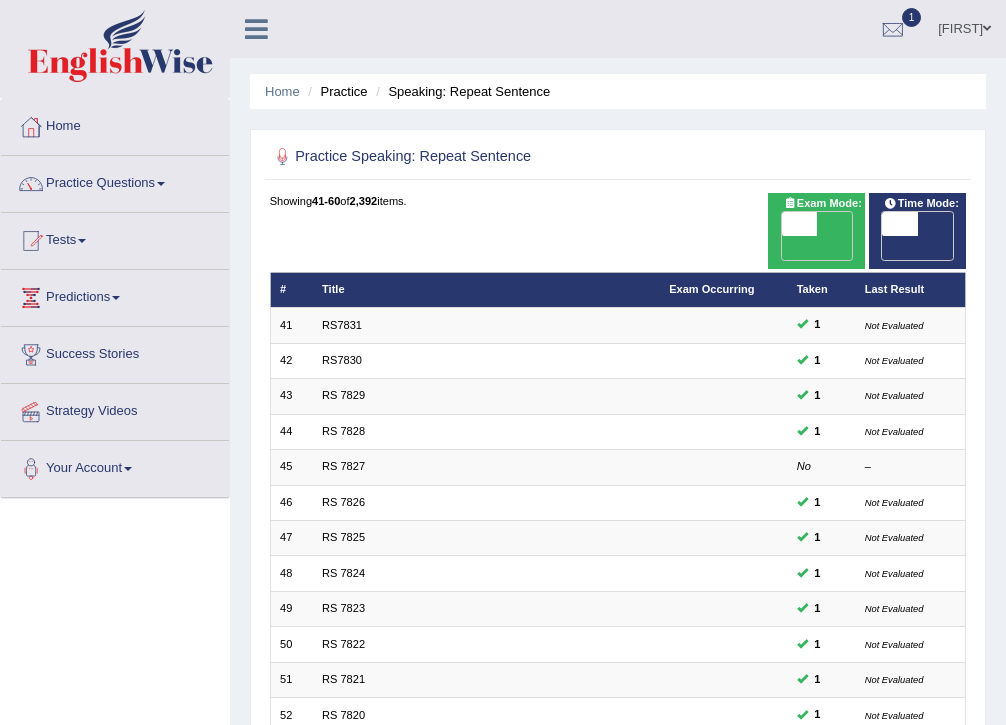 scroll, scrollTop: 320, scrollLeft: 0, axis: vertical 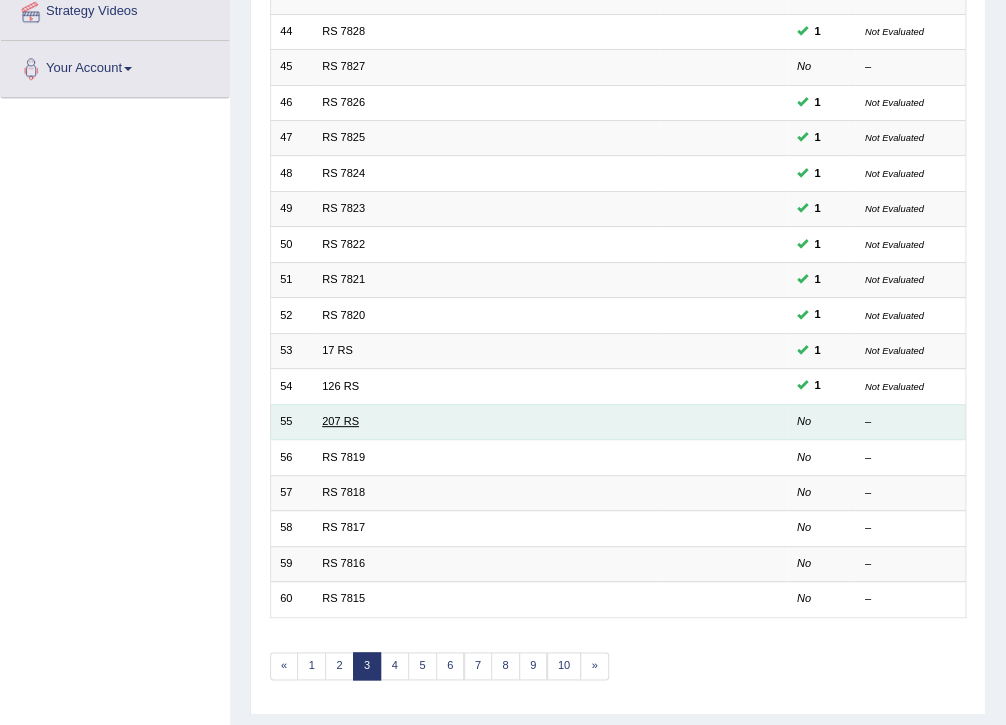 click on "207 RS" at bounding box center [340, 421] 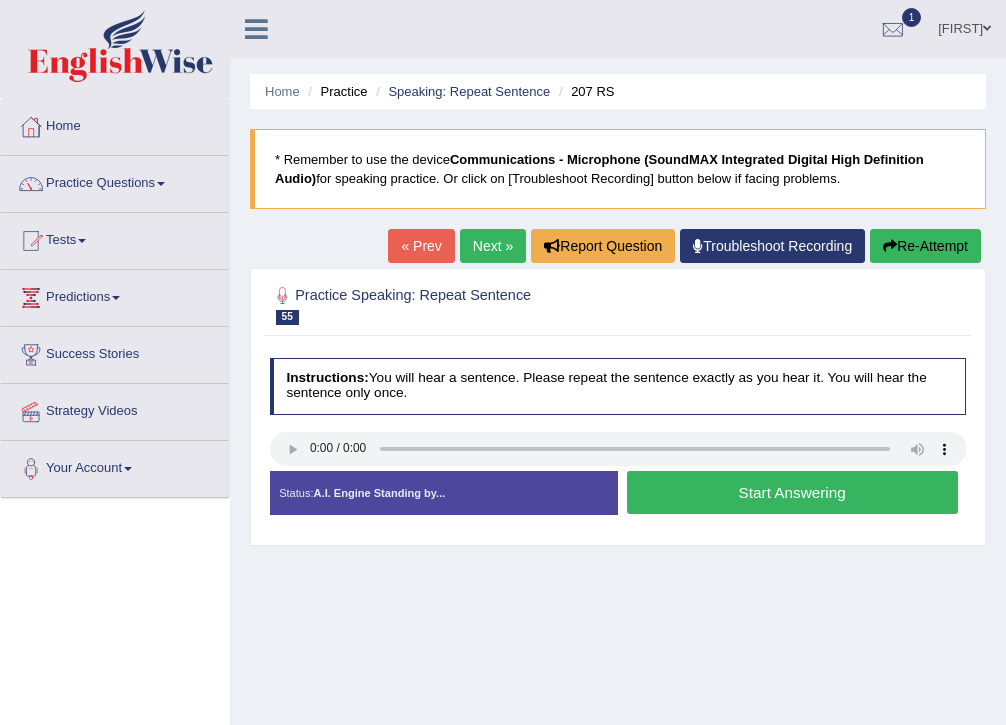 scroll, scrollTop: 0, scrollLeft: 0, axis: both 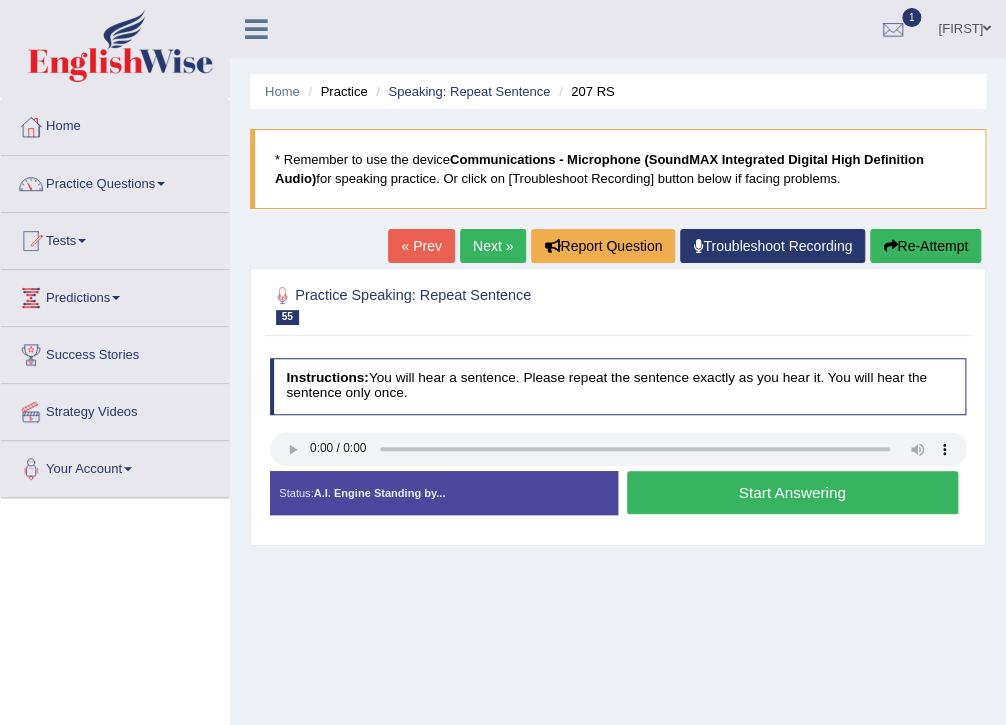 drag, startPoint x: 284, startPoint y: 429, endPoint x: 265, endPoint y: 445, distance: 24.839485 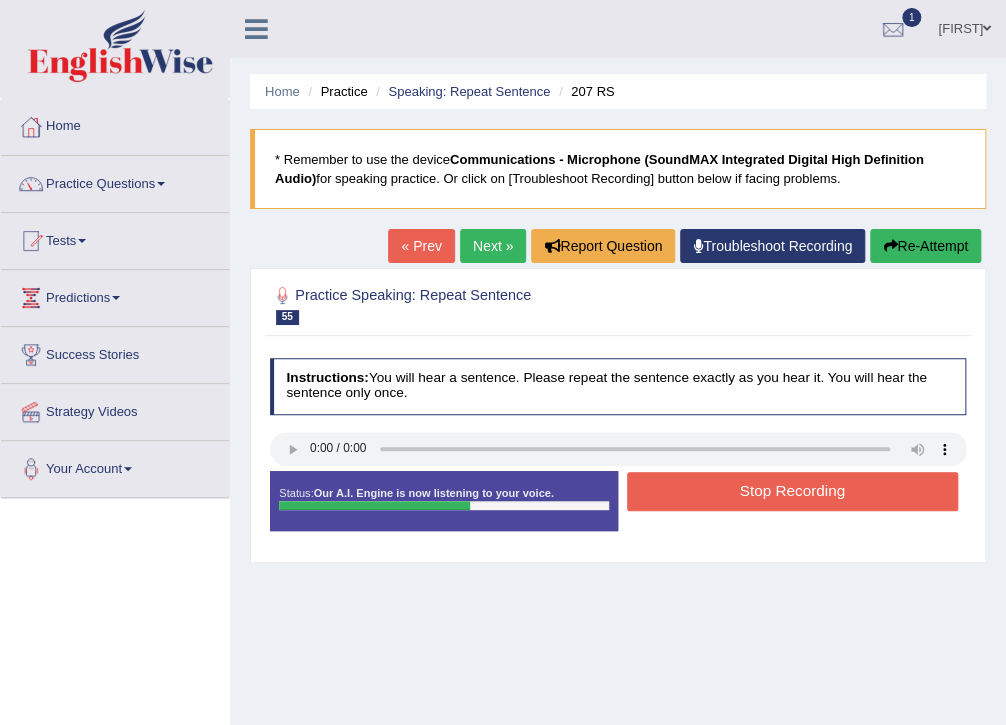 click on "Stop Recording" at bounding box center [792, 491] 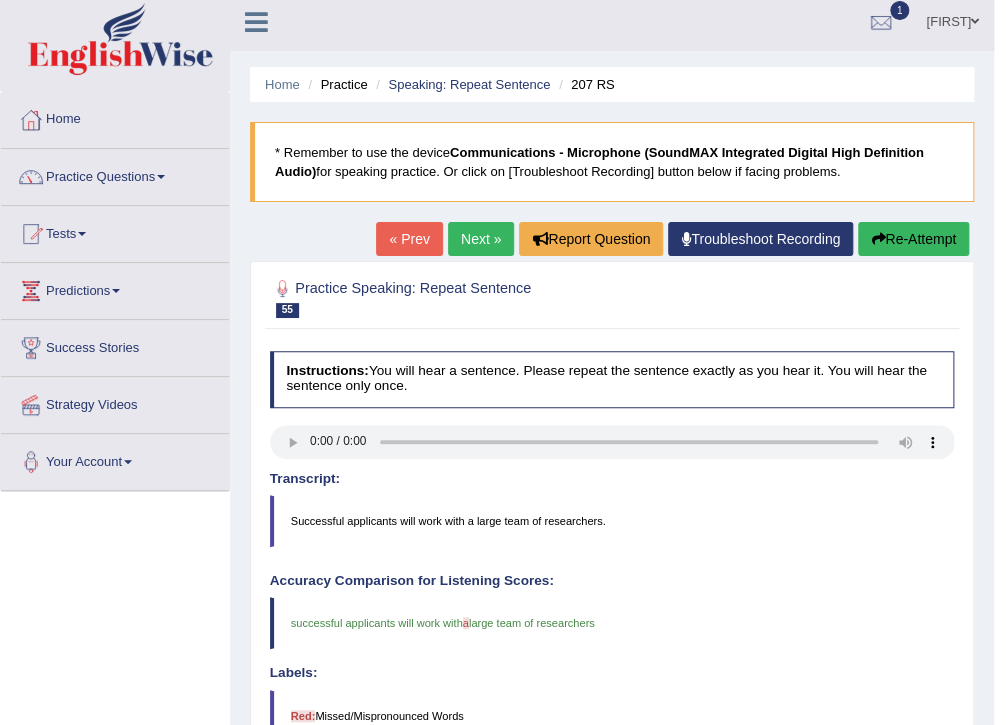 scroll, scrollTop: 0, scrollLeft: 0, axis: both 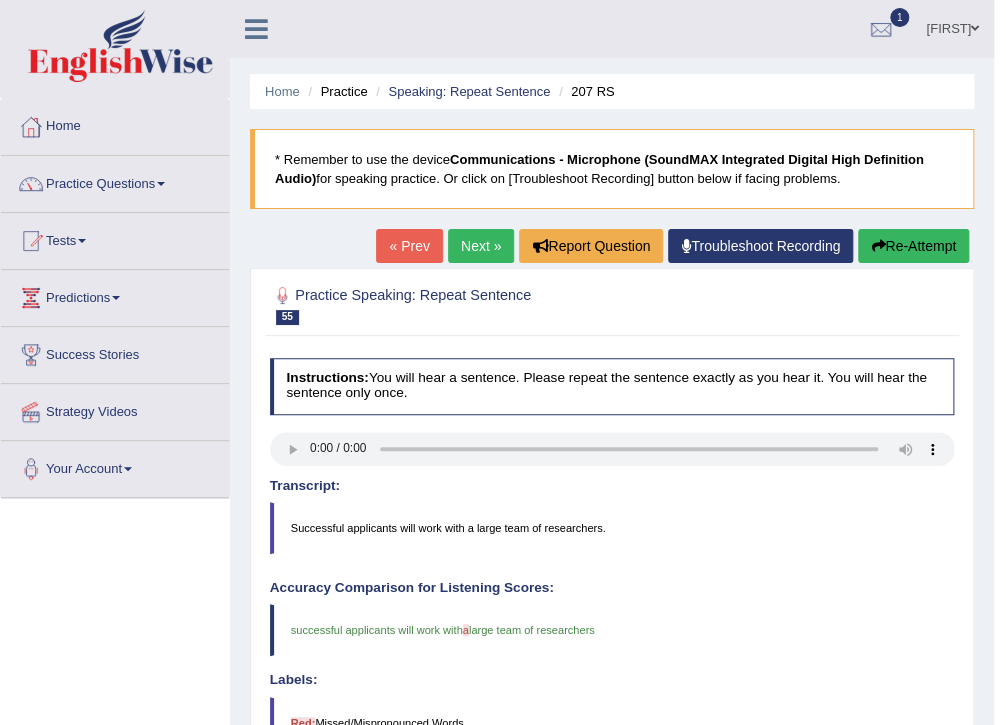 click on "Next »" at bounding box center (481, 246) 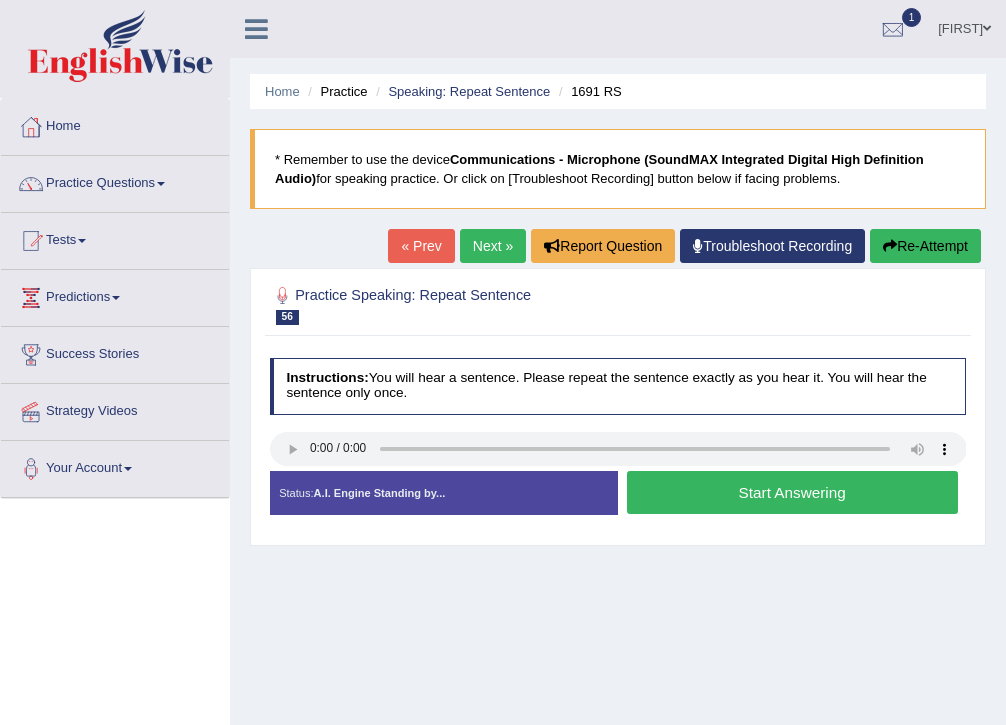 scroll, scrollTop: 0, scrollLeft: 0, axis: both 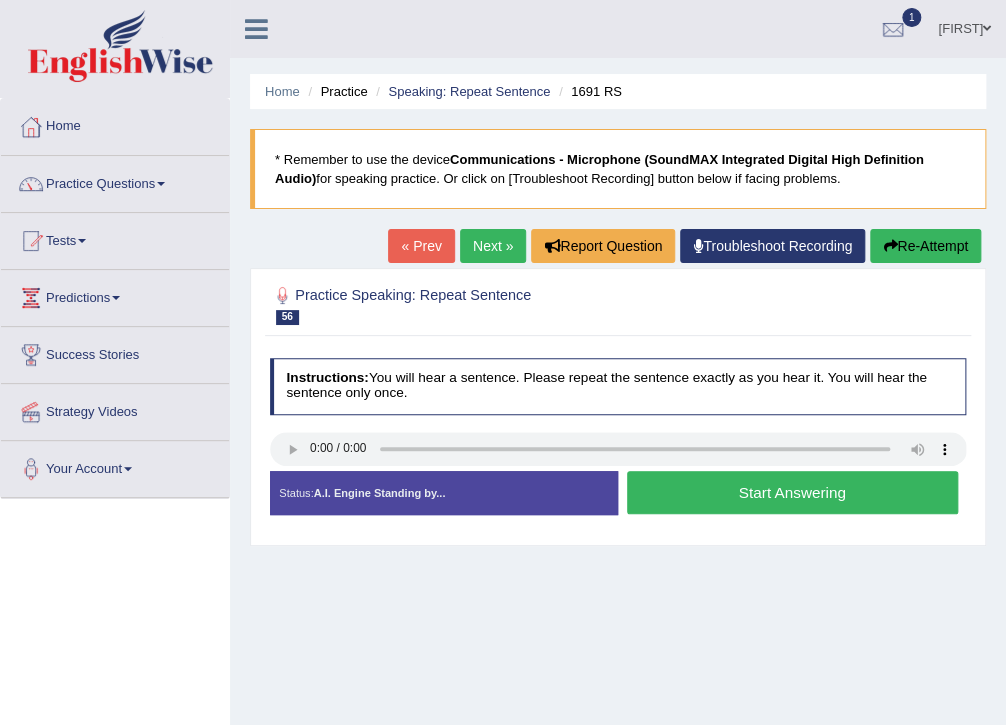 click on "Start Answering" at bounding box center [792, 492] 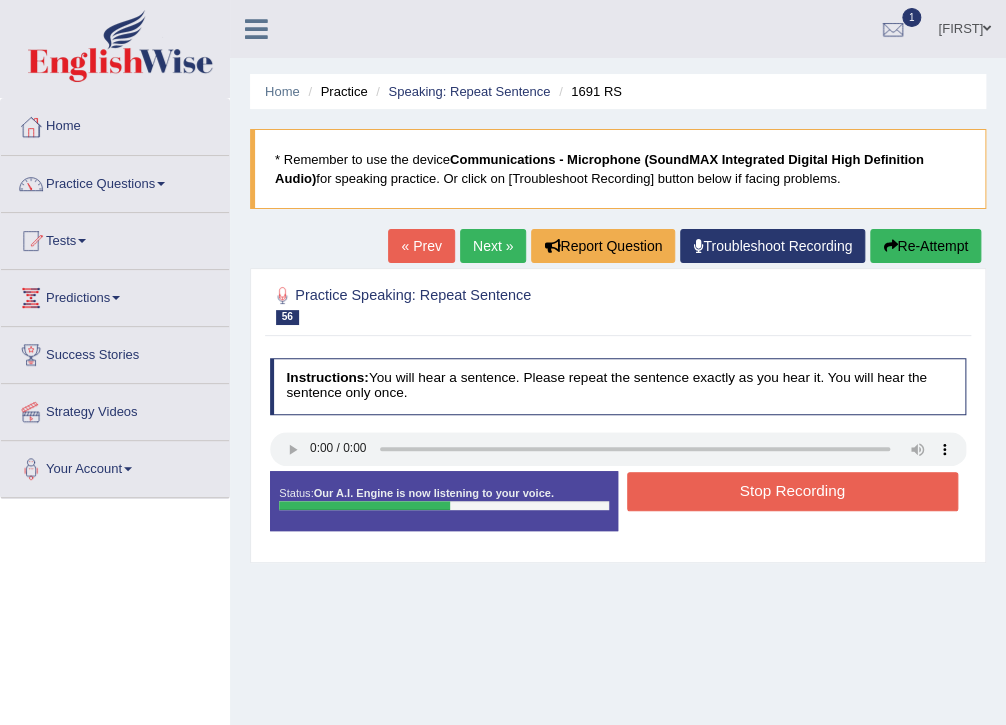 click on "Status:  Our A.I. Engine is now listening to your voice. Start Answering Stop Recording" at bounding box center [618, 509] 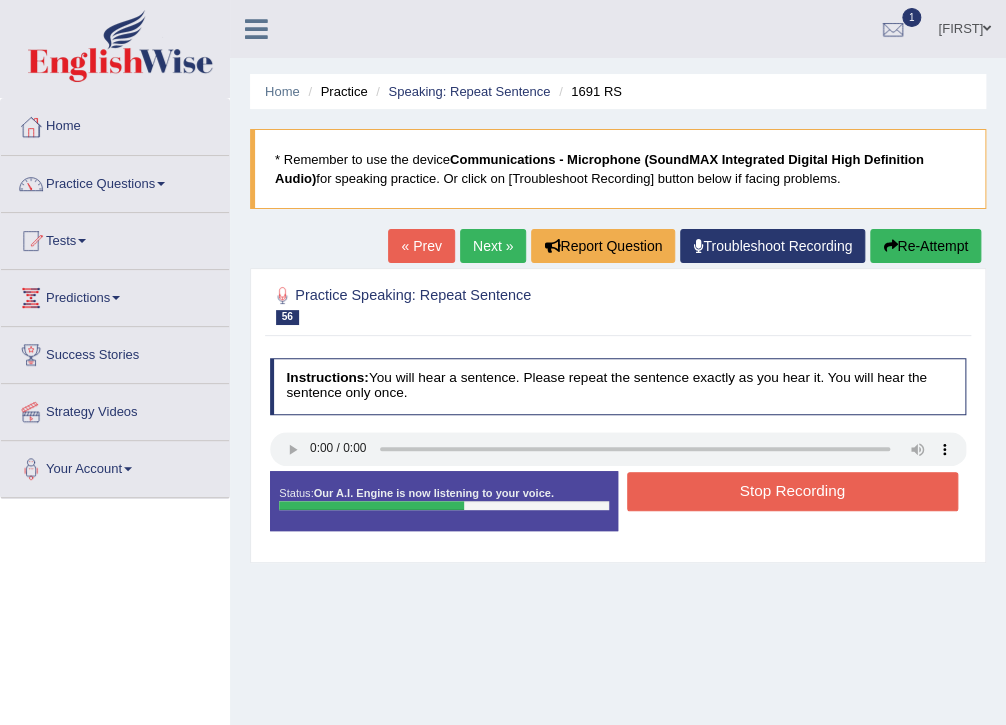 click on "Stop Recording" at bounding box center (792, 491) 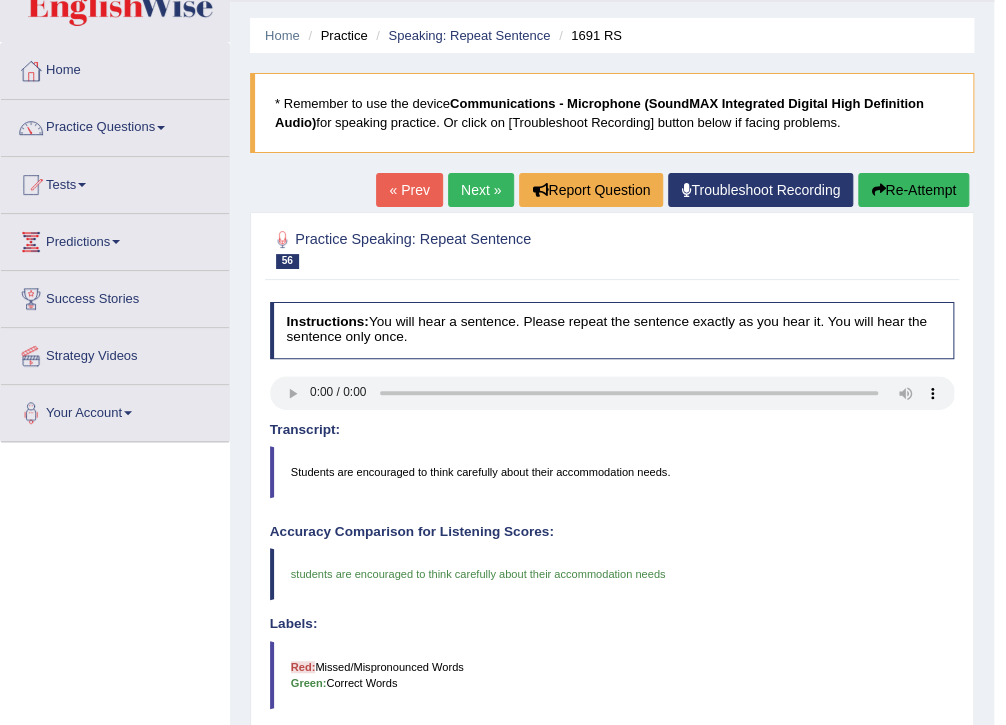 scroll, scrollTop: 0, scrollLeft: 0, axis: both 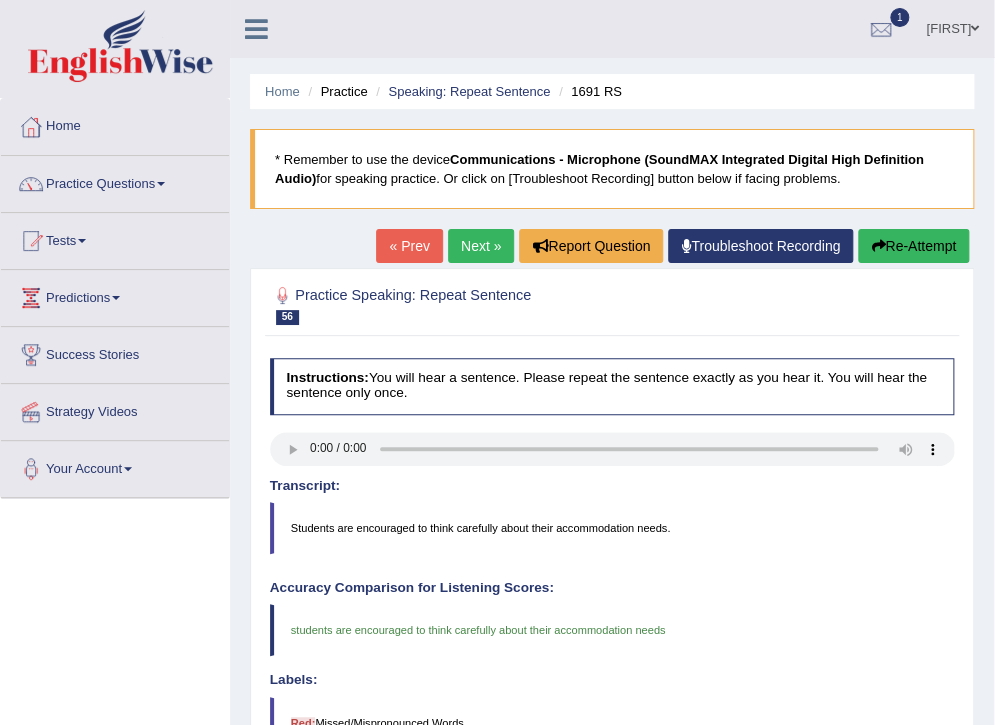 click on "Next »" at bounding box center [481, 246] 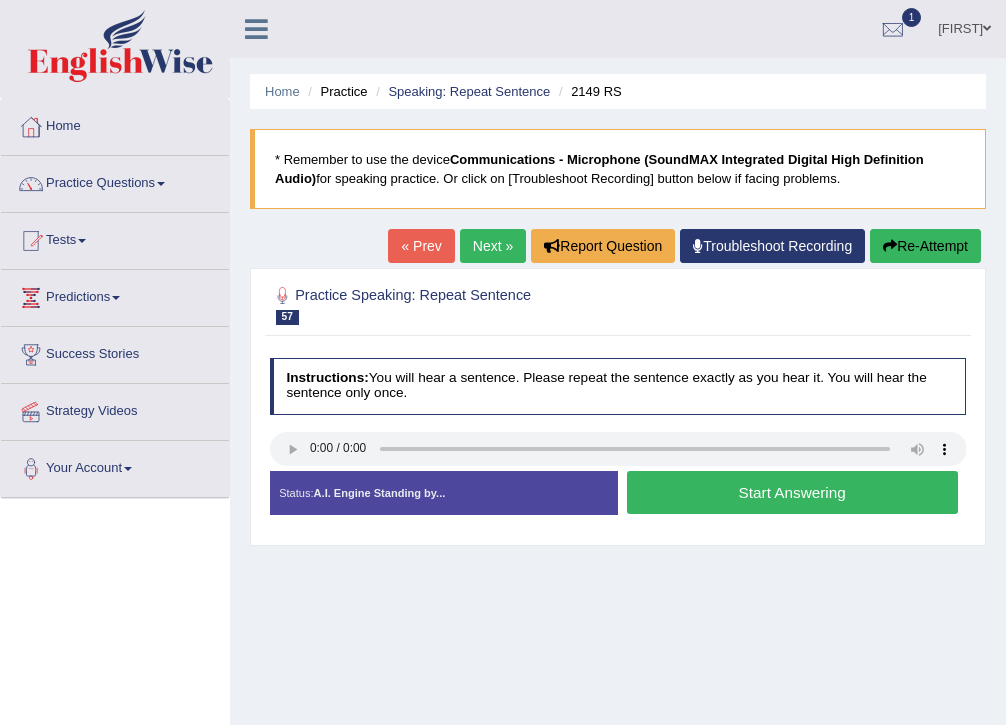 scroll, scrollTop: 0, scrollLeft: 0, axis: both 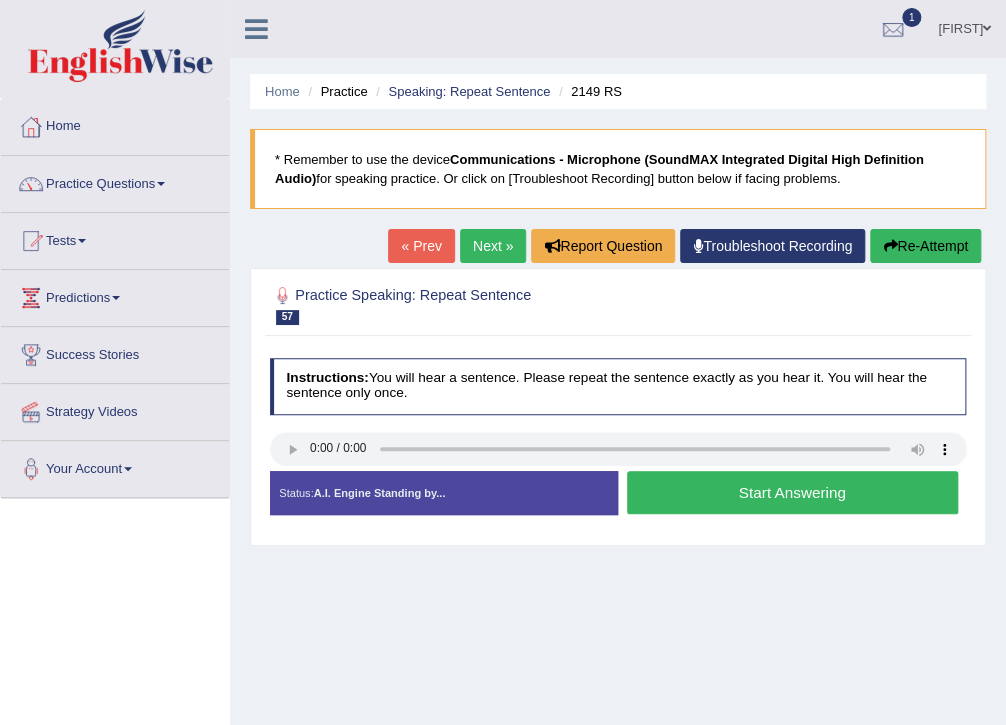 click on "Start Answering" at bounding box center (792, 492) 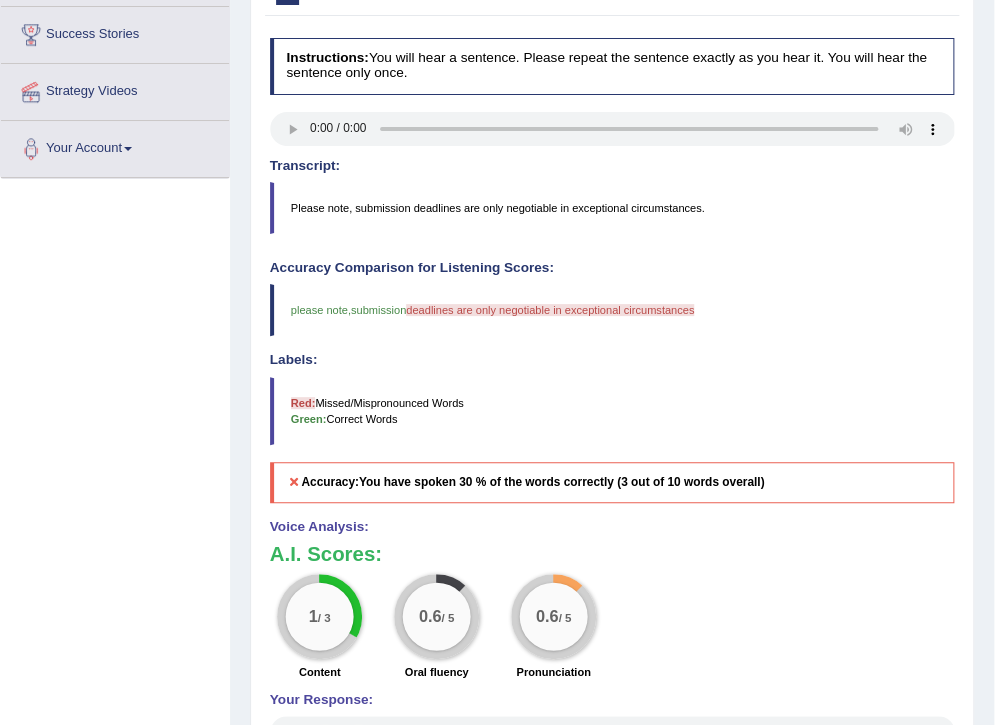 scroll, scrollTop: 80, scrollLeft: 0, axis: vertical 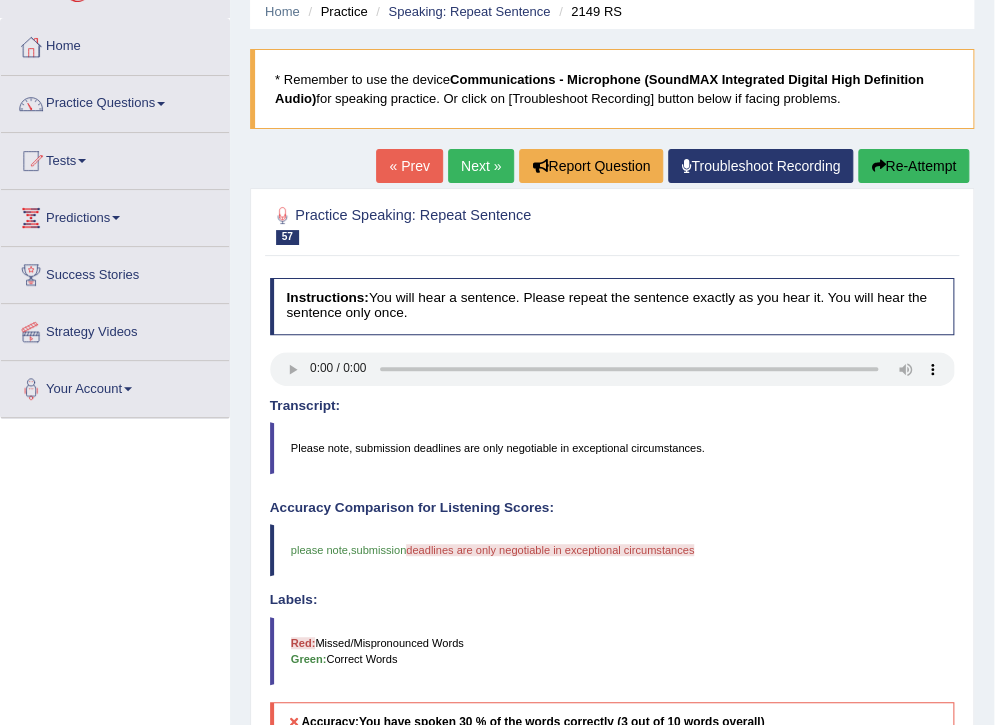 click on "Next »" at bounding box center (481, 166) 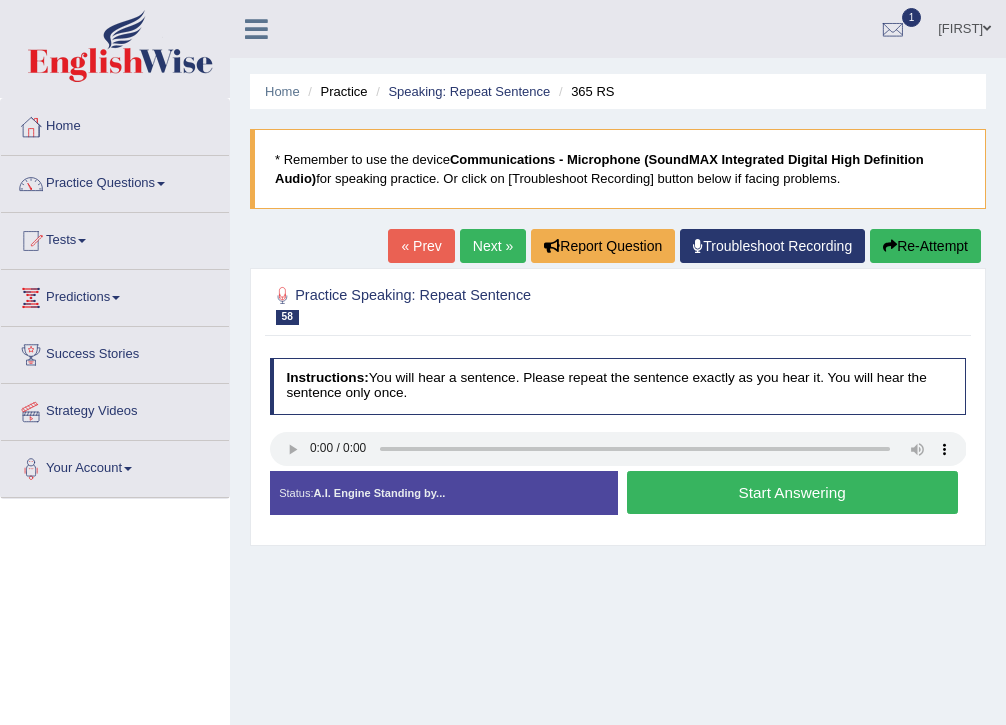 scroll, scrollTop: 0, scrollLeft: 0, axis: both 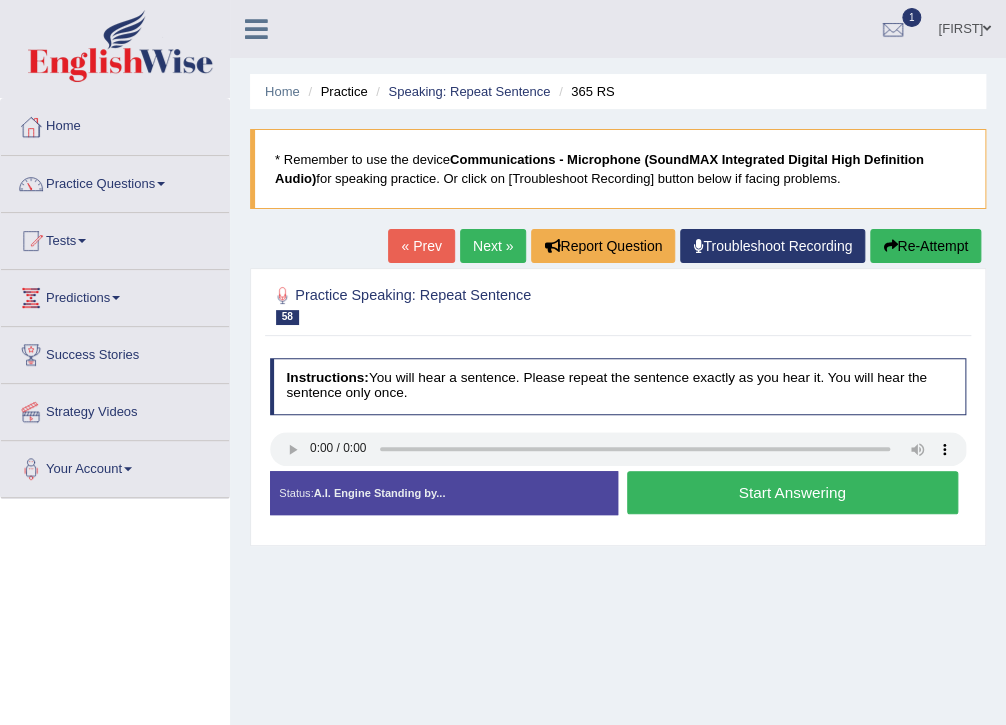click on "Start Answering" at bounding box center (792, 492) 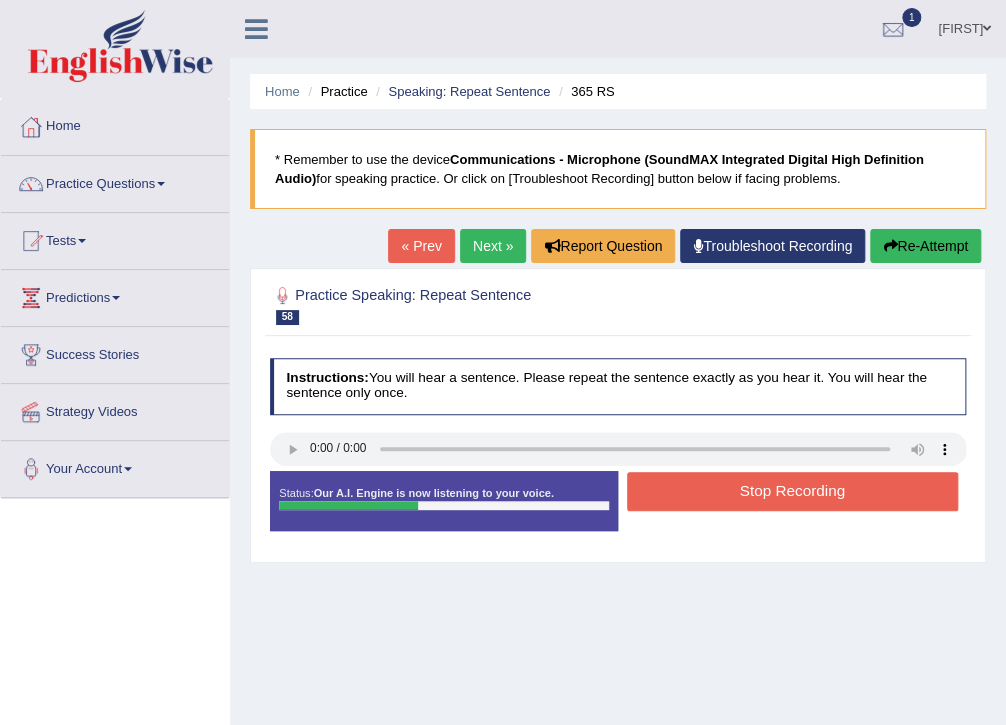 click on "Stop Recording" at bounding box center [792, 491] 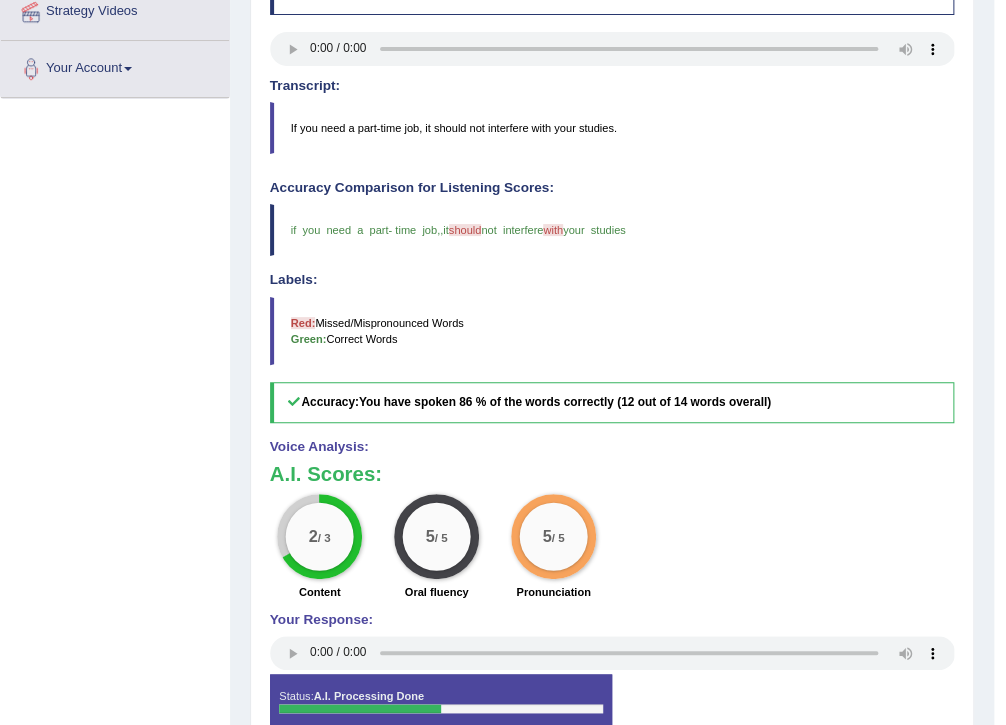 scroll, scrollTop: 0, scrollLeft: 0, axis: both 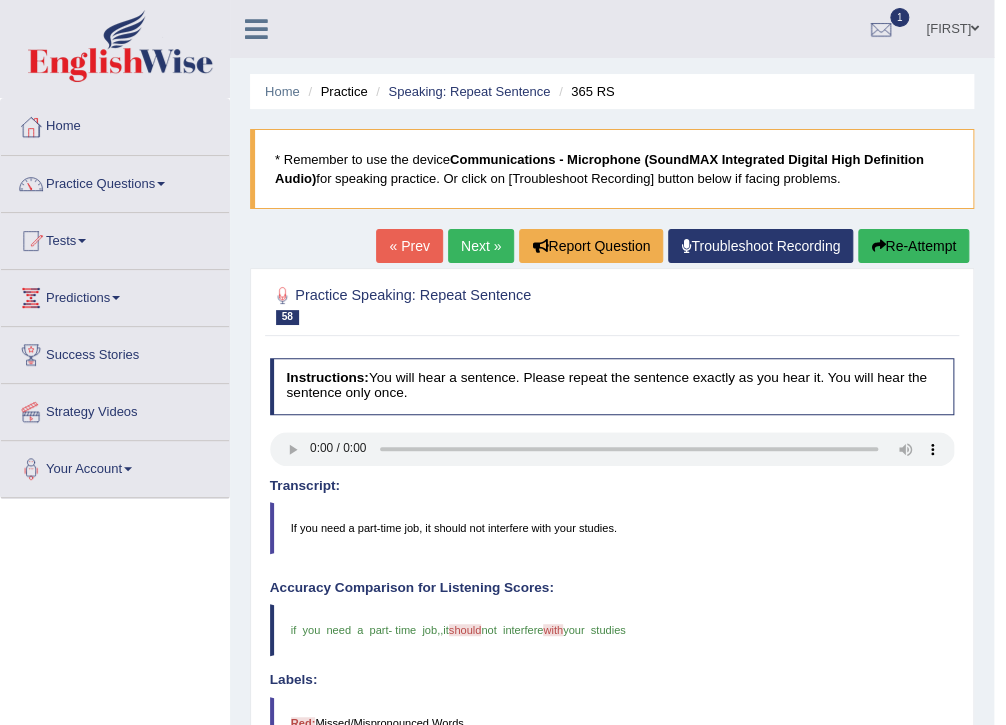 click on "Next »" at bounding box center [481, 246] 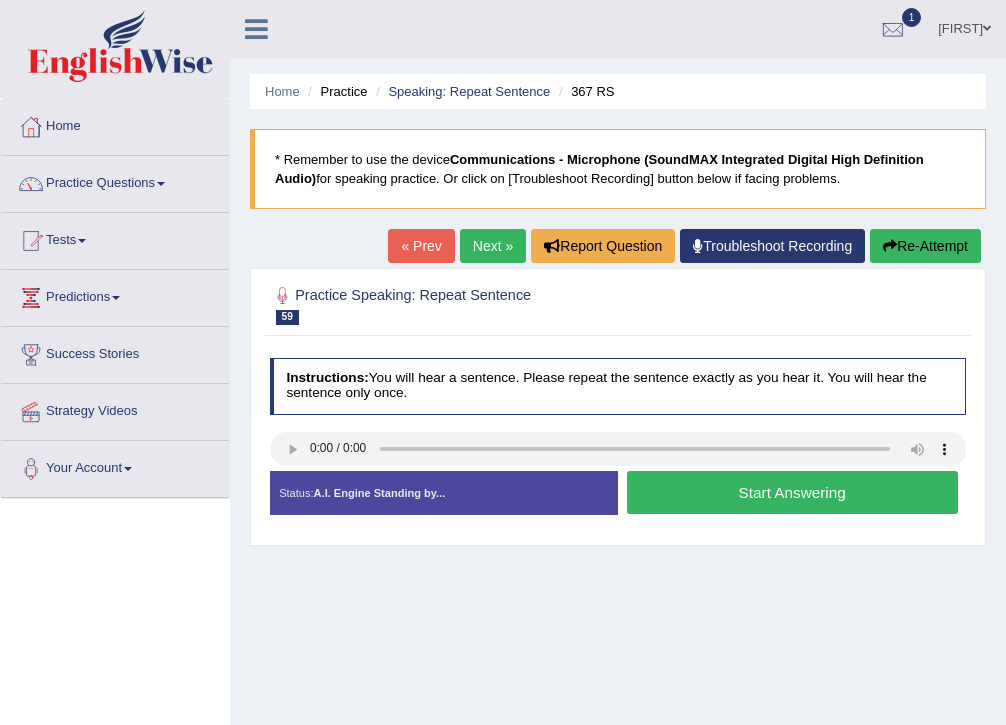 scroll, scrollTop: 0, scrollLeft: 0, axis: both 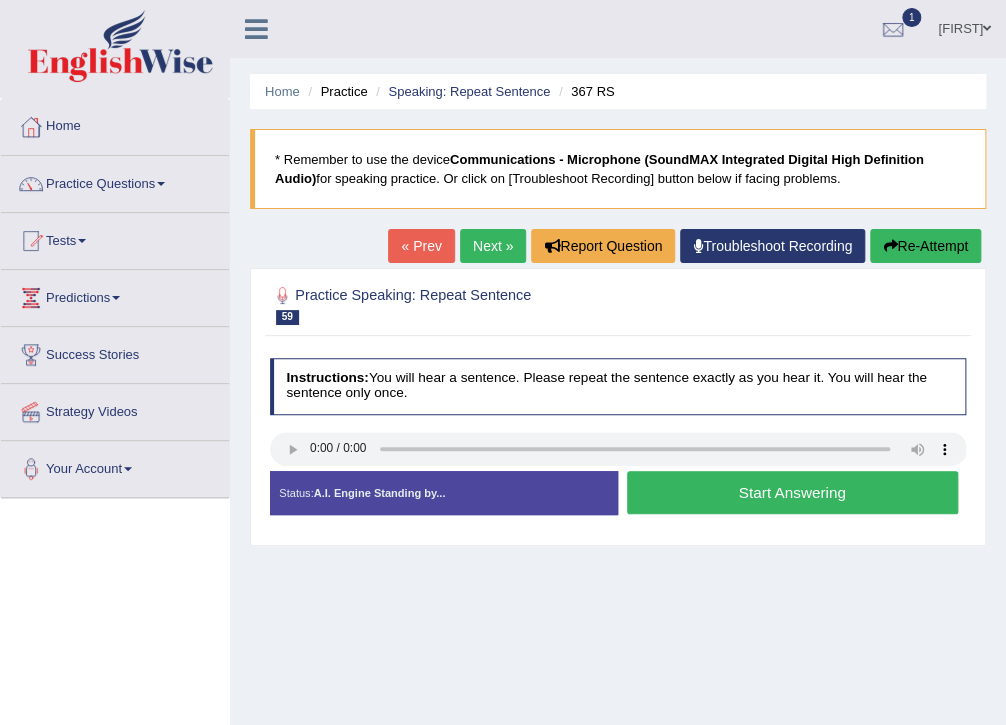 click on "Start Answering" at bounding box center [792, 492] 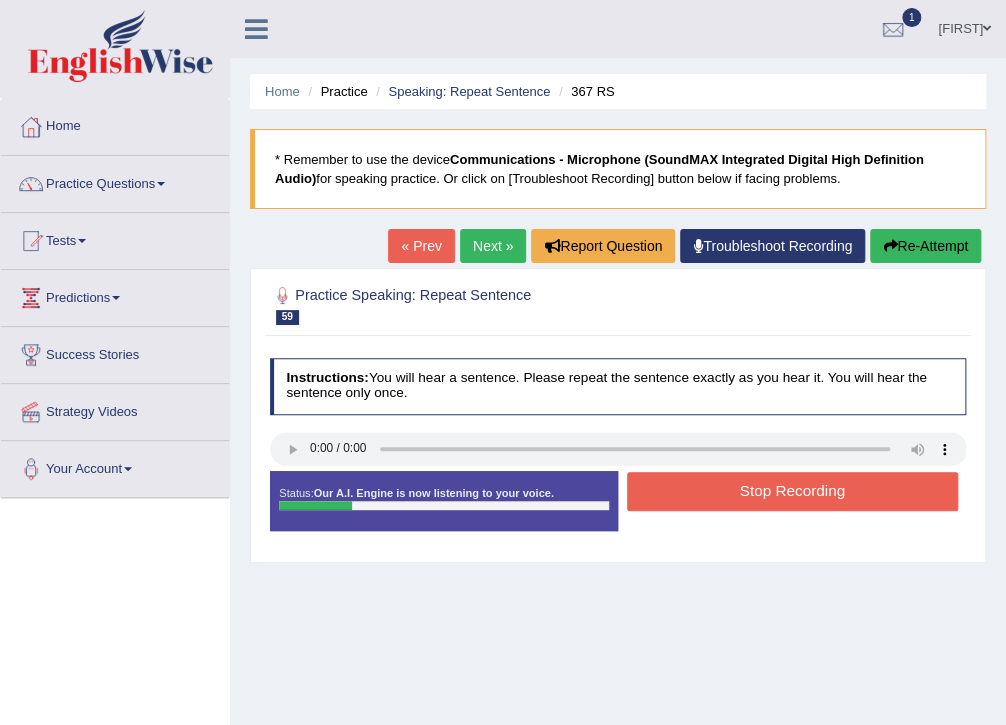 click on "Stop Recording" at bounding box center [792, 491] 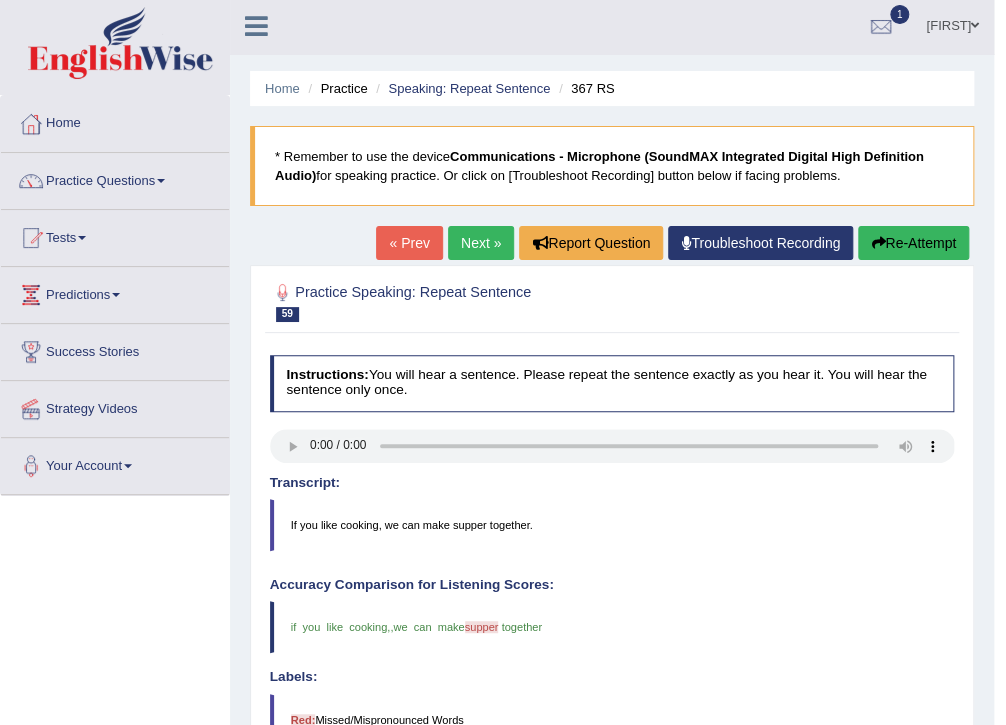 scroll, scrollTop: 0, scrollLeft: 0, axis: both 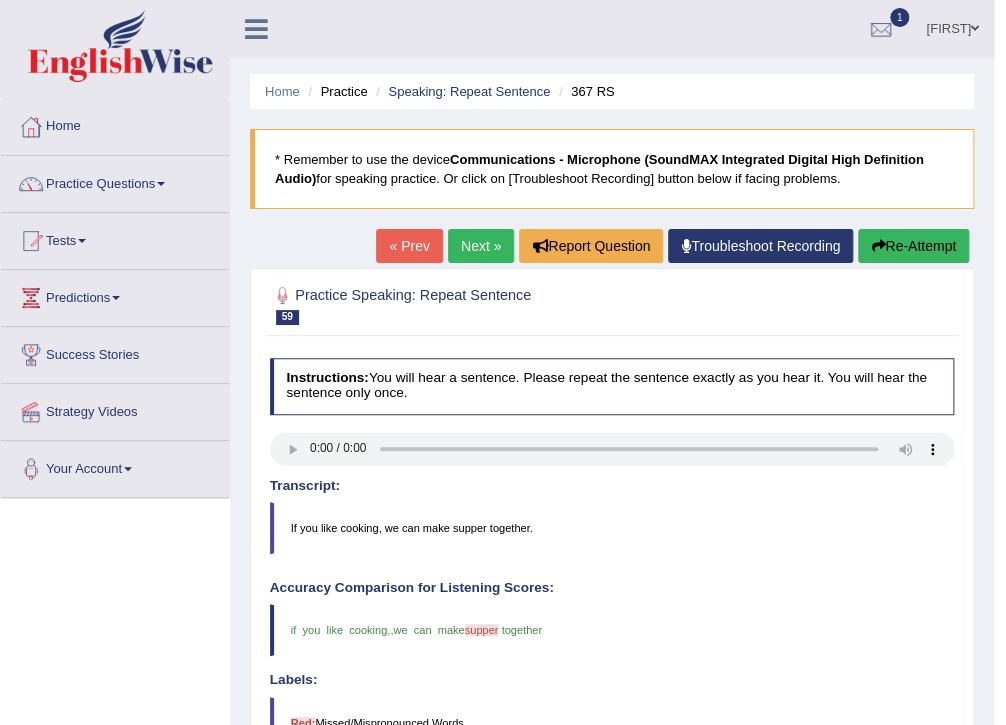 click on "Next »" at bounding box center (481, 246) 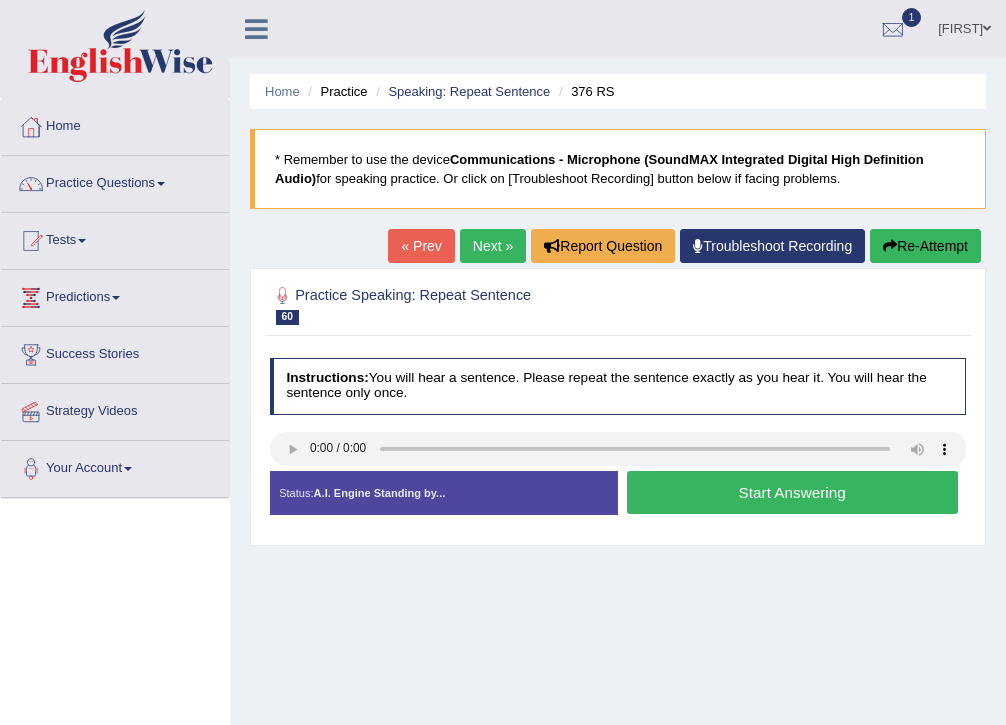 scroll, scrollTop: 0, scrollLeft: 0, axis: both 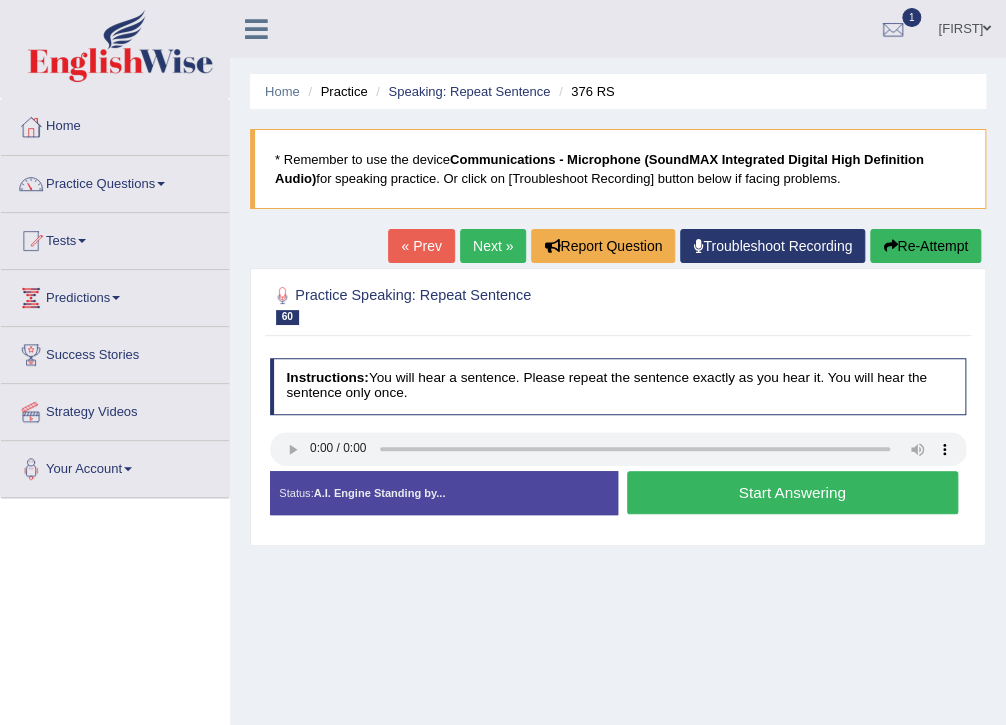 click on "Start Answering" at bounding box center [792, 492] 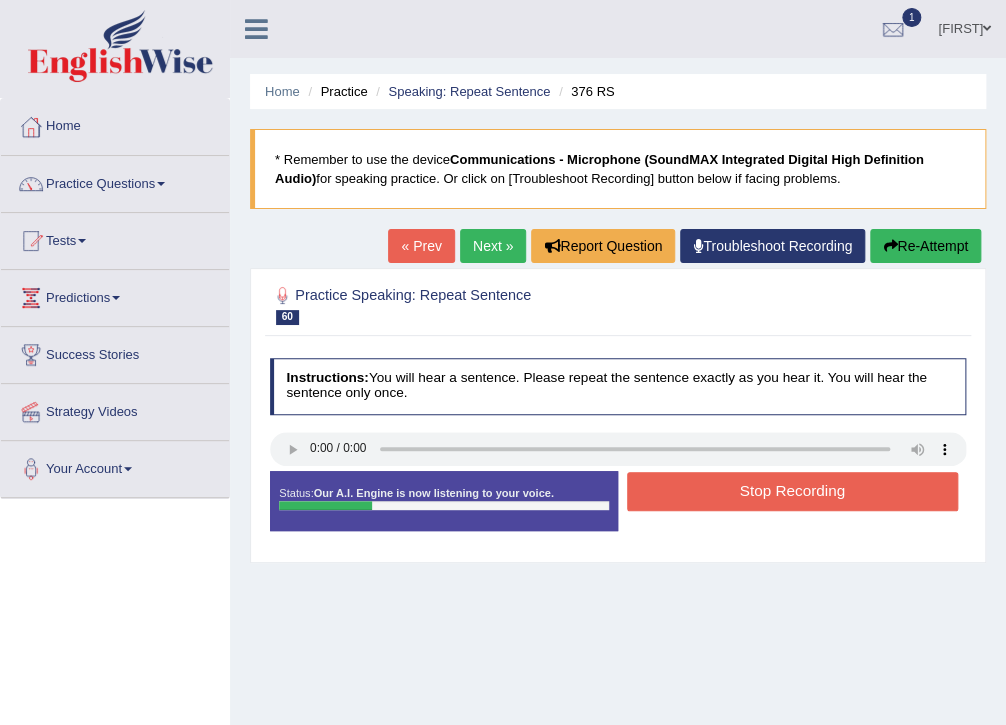 click on "Stop Recording" at bounding box center [792, 491] 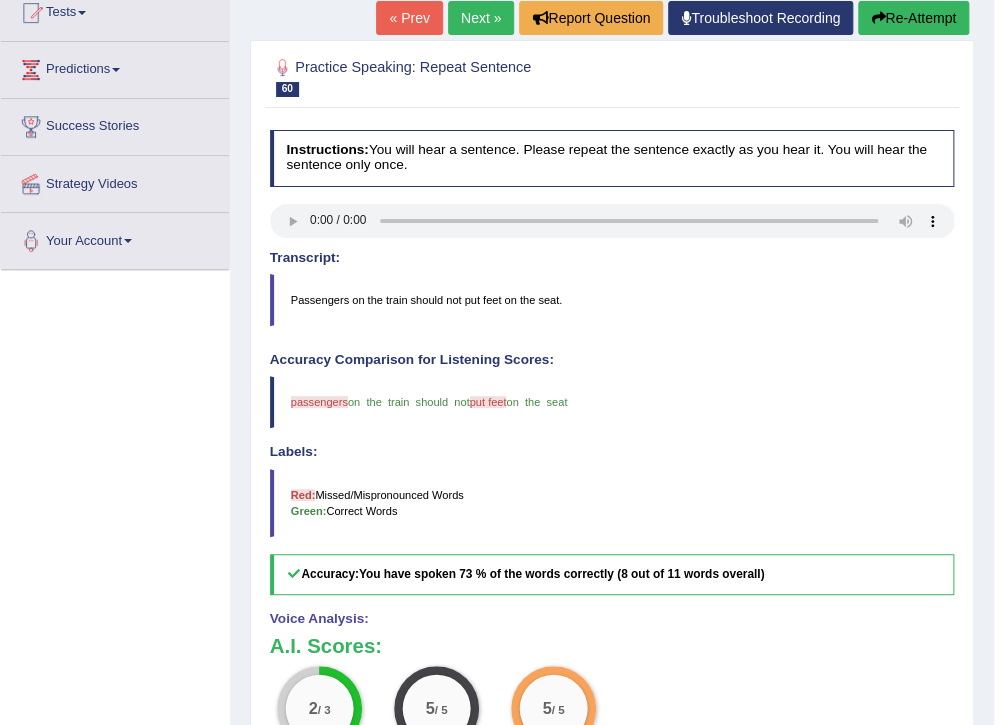 scroll, scrollTop: 80, scrollLeft: 0, axis: vertical 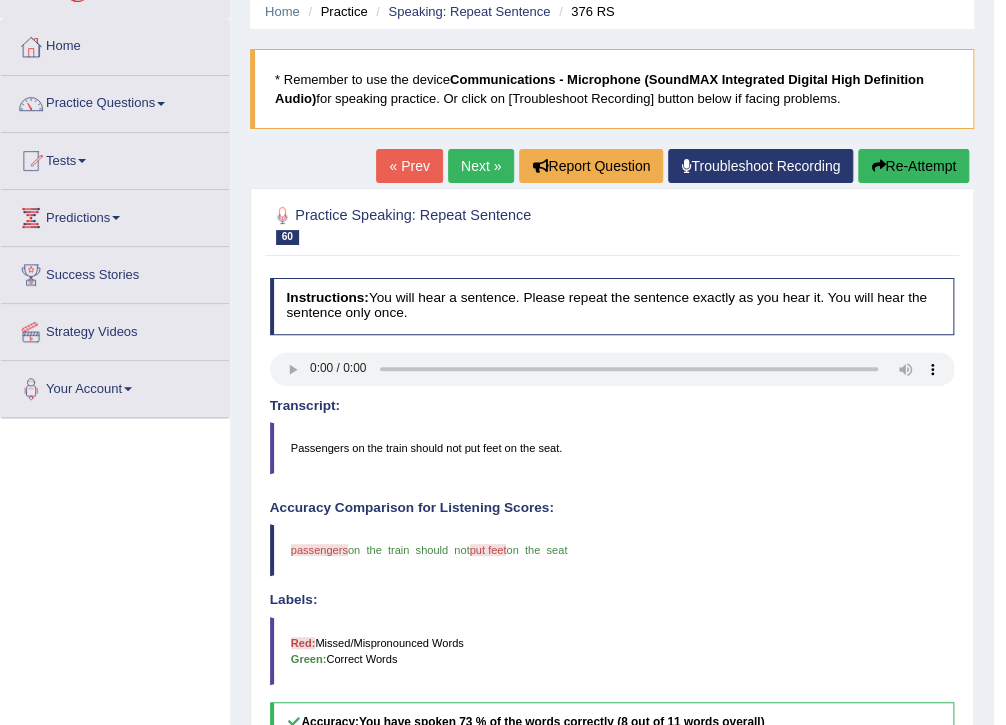 click on "Next »" at bounding box center (481, 166) 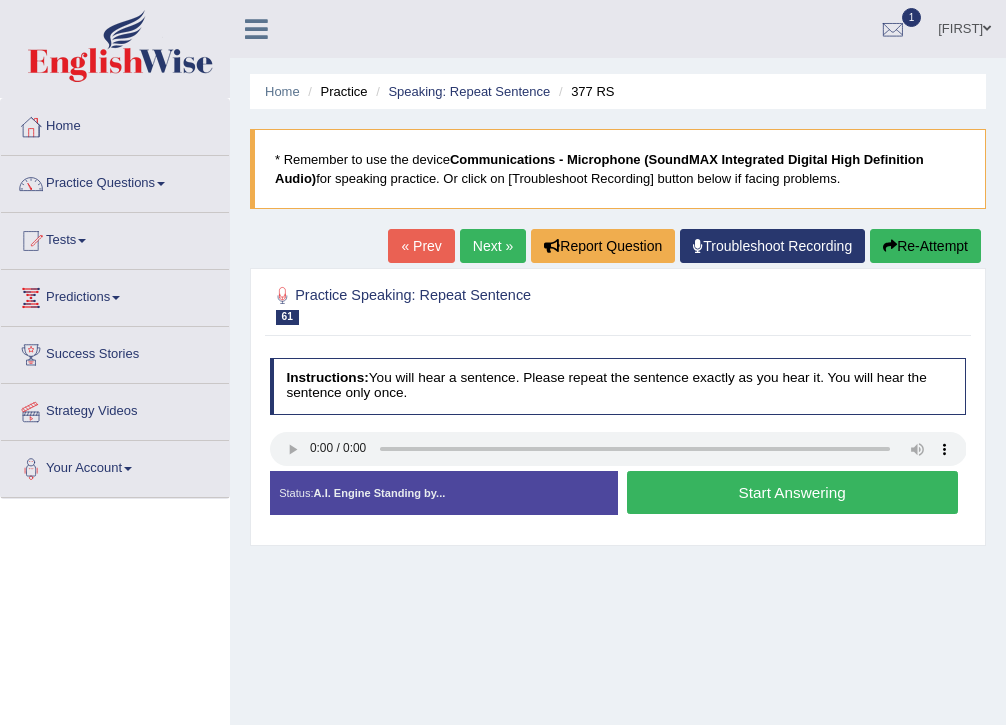 scroll, scrollTop: 0, scrollLeft: 0, axis: both 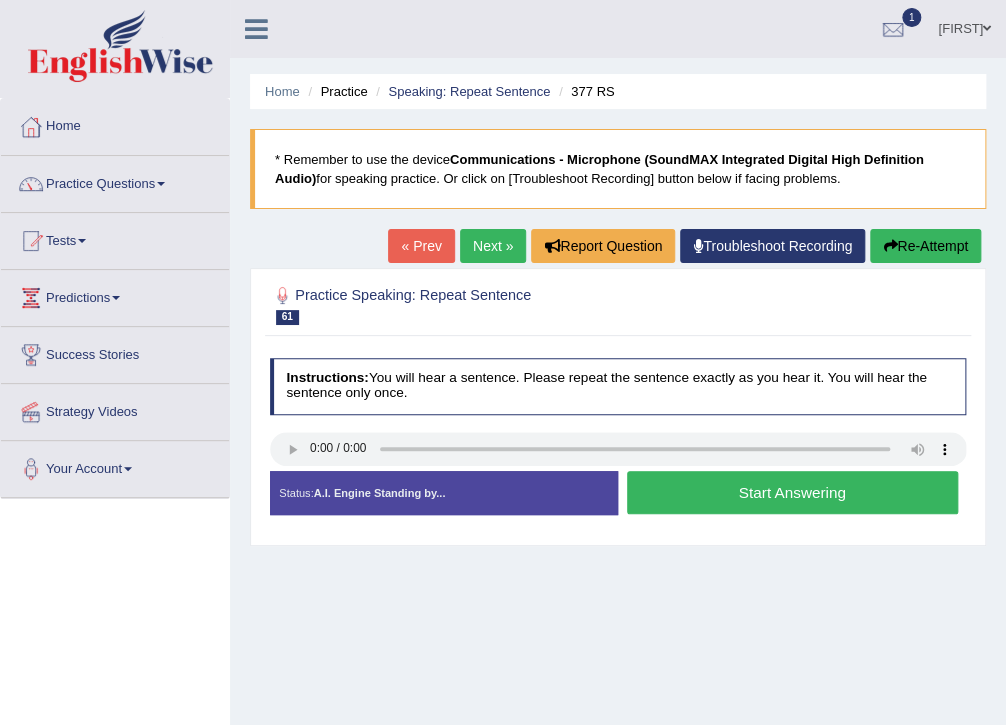 click on "Start Answering" at bounding box center [792, 492] 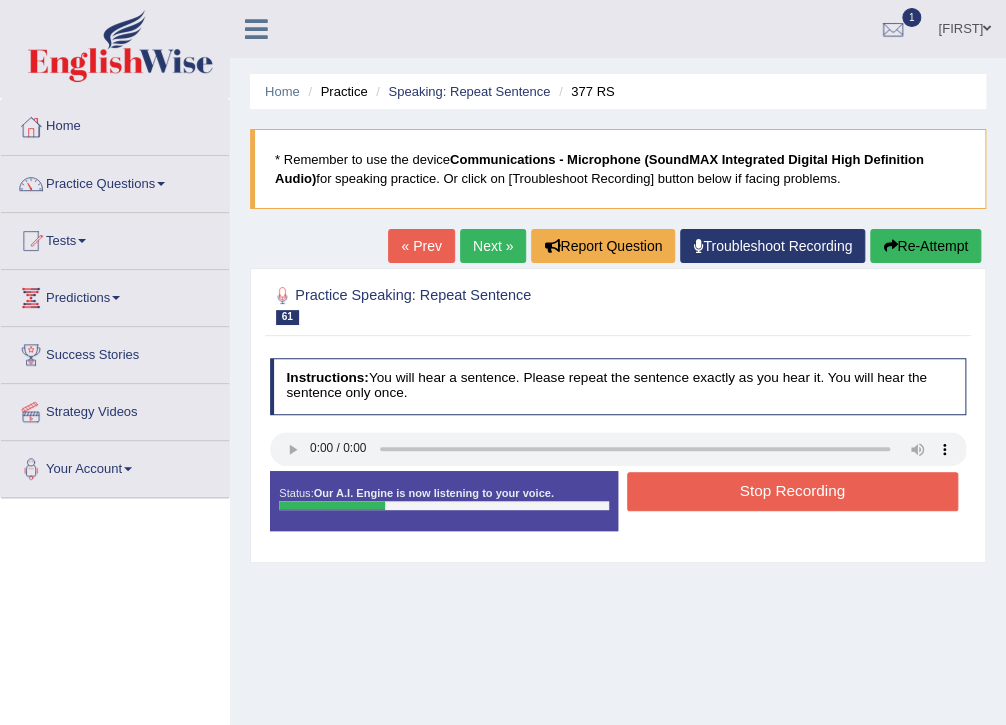 click on "Stop Recording" at bounding box center [792, 491] 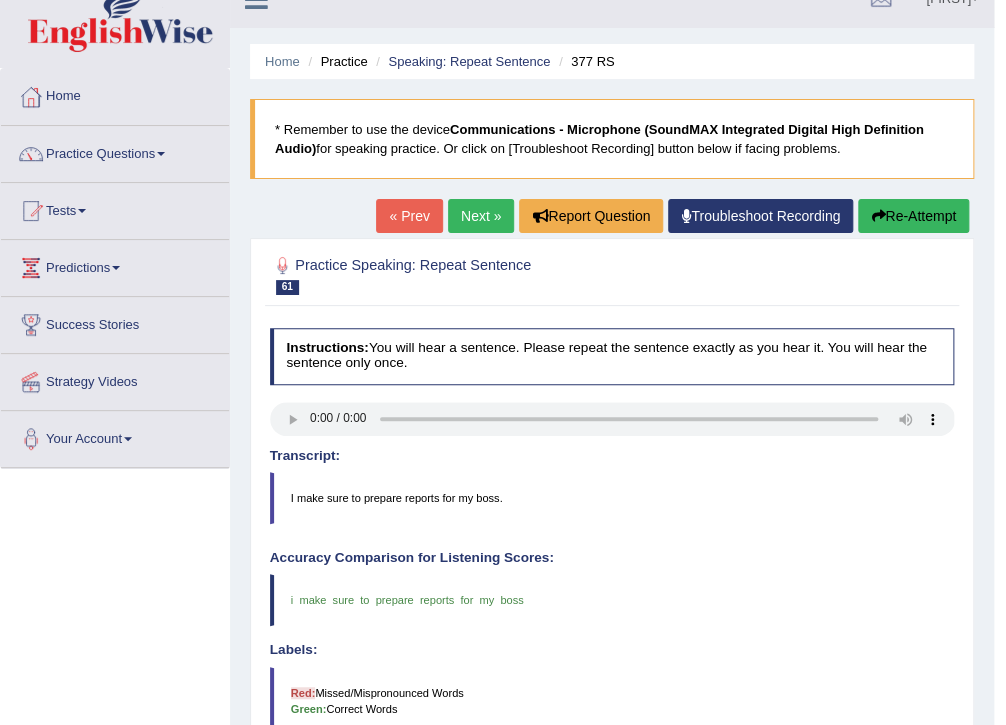 scroll, scrollTop: 0, scrollLeft: 0, axis: both 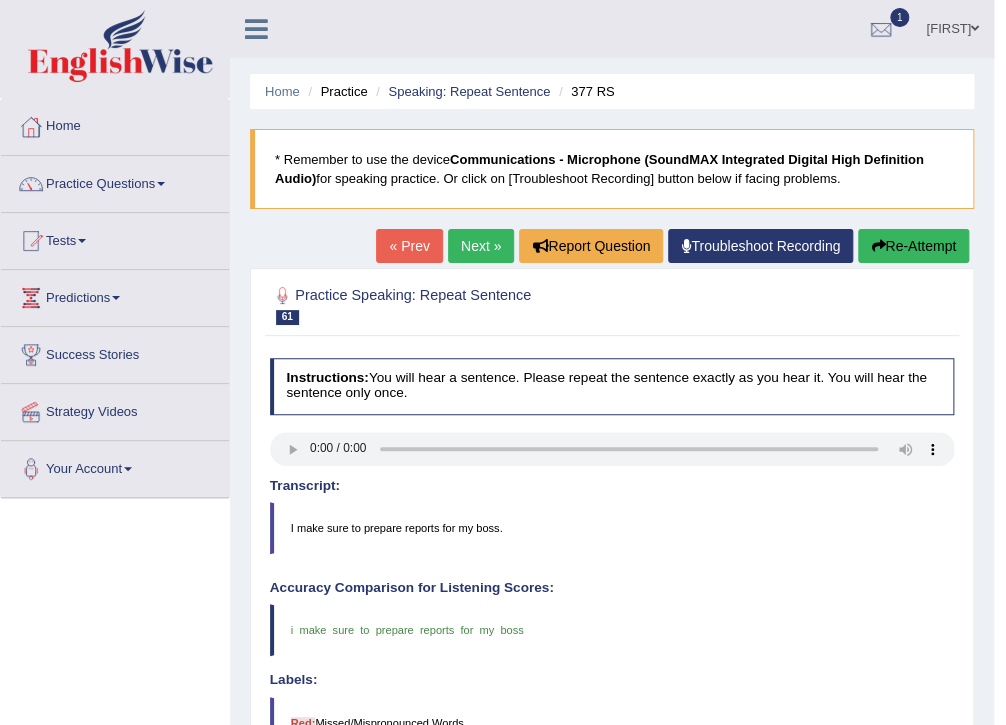 click on "Next »" at bounding box center [481, 246] 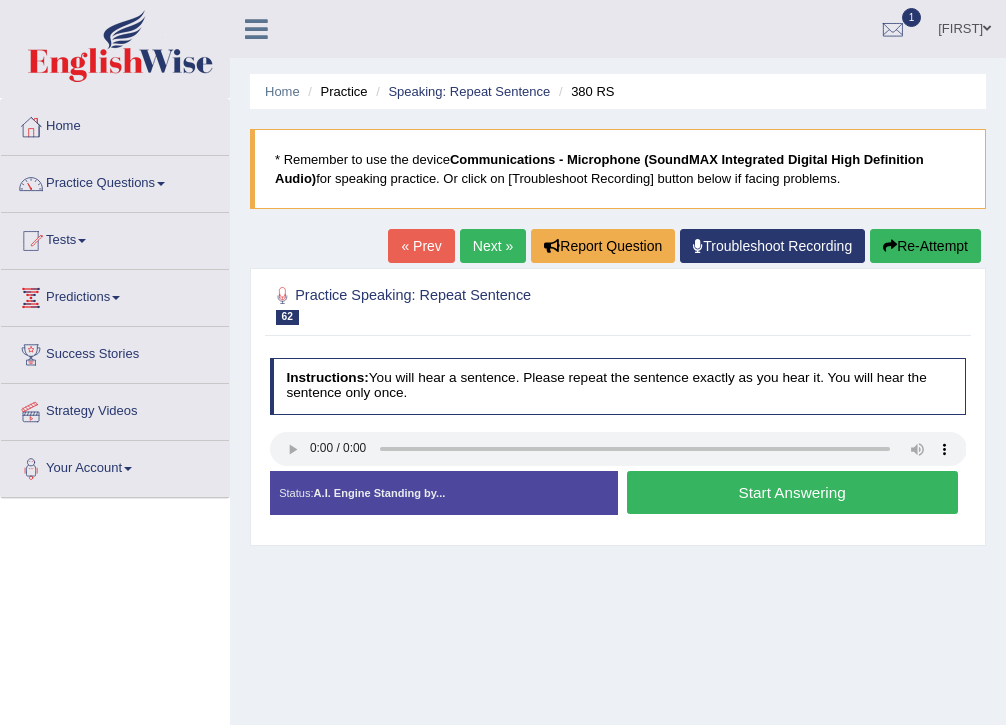 scroll, scrollTop: 0, scrollLeft: 0, axis: both 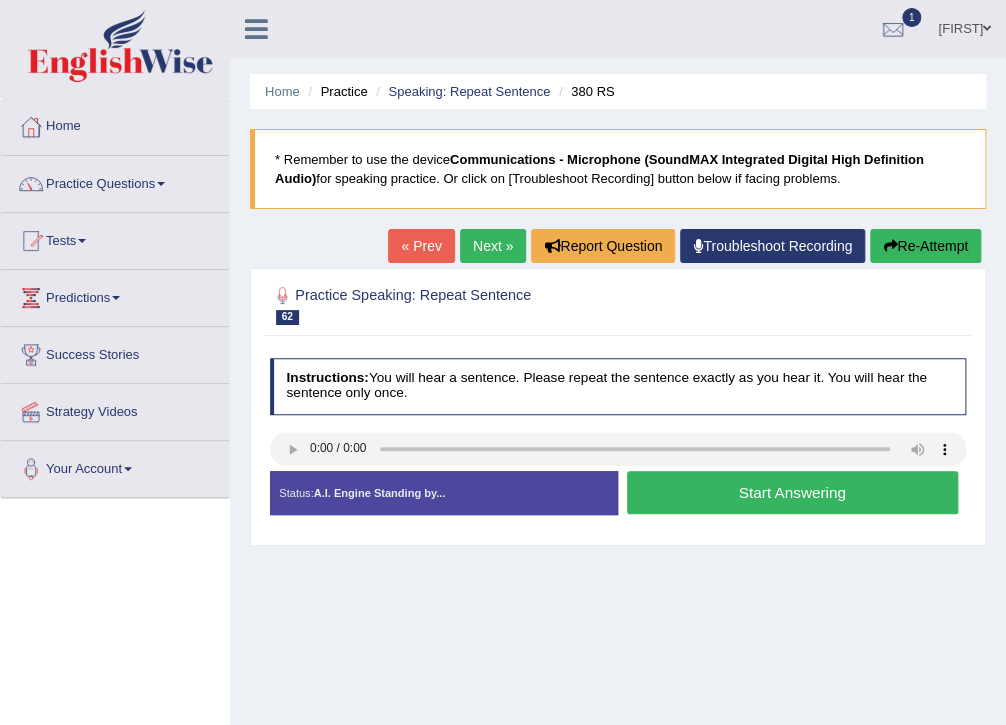 click on "Start Answering" at bounding box center [792, 492] 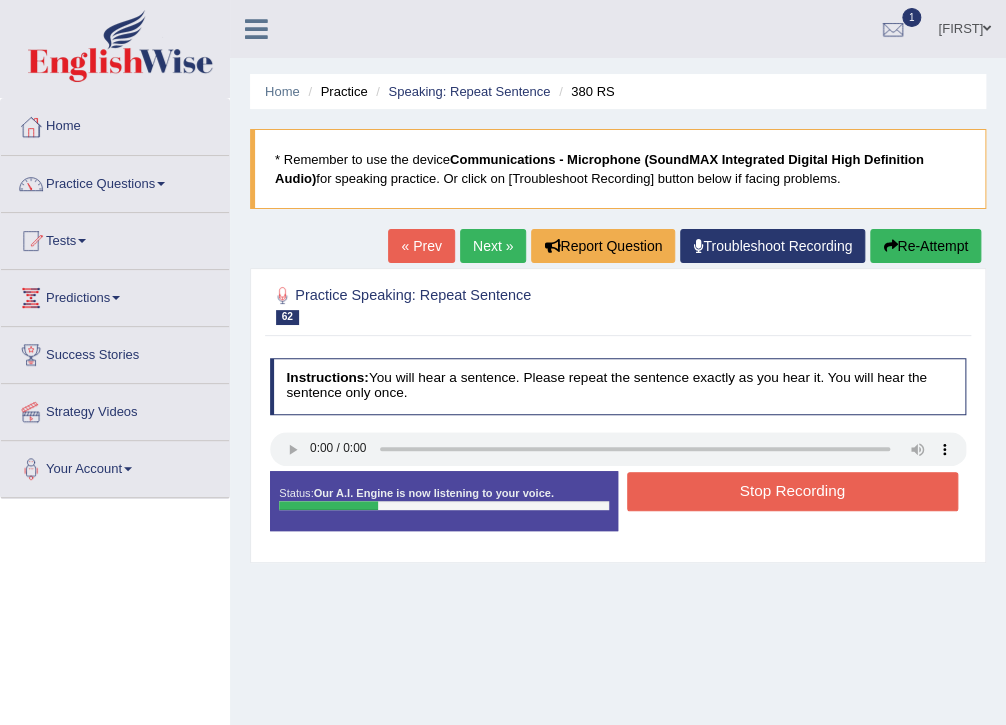 click on "Stop Recording" at bounding box center [792, 491] 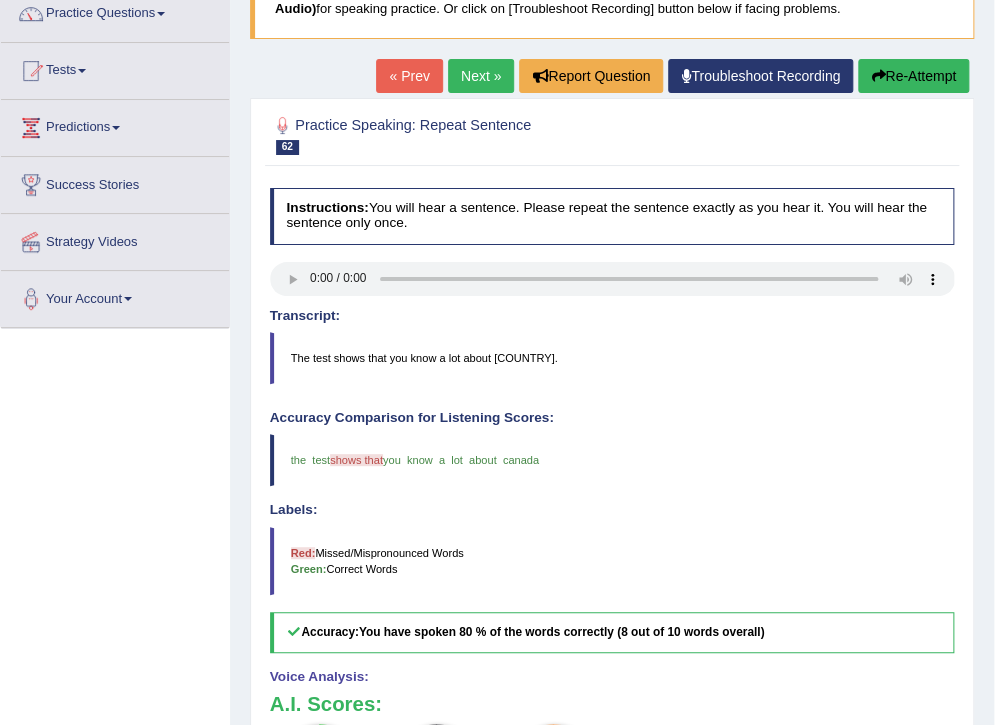 scroll, scrollTop: 0, scrollLeft: 0, axis: both 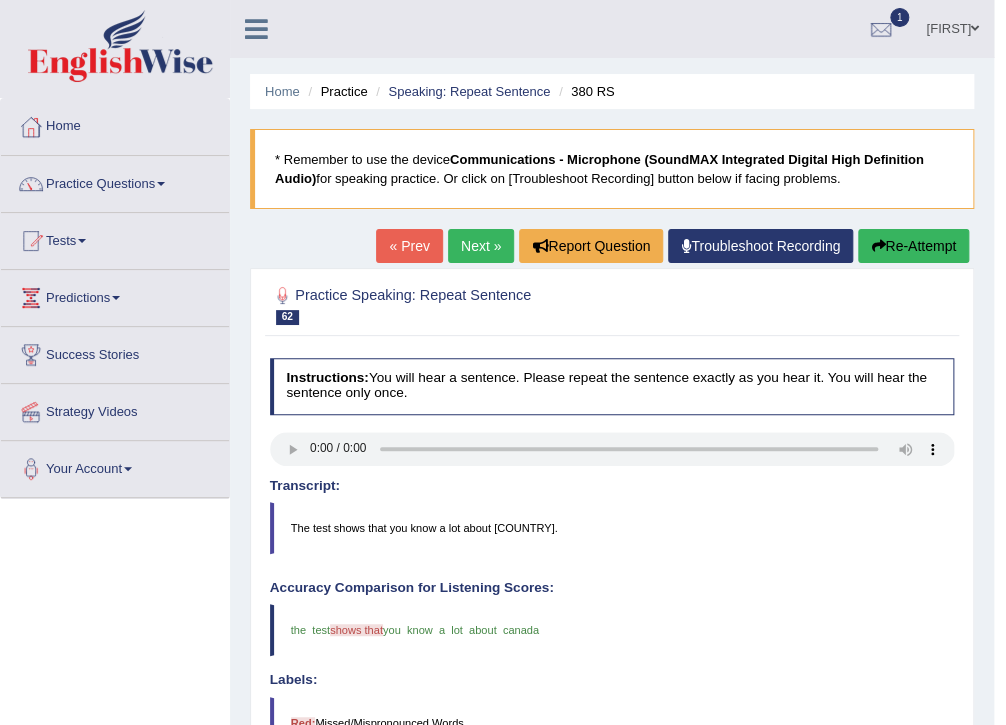 click on "Next »" at bounding box center (481, 246) 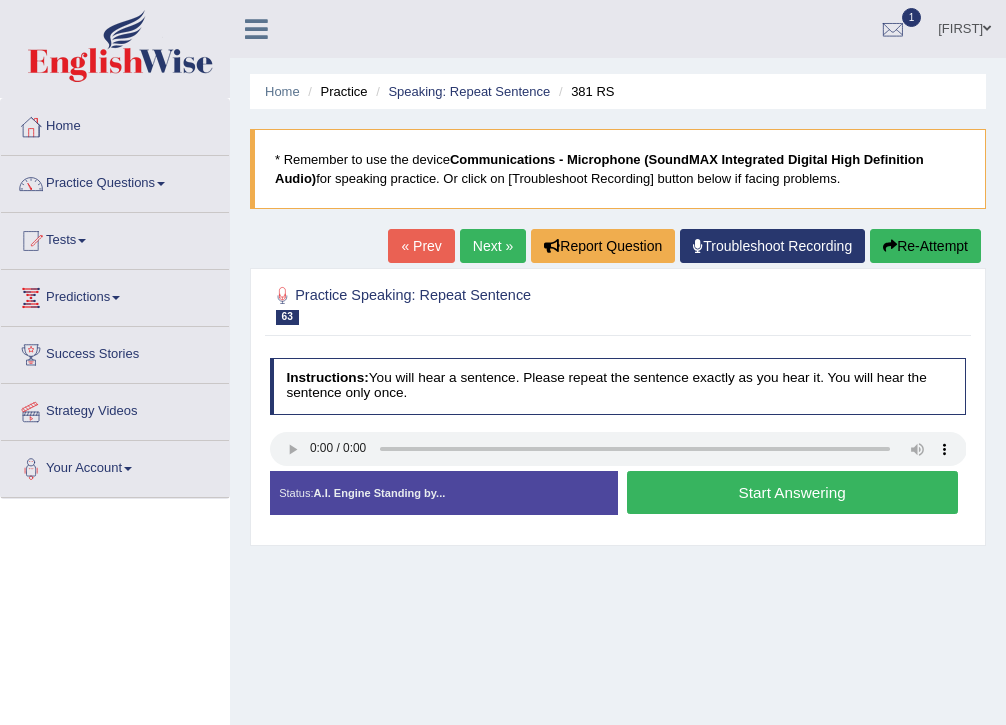 scroll, scrollTop: 0, scrollLeft: 0, axis: both 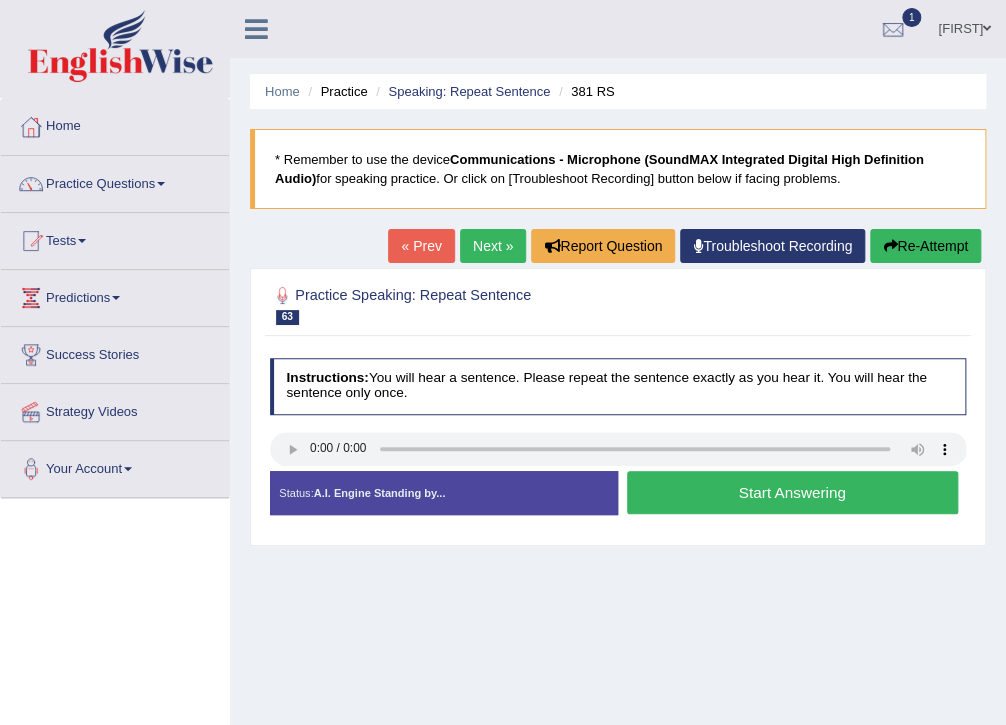 click on "Start Answering" at bounding box center [792, 492] 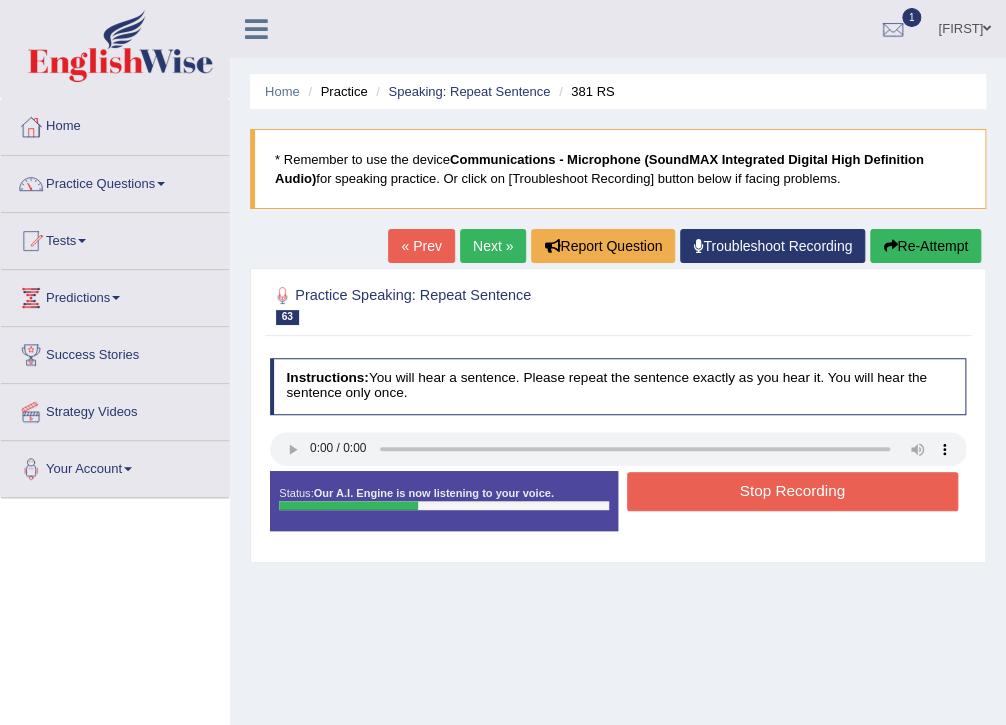click on "Stop Recording" at bounding box center (792, 491) 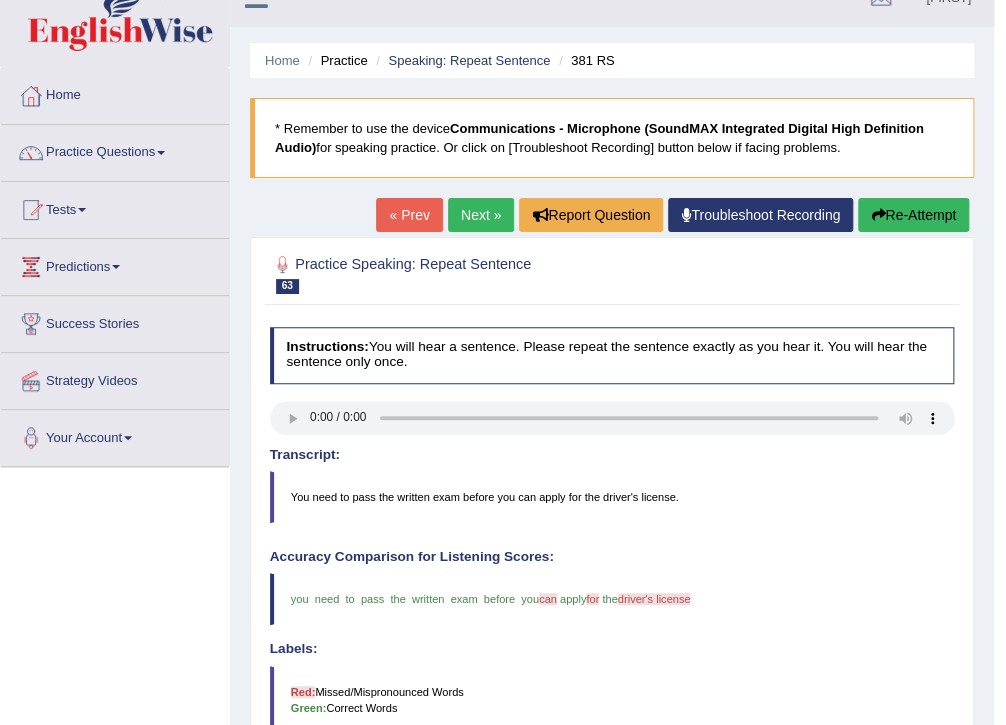 scroll, scrollTop: 0, scrollLeft: 0, axis: both 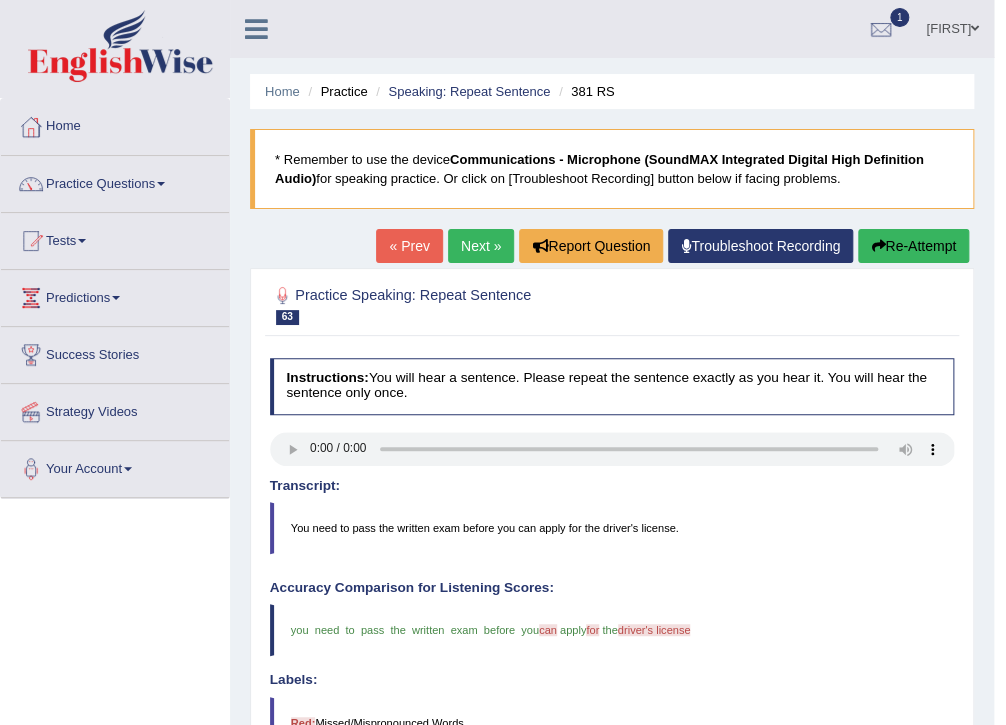 click on "Next »" at bounding box center (481, 246) 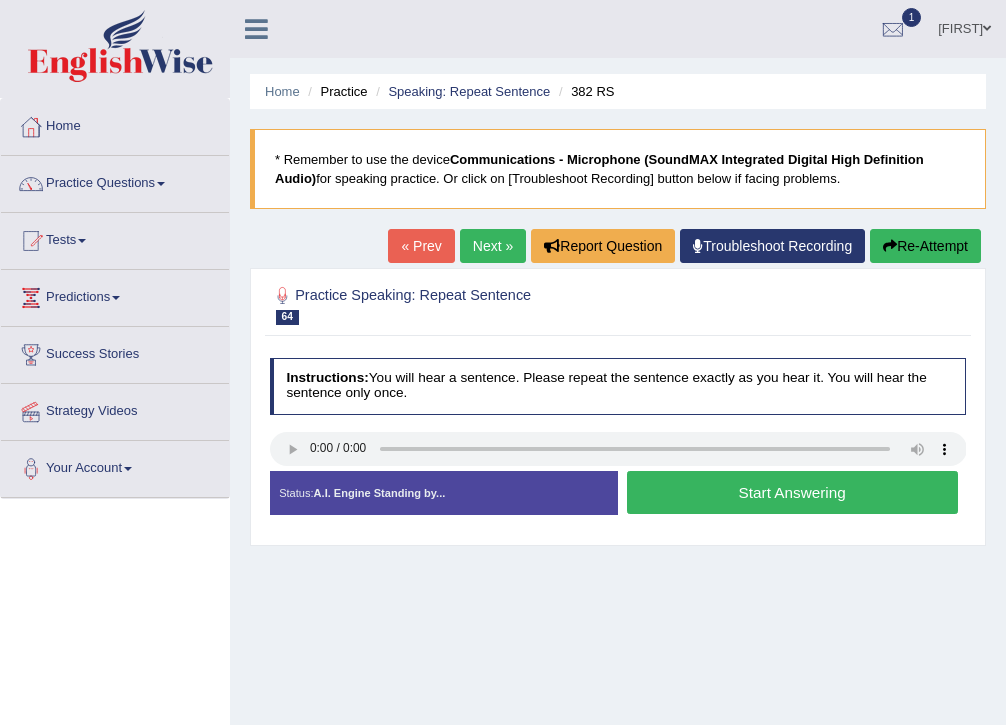 scroll, scrollTop: 0, scrollLeft: 0, axis: both 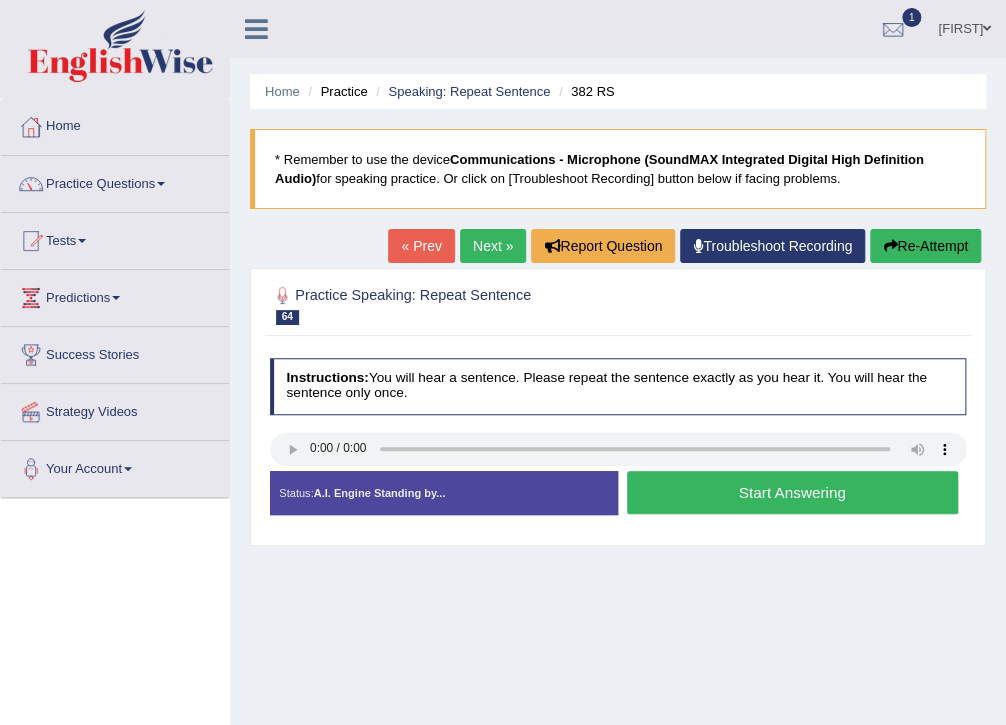click on "Start Answering" at bounding box center (792, 492) 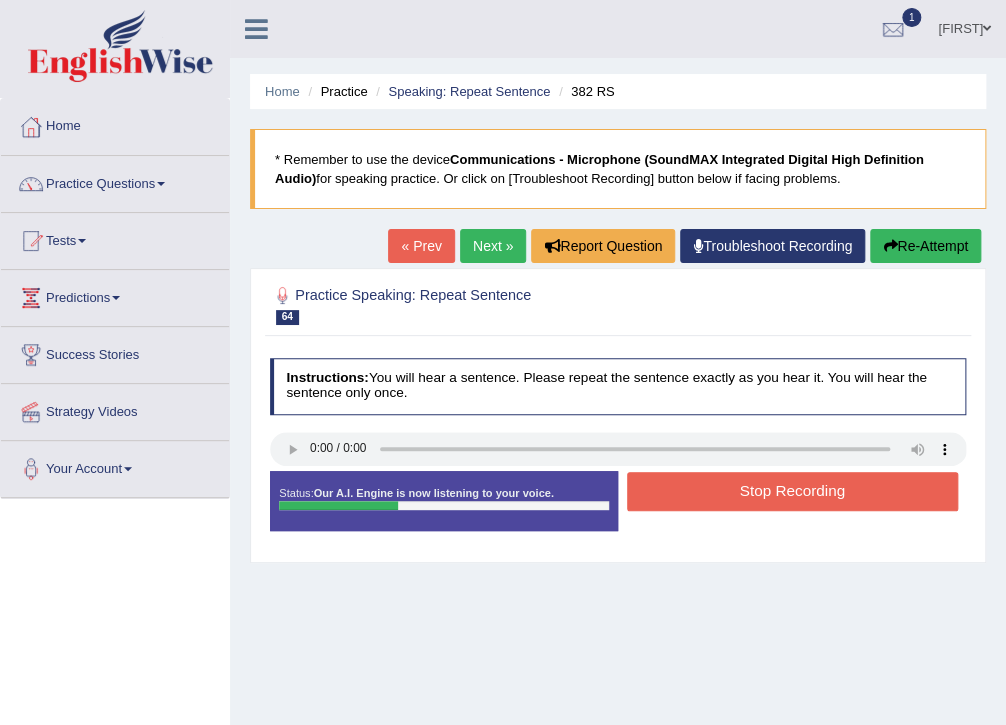 click on "Stop Recording" at bounding box center [792, 491] 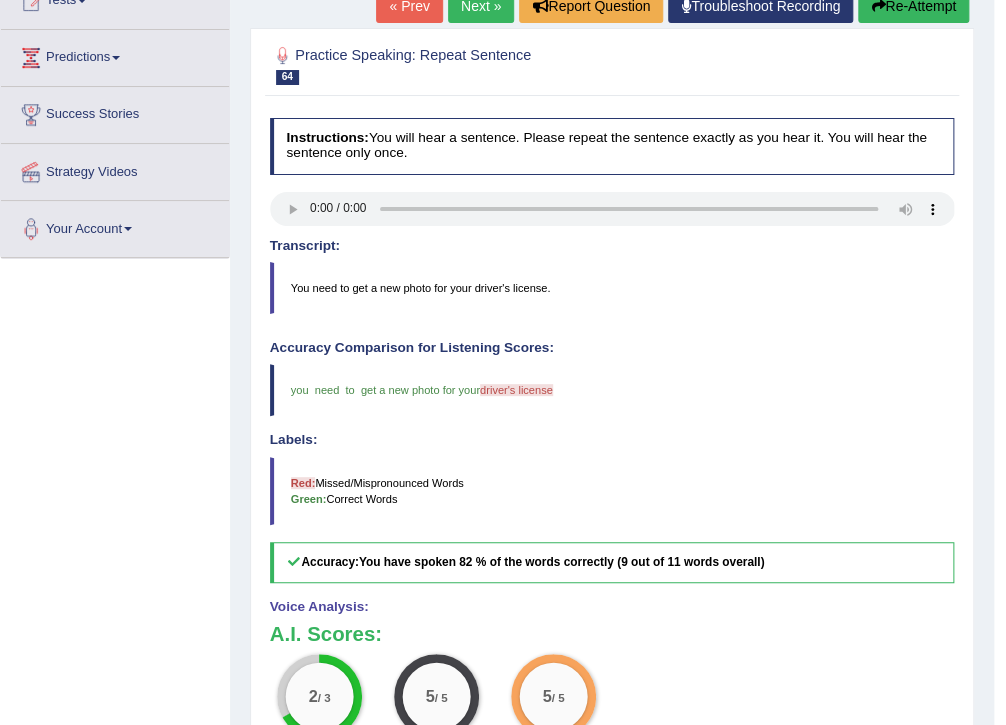 scroll, scrollTop: 0, scrollLeft: 0, axis: both 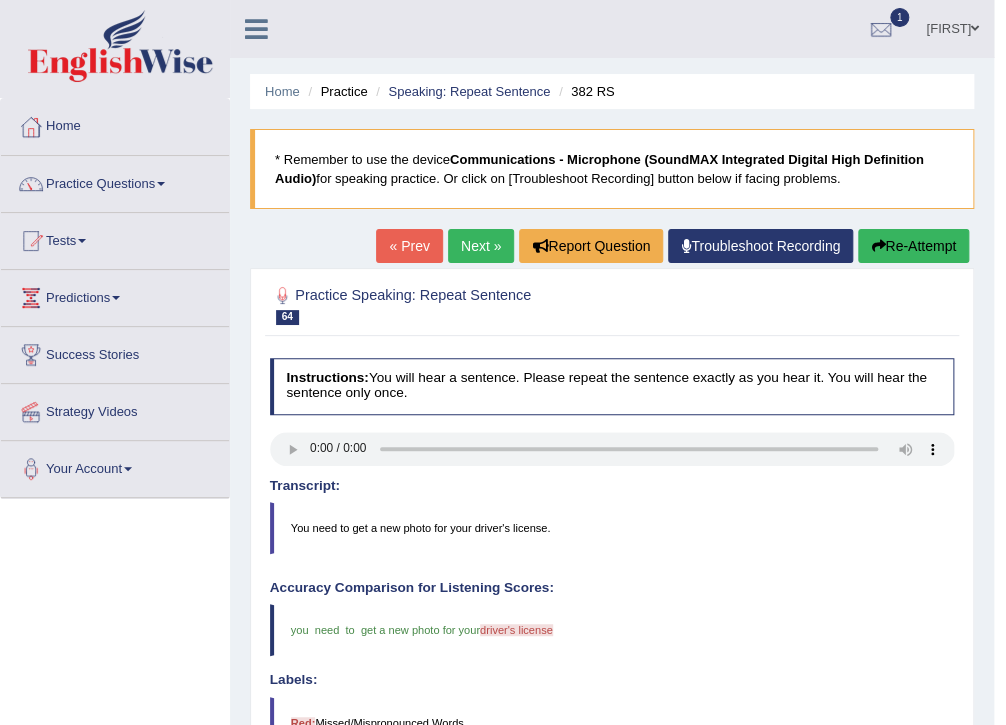 click on "Next »" at bounding box center (481, 246) 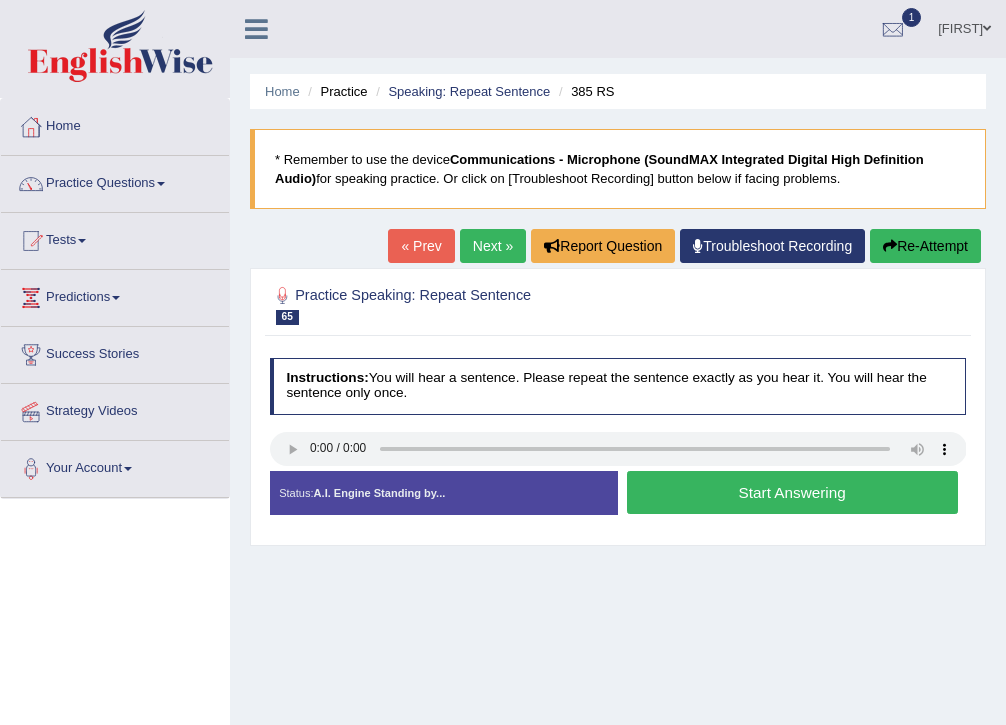scroll, scrollTop: 0, scrollLeft: 0, axis: both 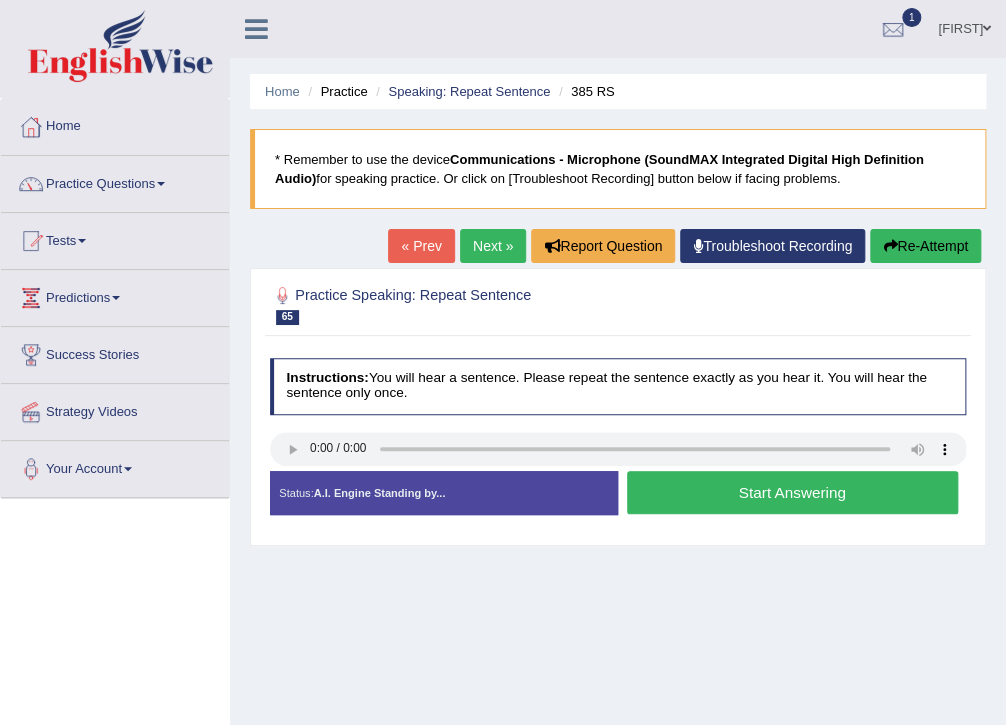 click on "Start Answering" at bounding box center (792, 492) 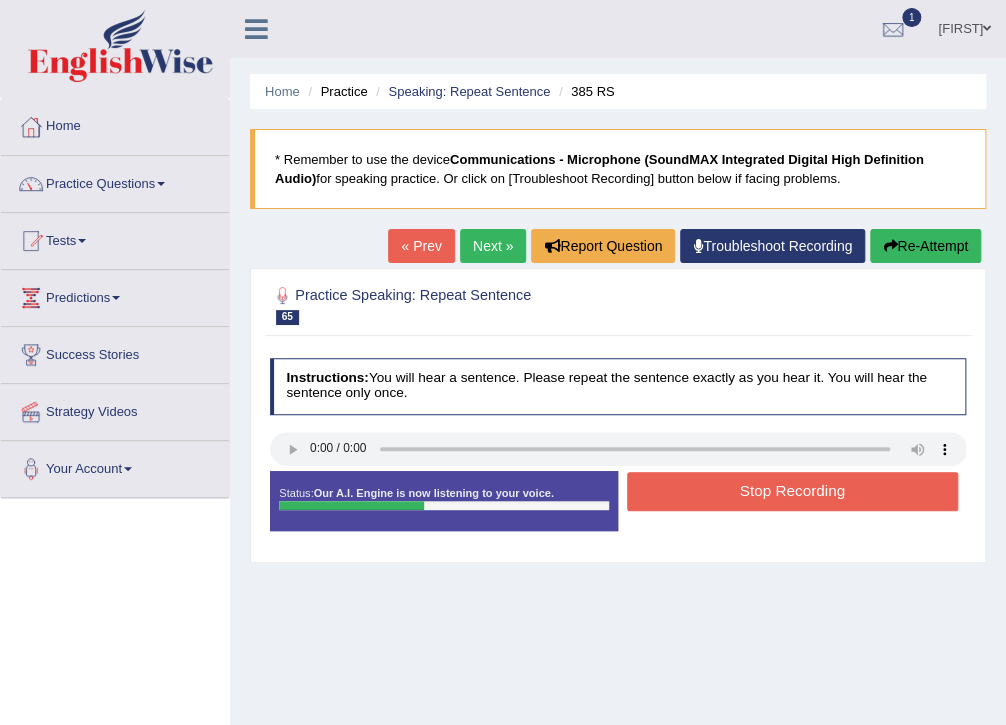 click on "Stop Recording" at bounding box center (792, 491) 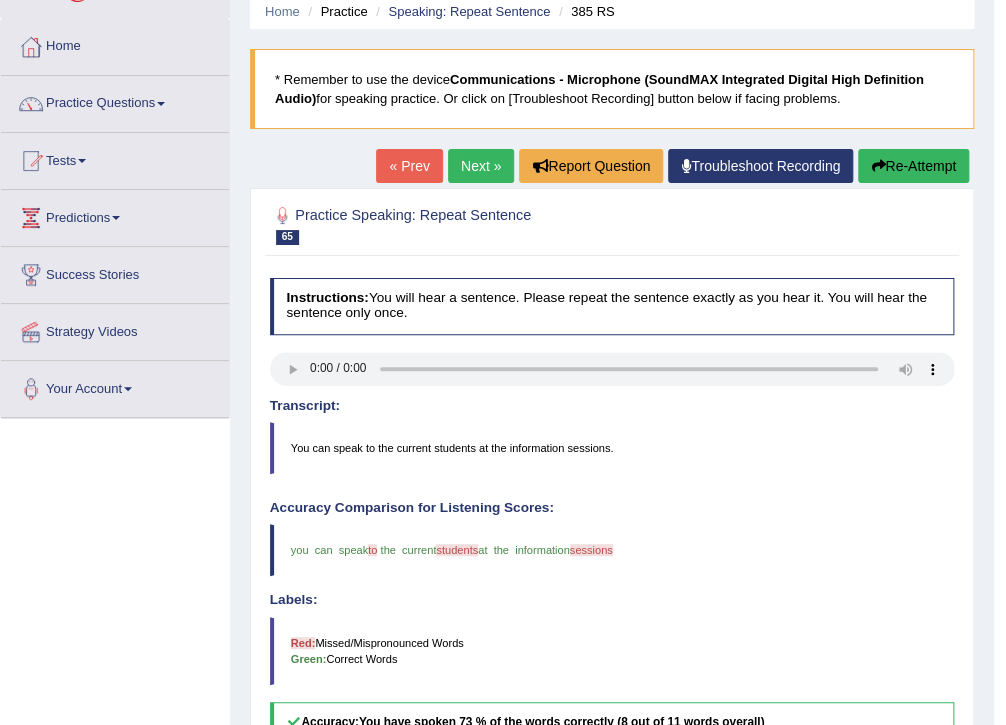 scroll, scrollTop: 0, scrollLeft: 0, axis: both 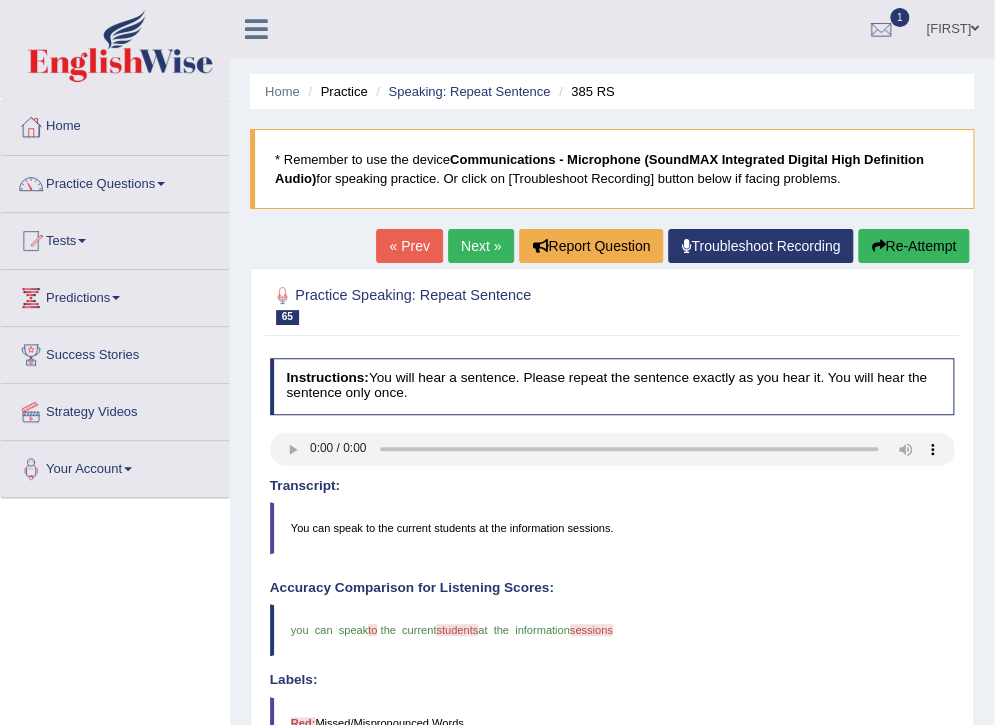 click on "Next »" at bounding box center (481, 246) 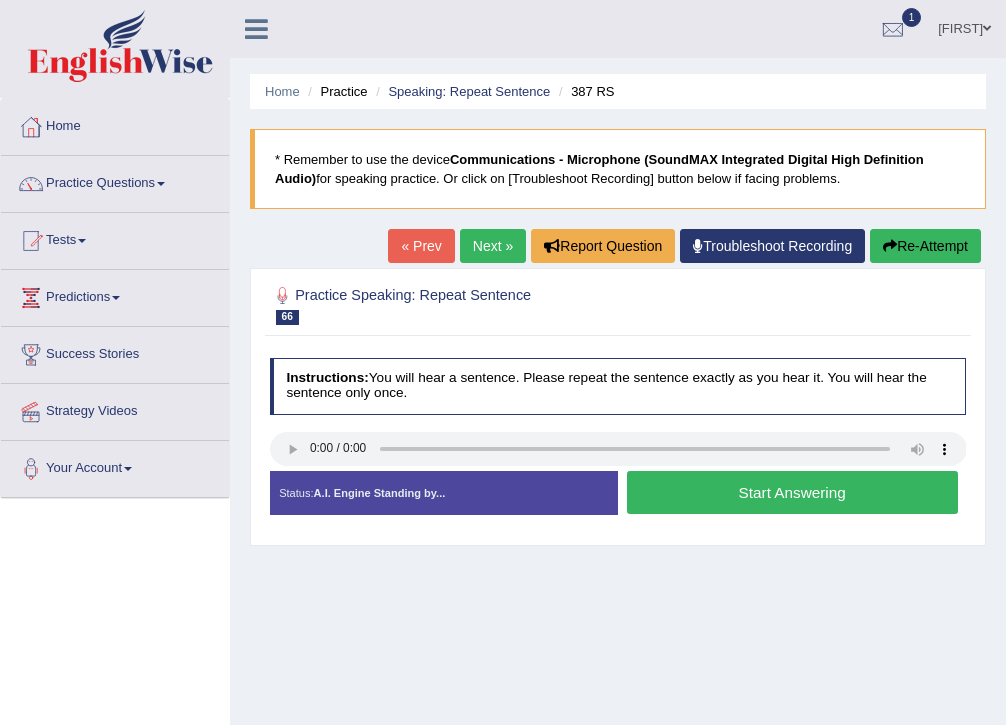 scroll, scrollTop: 0, scrollLeft: 0, axis: both 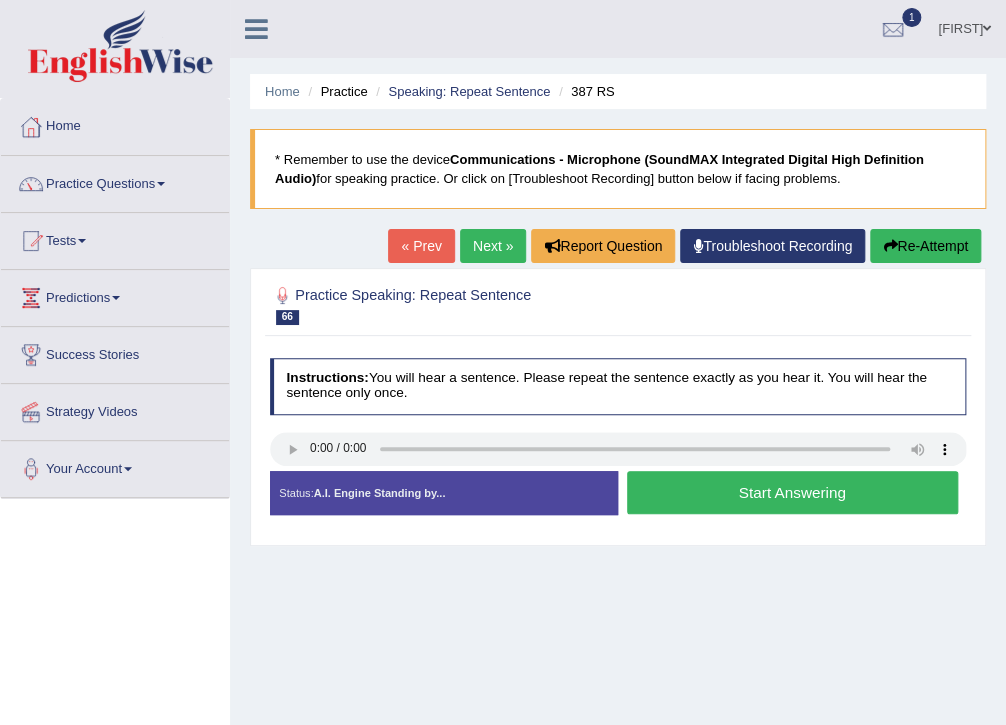 click on "Start Answering" at bounding box center (792, 492) 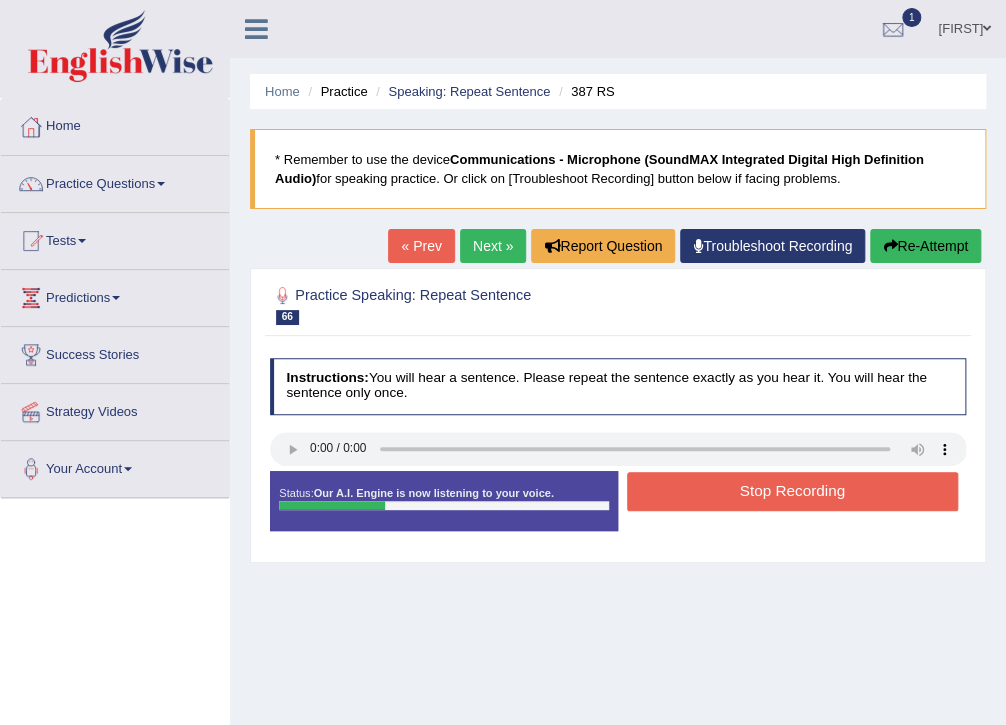 click on "Stop Recording" at bounding box center [792, 491] 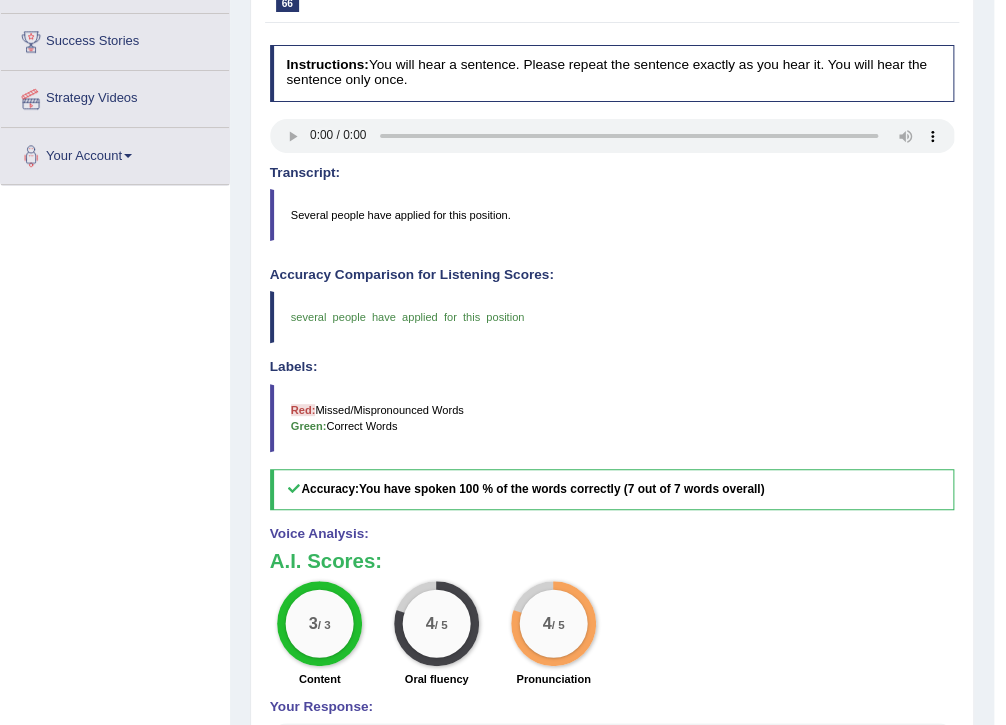 scroll, scrollTop: 160, scrollLeft: 0, axis: vertical 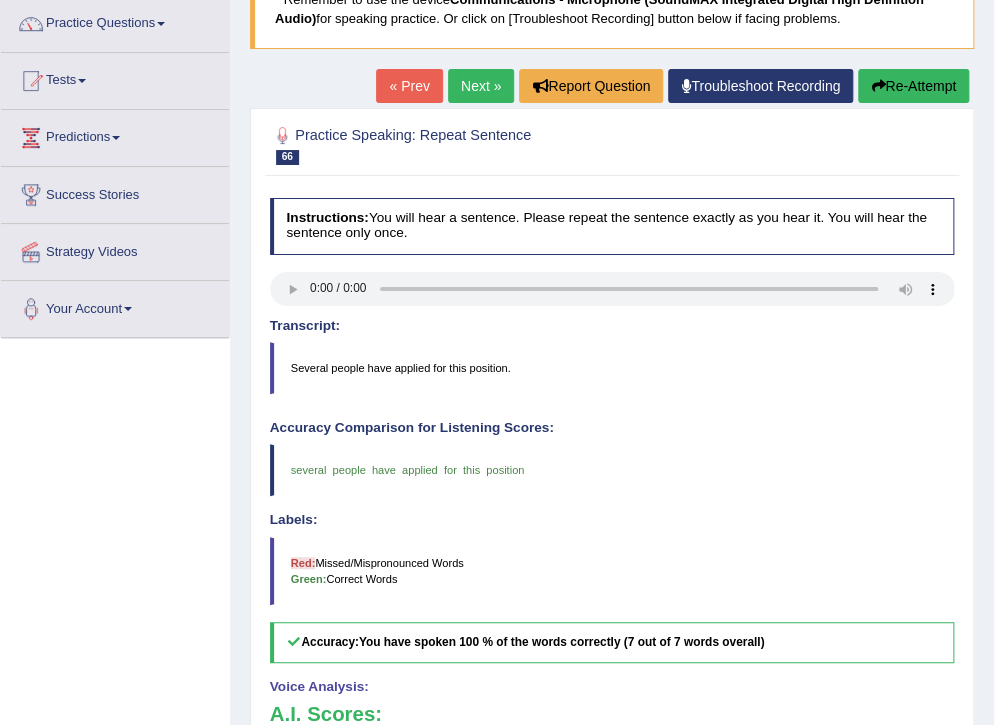 click on "Next »" at bounding box center [481, 86] 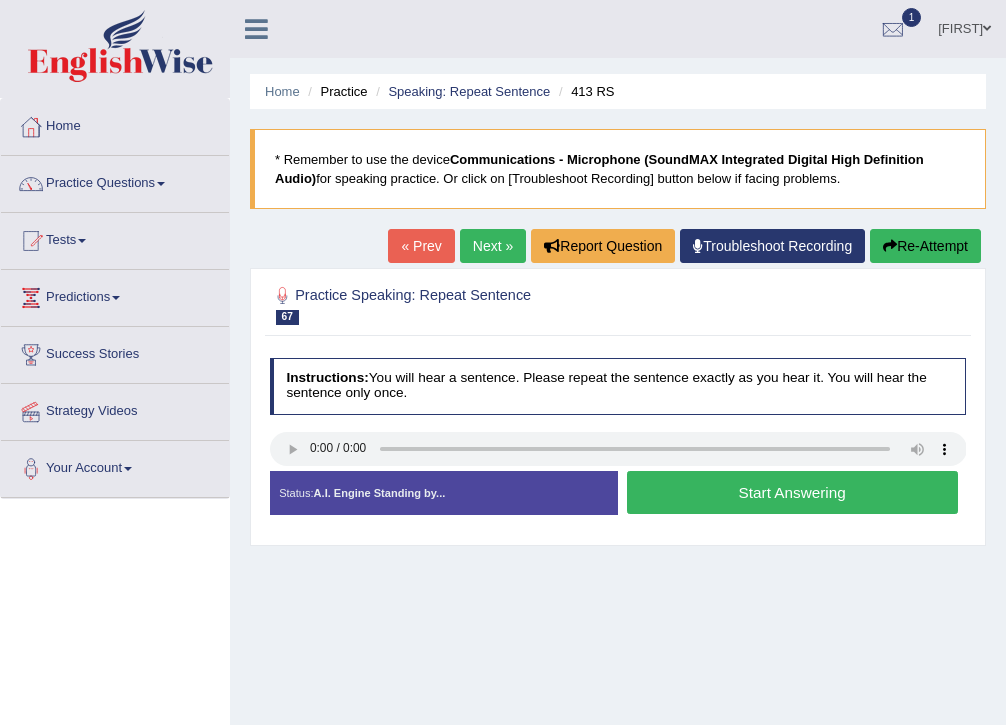 scroll, scrollTop: 0, scrollLeft: 0, axis: both 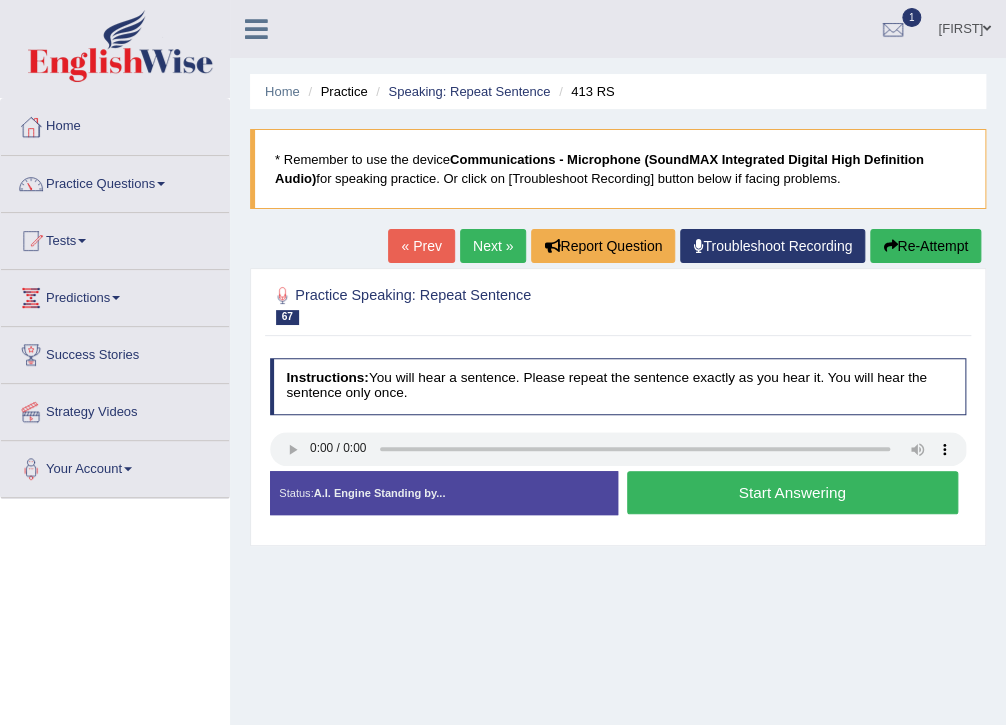 click on "Start Answering" at bounding box center [792, 492] 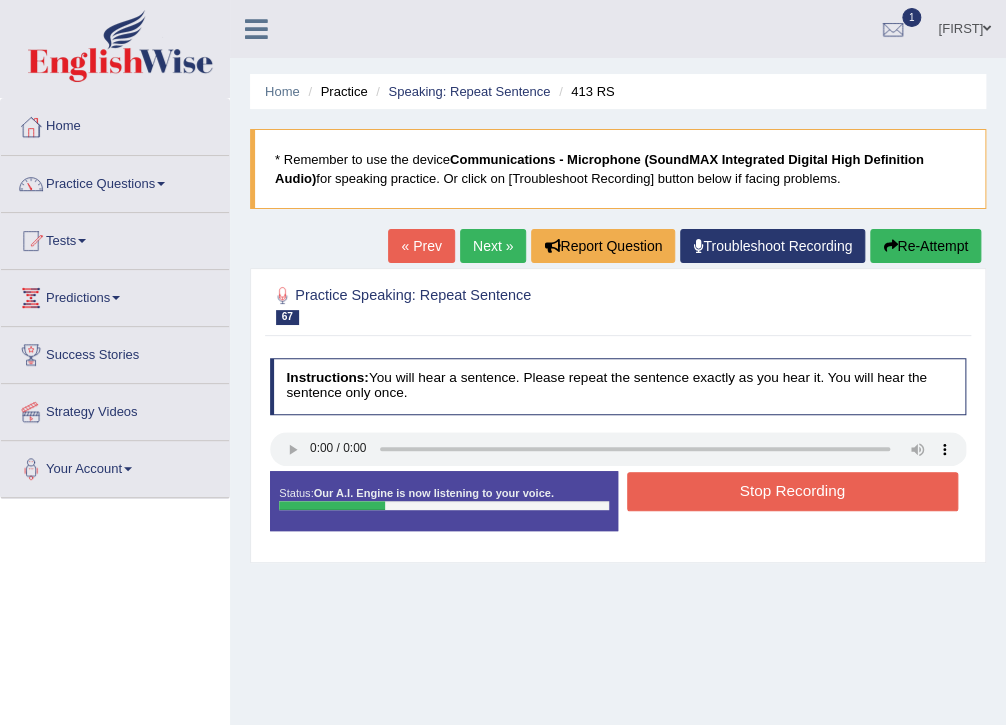 click on "Stop Recording" at bounding box center (792, 491) 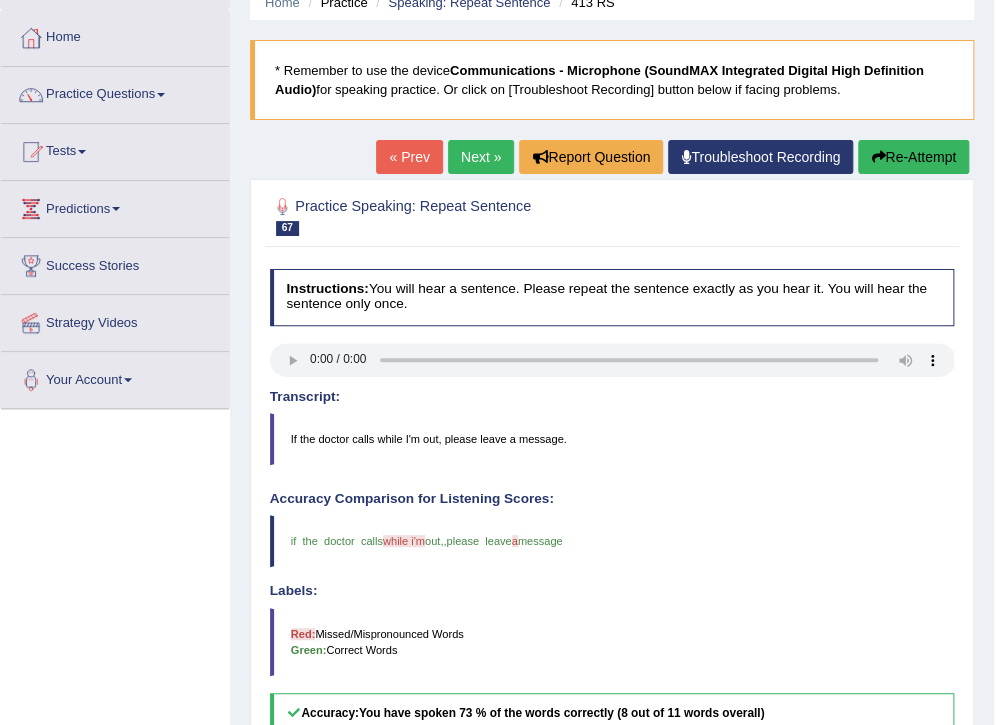 scroll, scrollTop: 0, scrollLeft: 0, axis: both 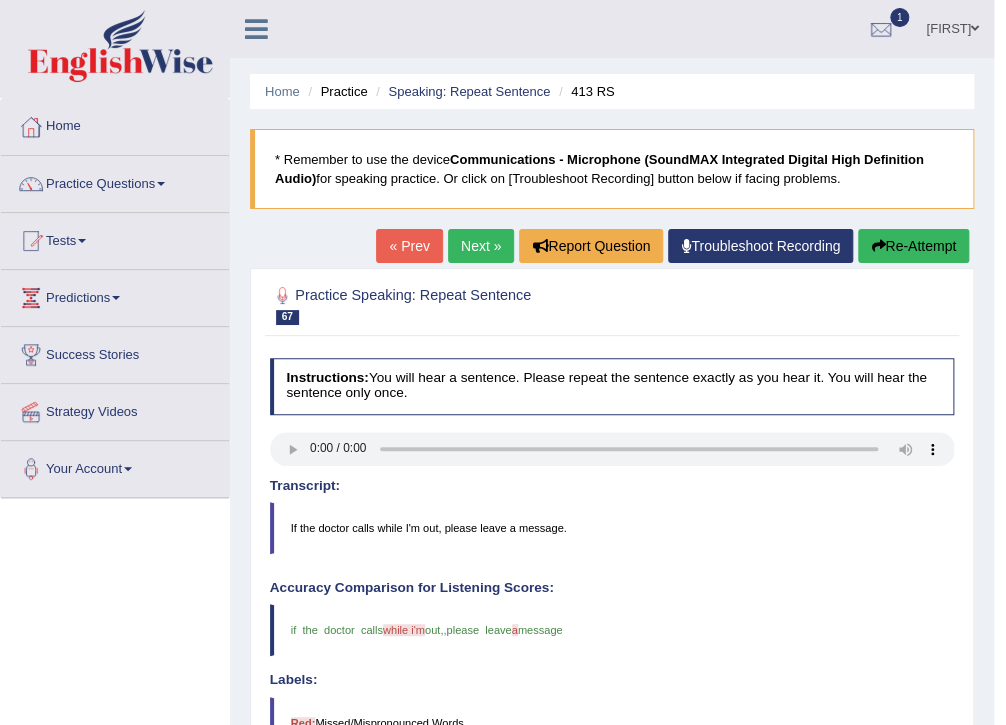 click on "Next »" at bounding box center (481, 246) 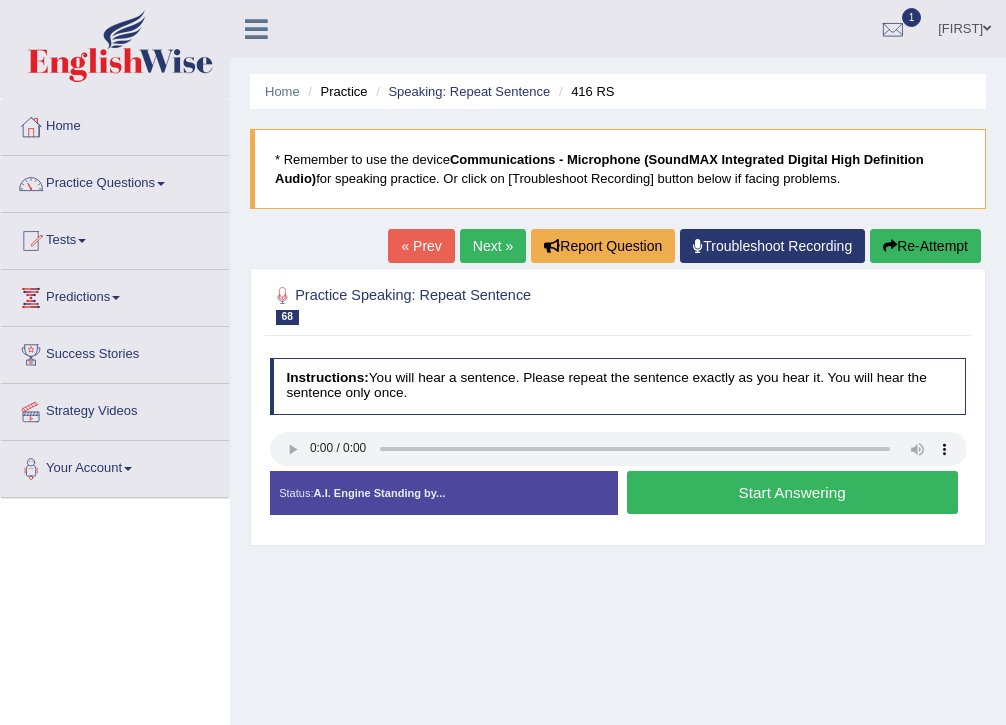 scroll, scrollTop: 0, scrollLeft: 0, axis: both 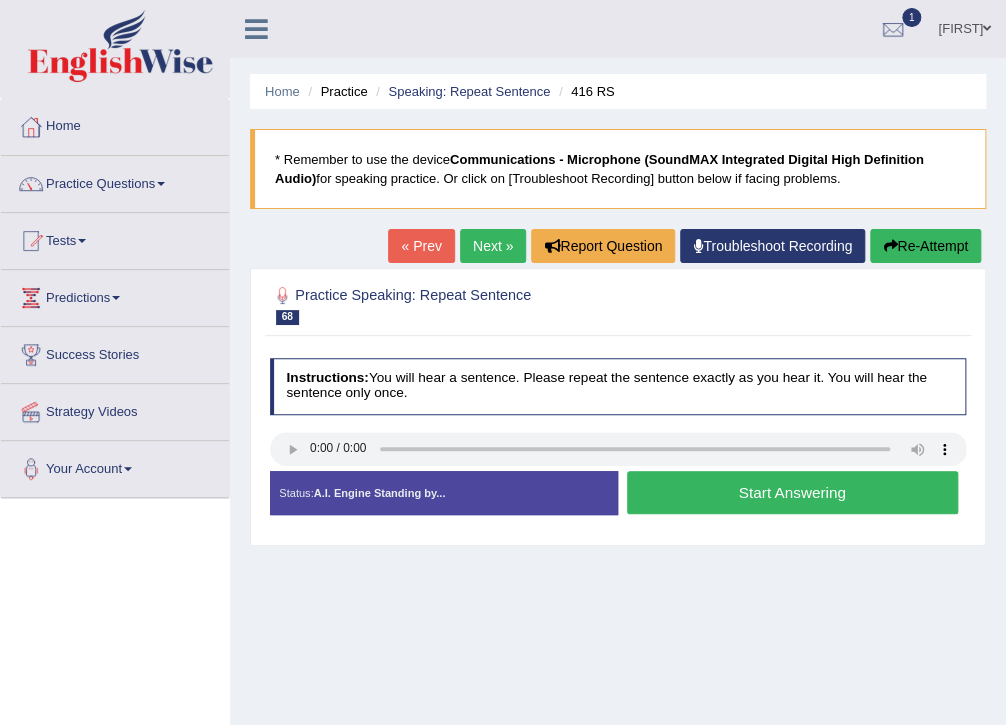 click on "Start Answering" at bounding box center (792, 492) 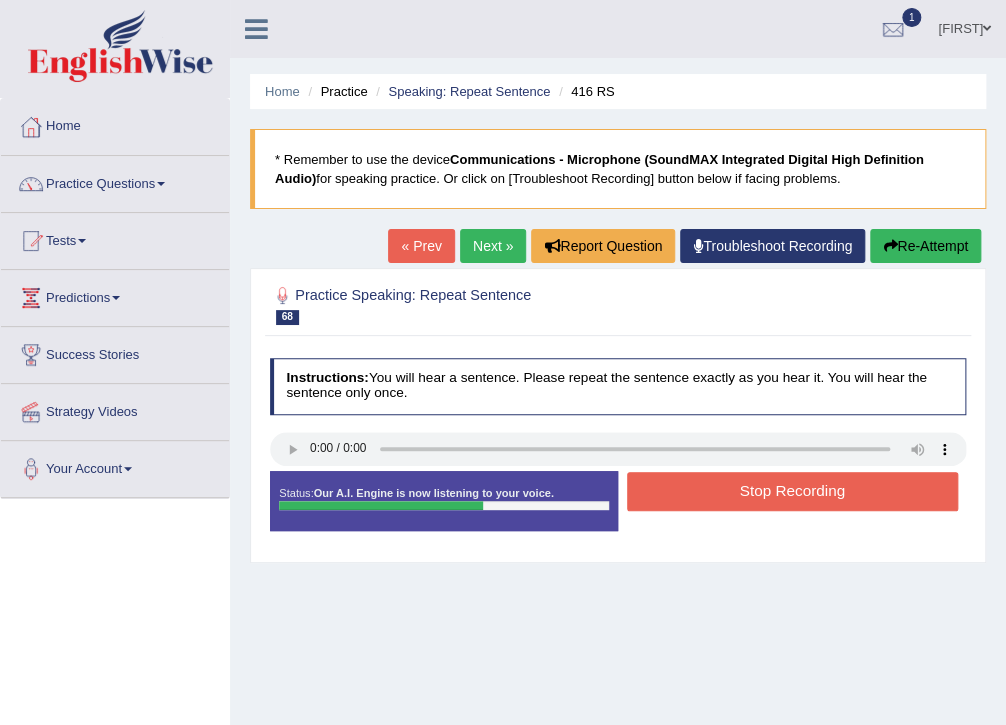 click on "Stop Recording" at bounding box center [792, 491] 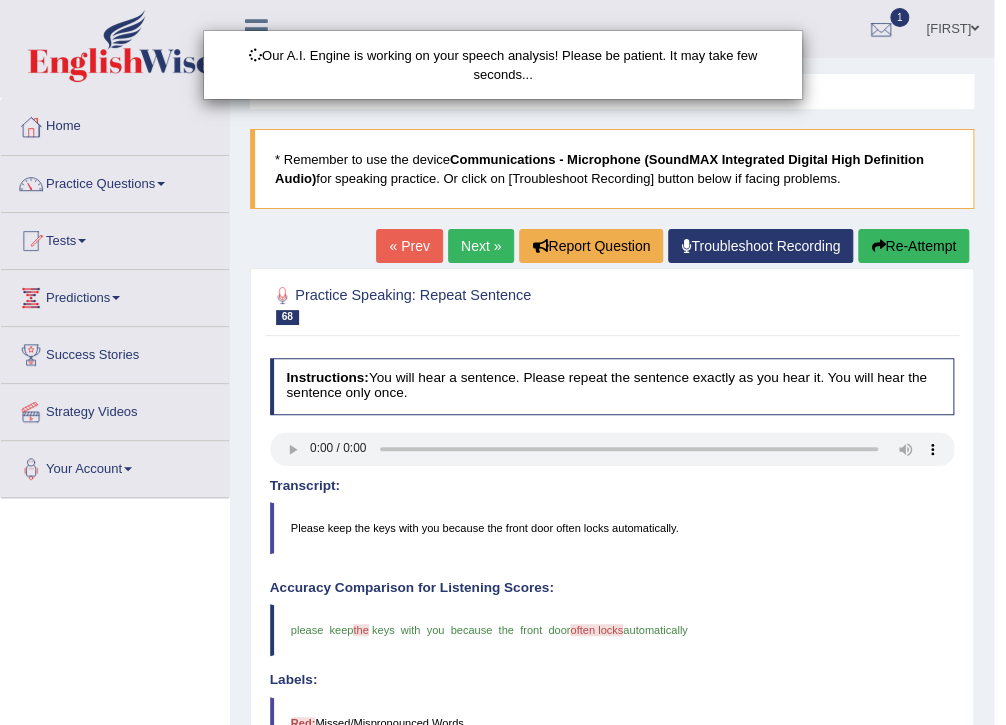 scroll, scrollTop: 240, scrollLeft: 0, axis: vertical 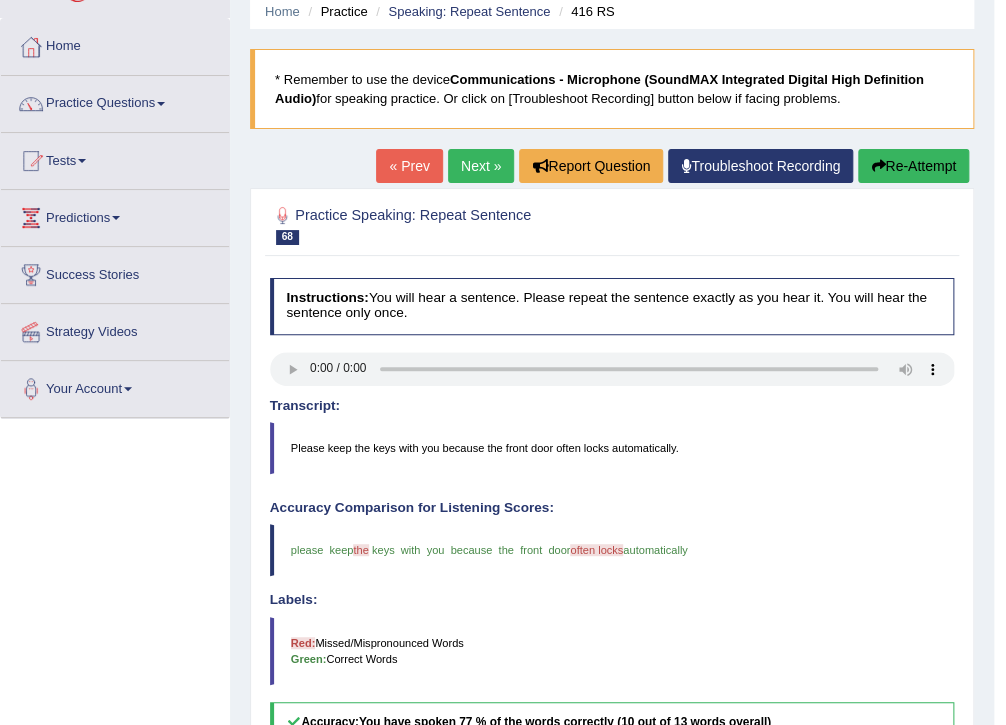 click on "Next »" at bounding box center [481, 166] 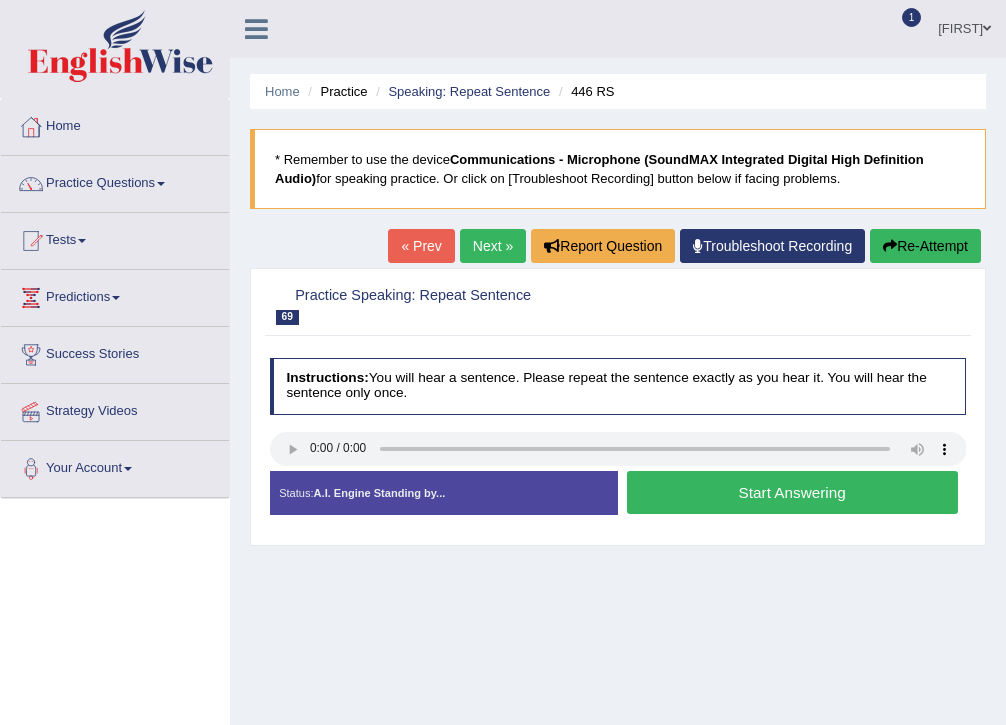 scroll, scrollTop: 0, scrollLeft: 0, axis: both 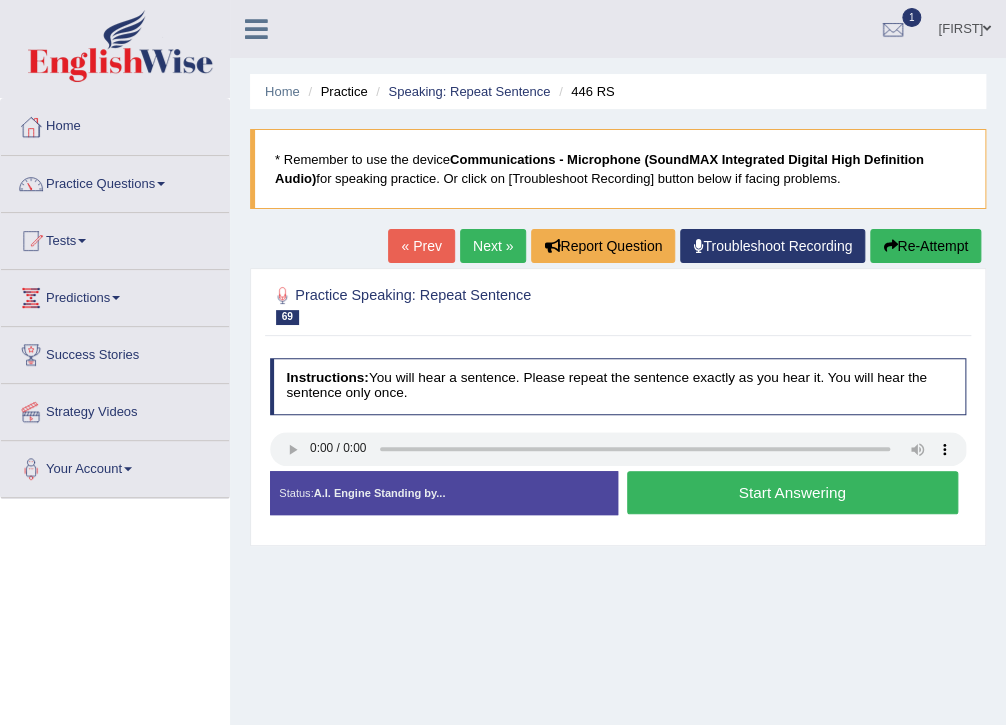 click on "Start Answering" at bounding box center (792, 492) 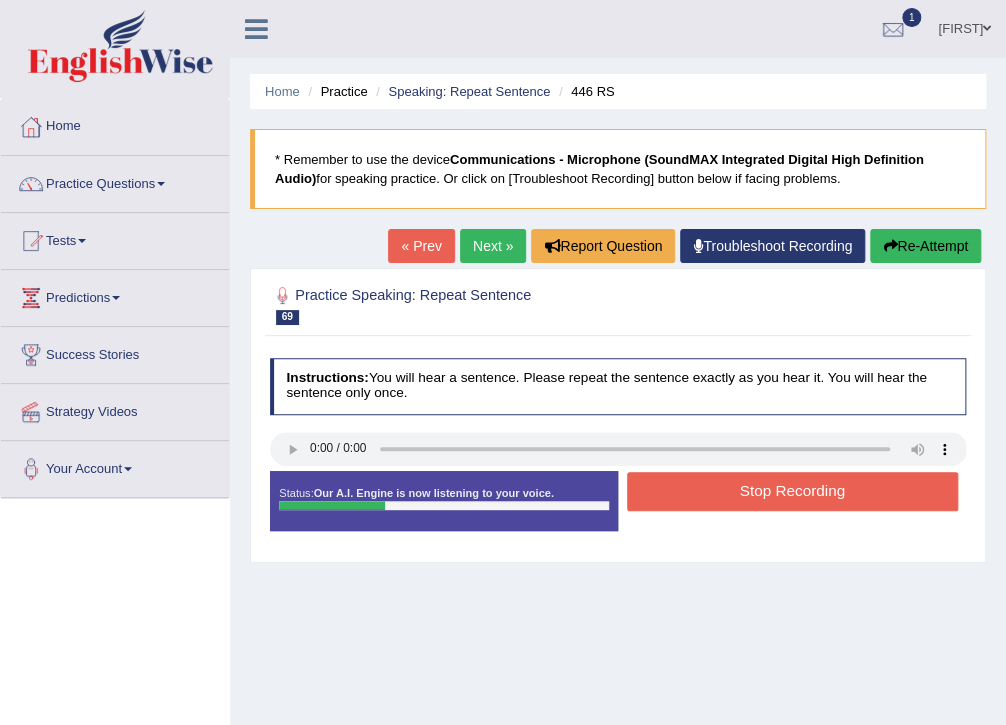click on "Stop Recording" at bounding box center (792, 491) 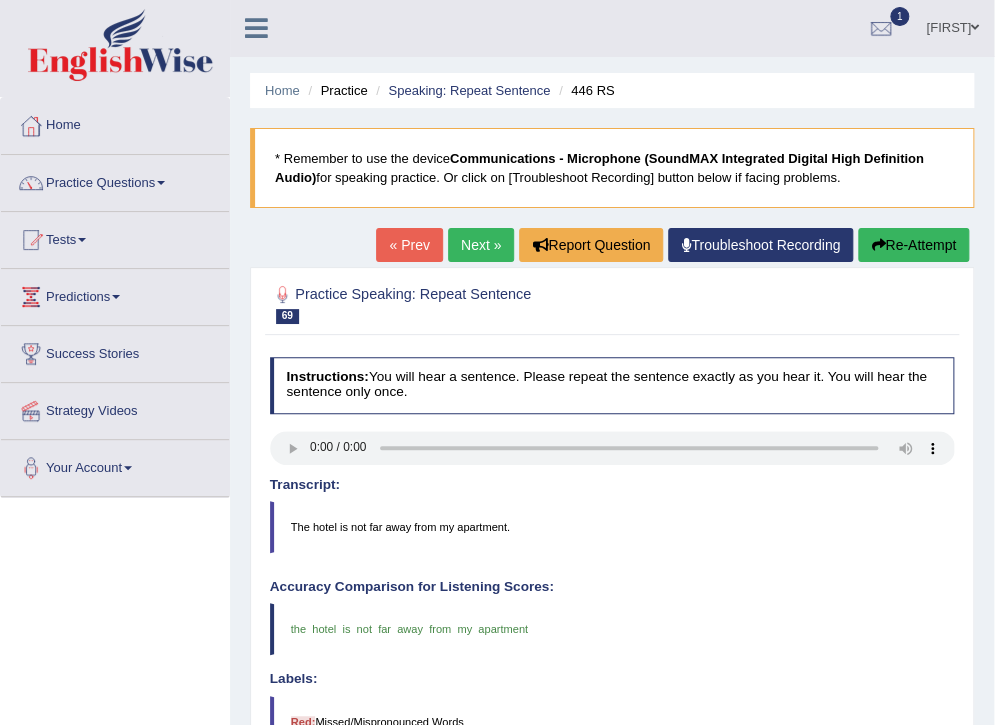 scroll, scrollTop: 0, scrollLeft: 0, axis: both 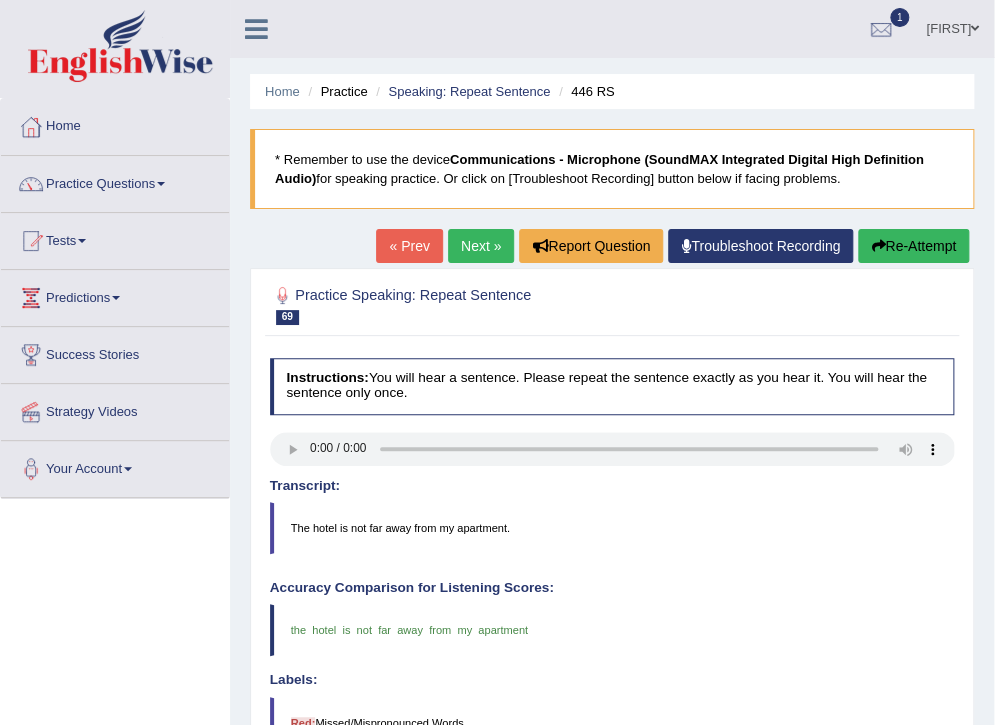 click on "Next »" at bounding box center (481, 246) 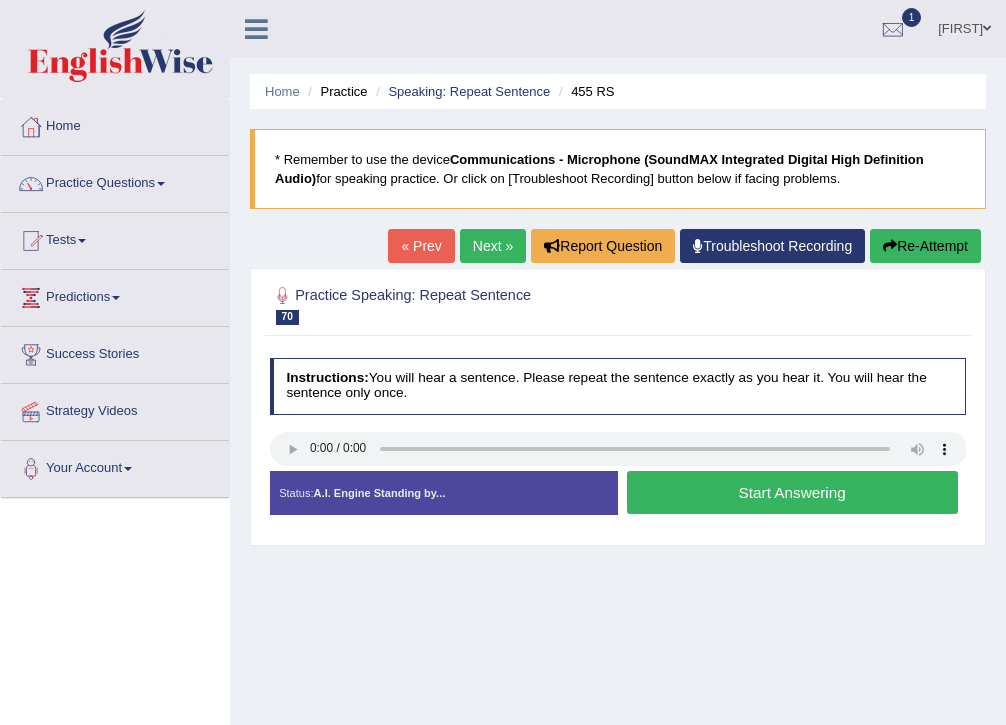 scroll, scrollTop: 0, scrollLeft: 0, axis: both 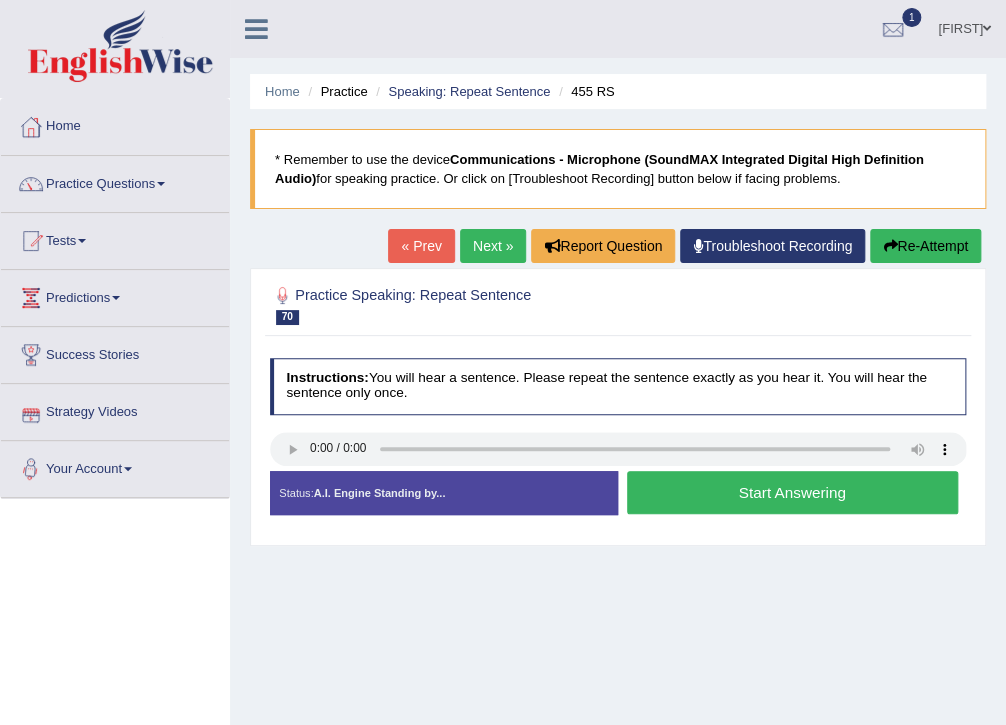 click on "Start Answering" at bounding box center (792, 492) 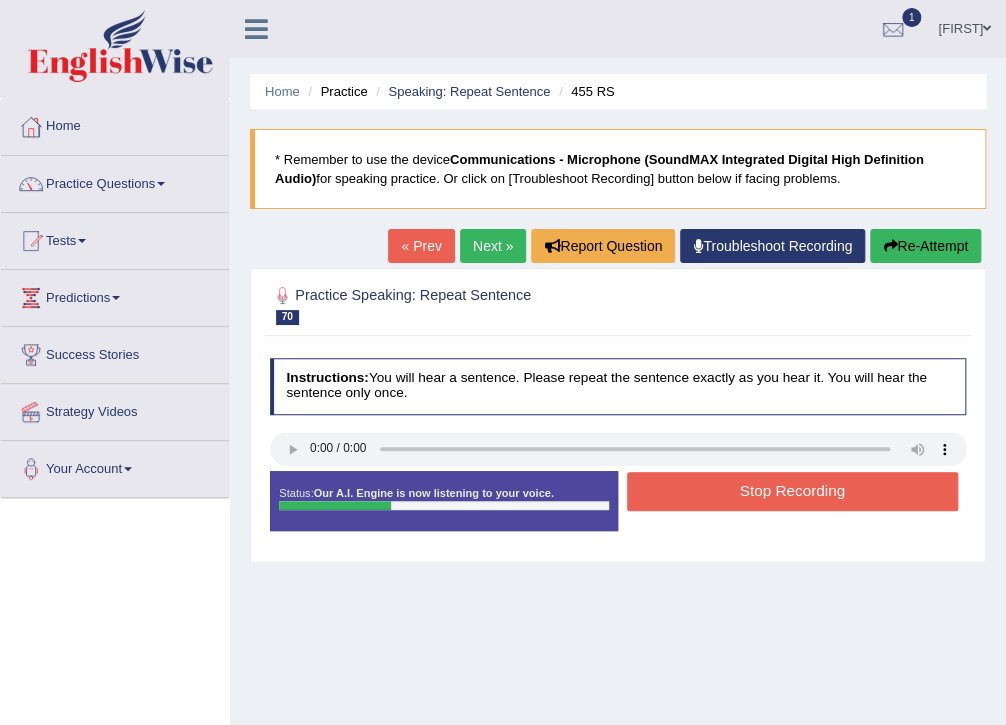 click on "Stop Recording" at bounding box center [792, 491] 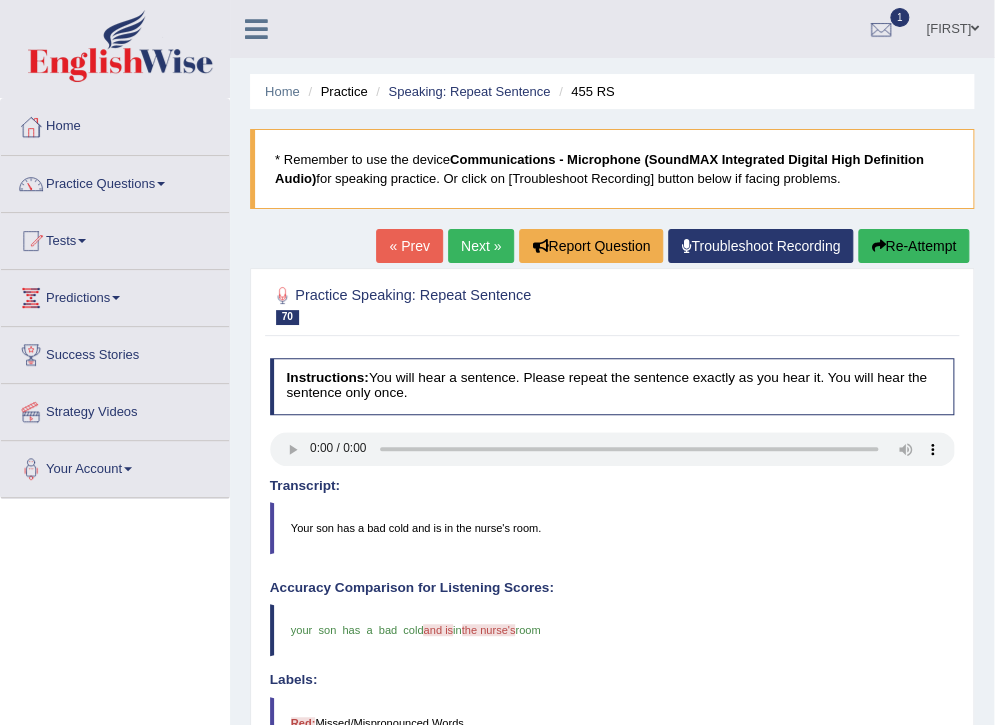 scroll, scrollTop: 0, scrollLeft: 0, axis: both 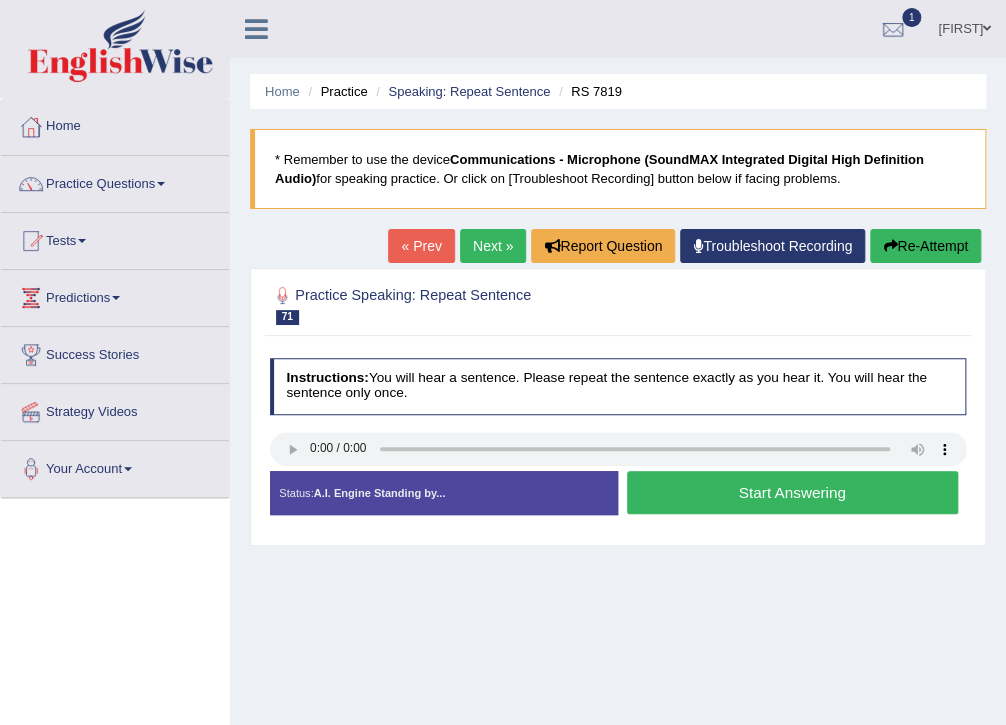 click on "Start Answering" at bounding box center [792, 492] 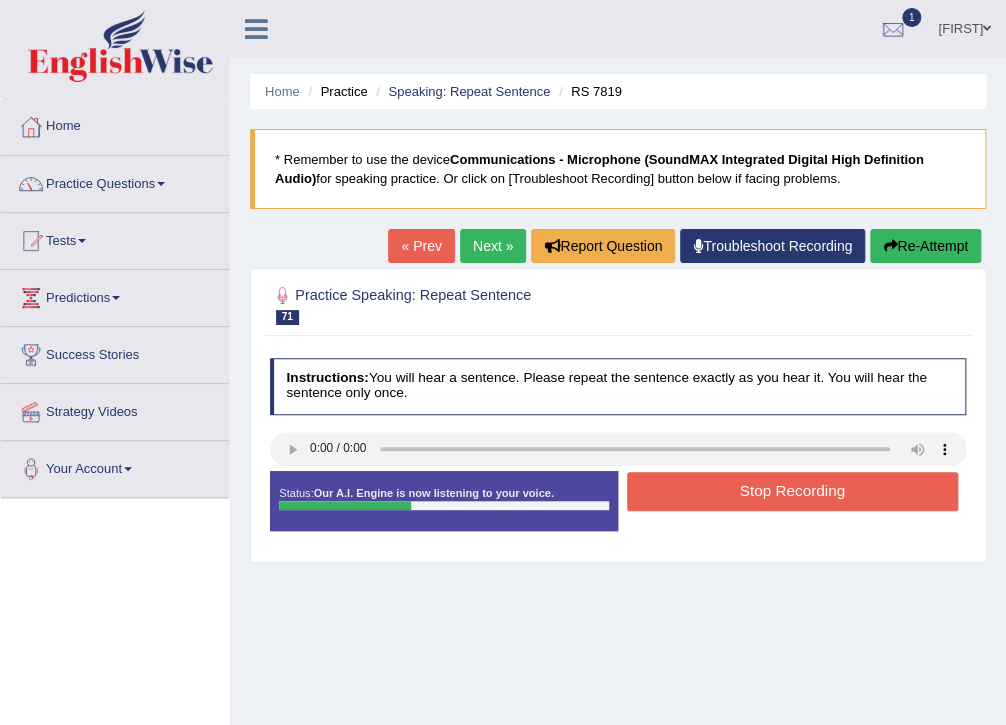 click on "Stop Recording" at bounding box center (792, 491) 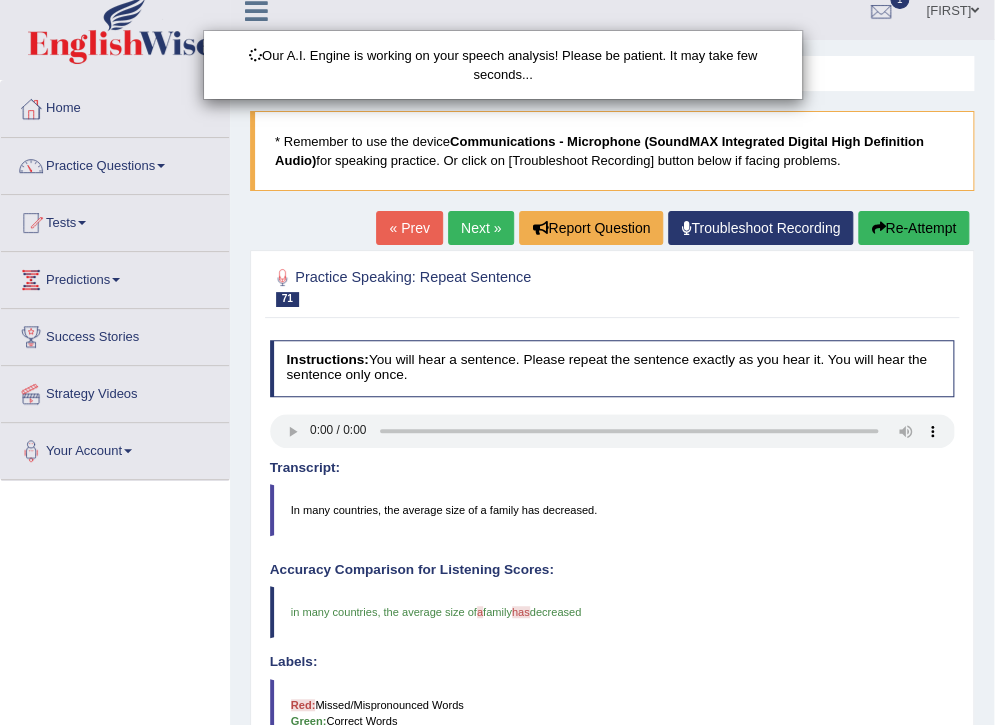 scroll, scrollTop: 160, scrollLeft: 0, axis: vertical 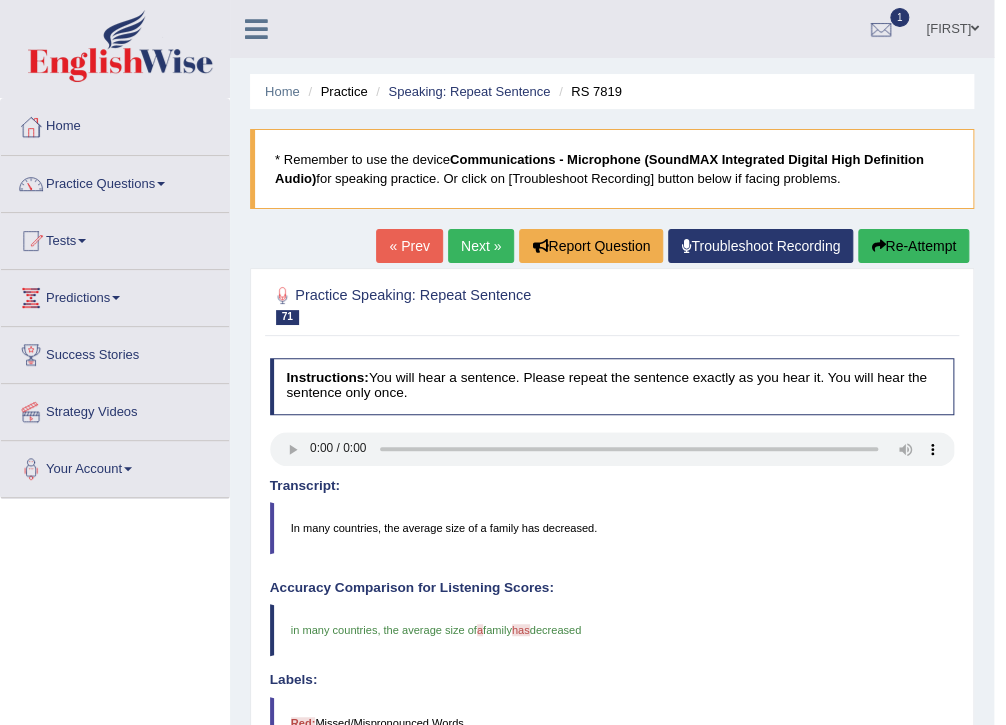 click on "Next »" at bounding box center (481, 246) 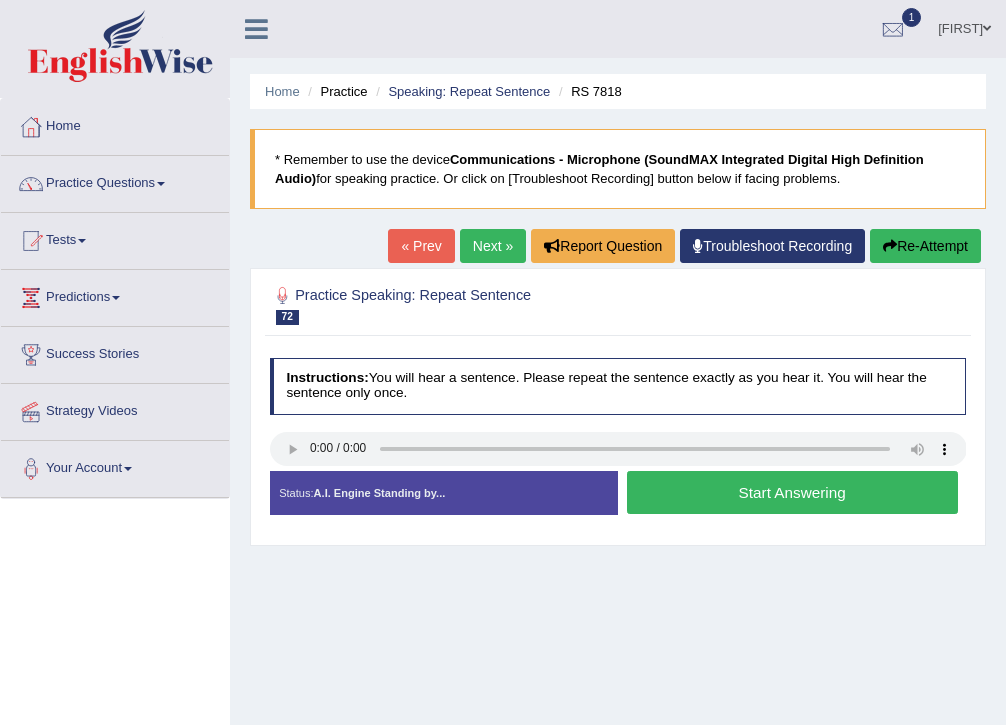 scroll, scrollTop: 0, scrollLeft: 0, axis: both 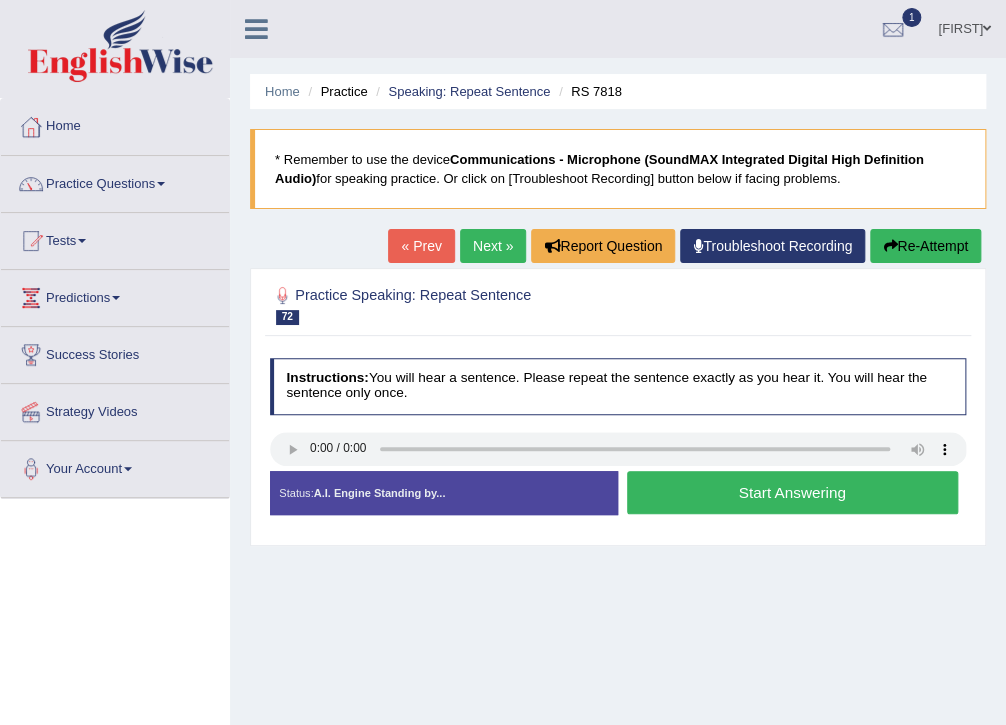 click on "Next »" at bounding box center [493, 246] 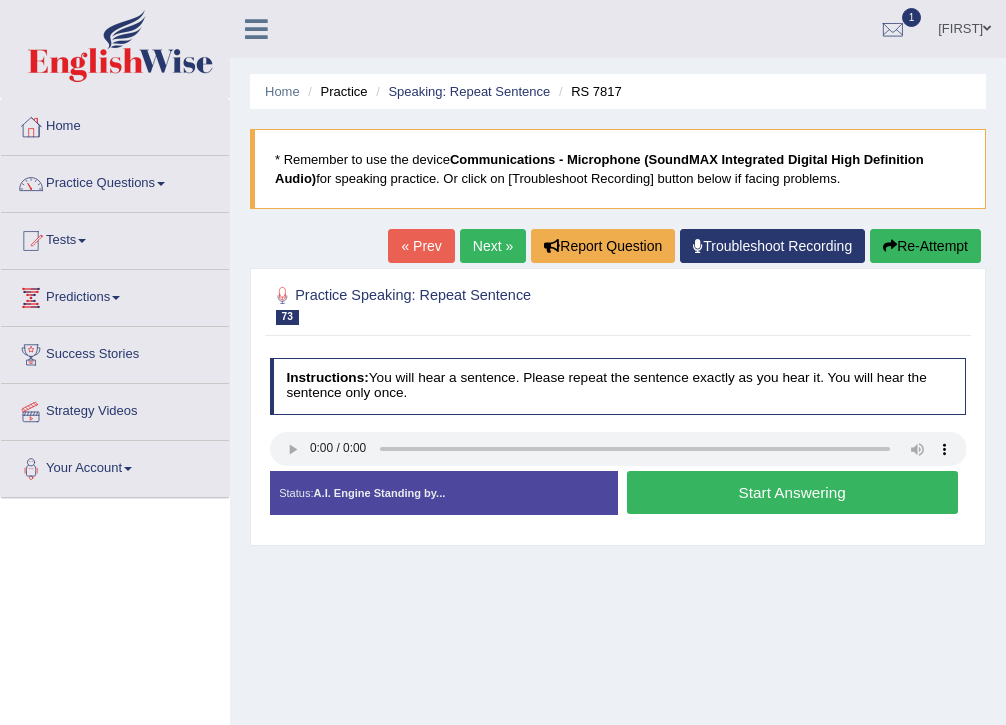 scroll, scrollTop: 0, scrollLeft: 0, axis: both 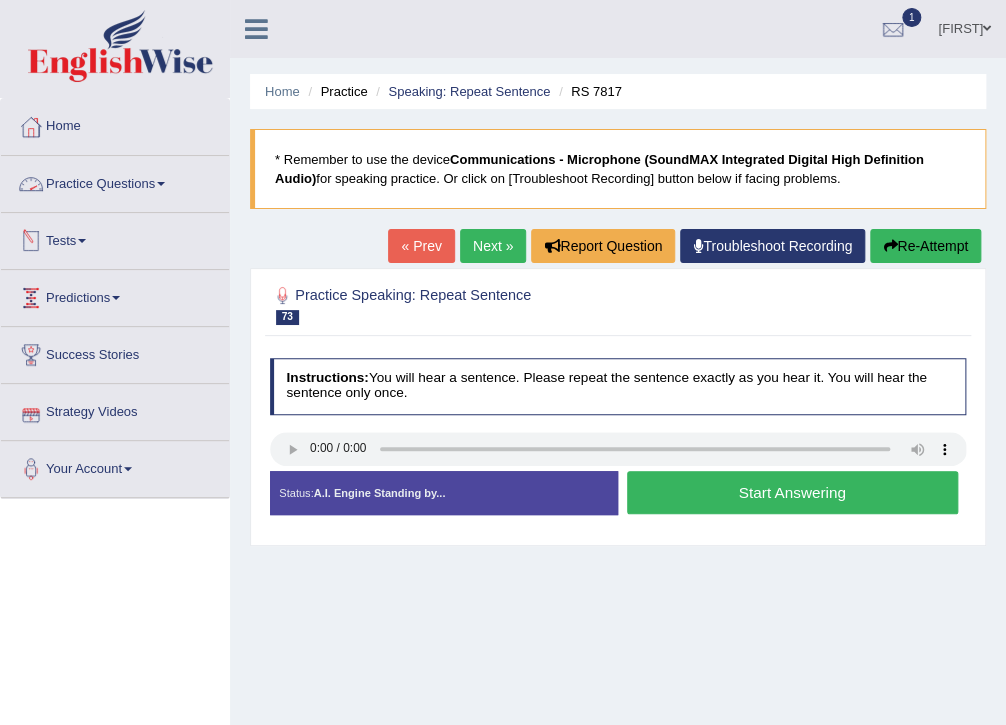 click on "Practice Questions" at bounding box center [115, 181] 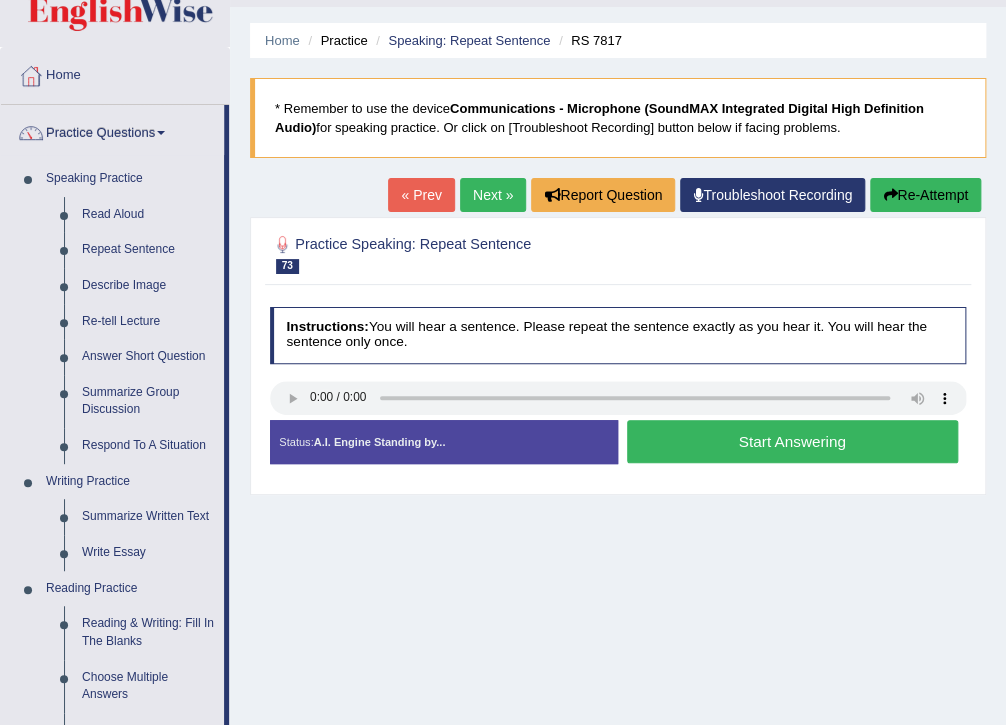 scroll, scrollTop: 80, scrollLeft: 0, axis: vertical 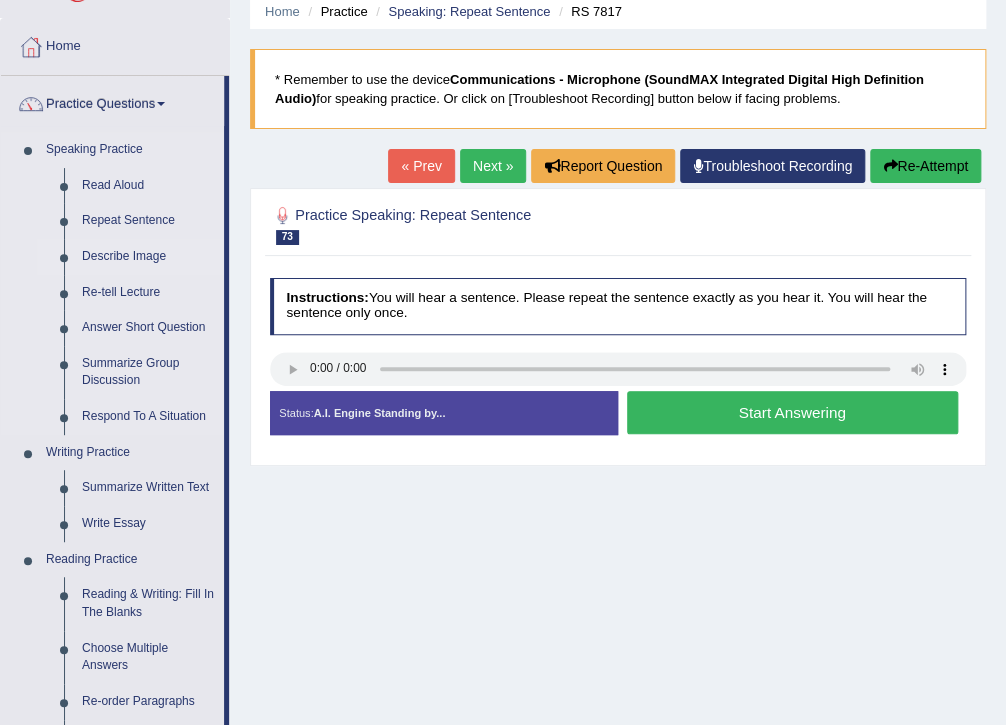 click on "Describe Image" at bounding box center (148, 257) 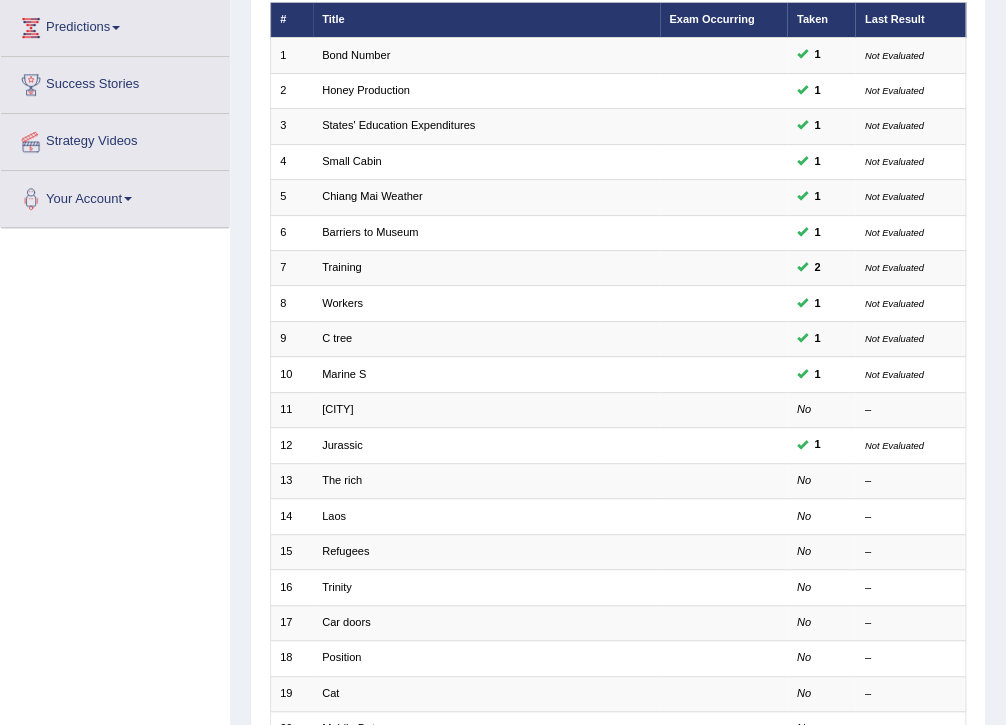 scroll, scrollTop: 0, scrollLeft: 0, axis: both 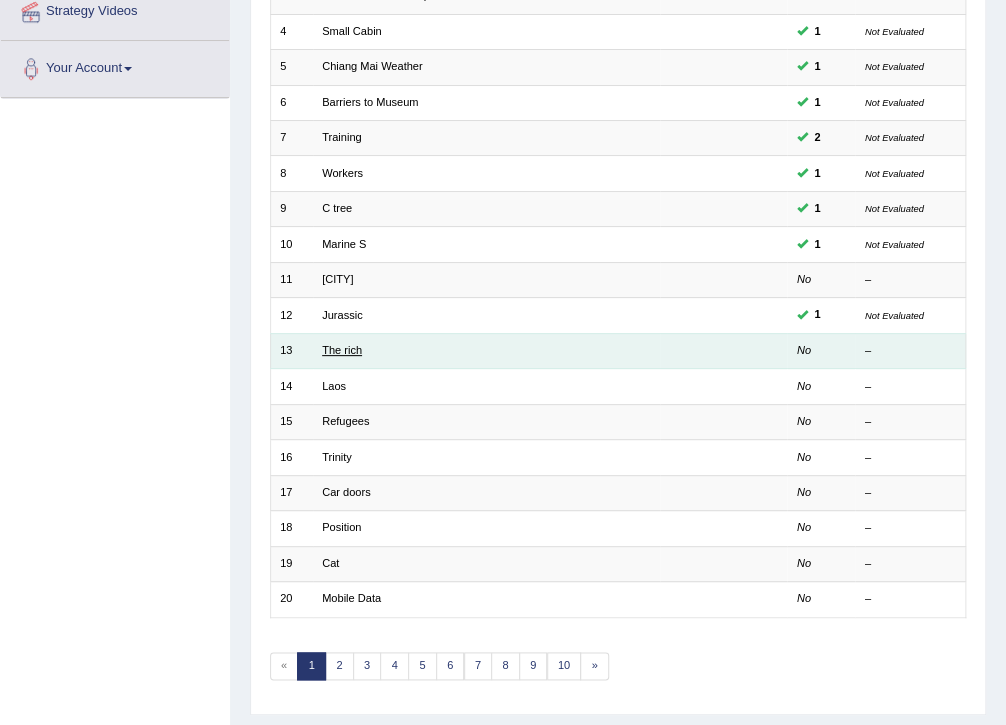 click on "The rich" at bounding box center (342, 350) 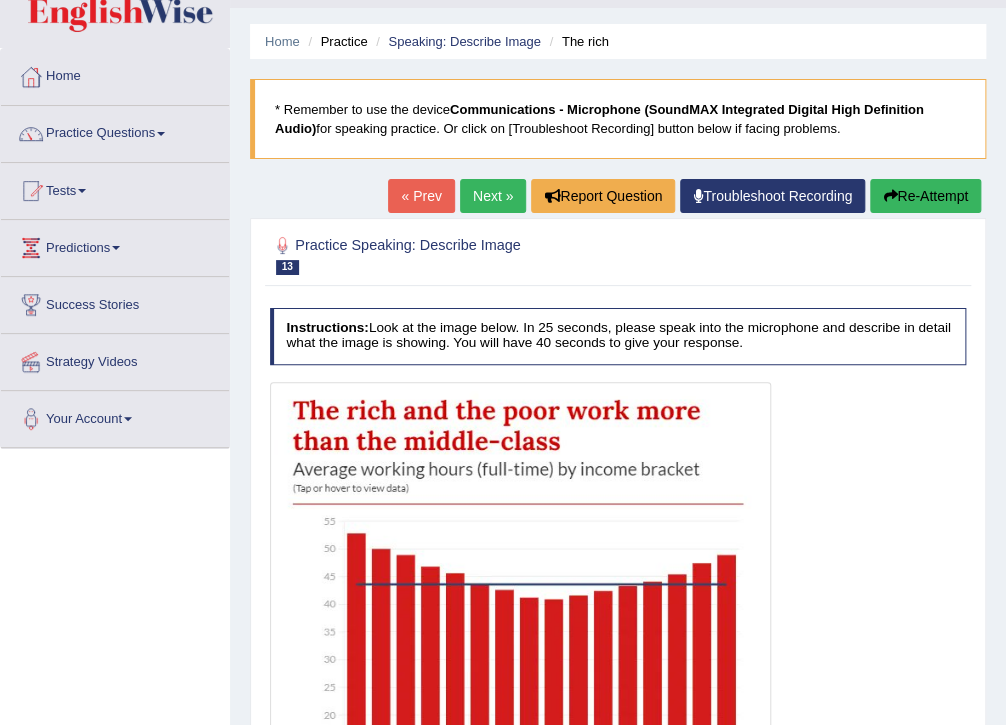 scroll, scrollTop: 240, scrollLeft: 0, axis: vertical 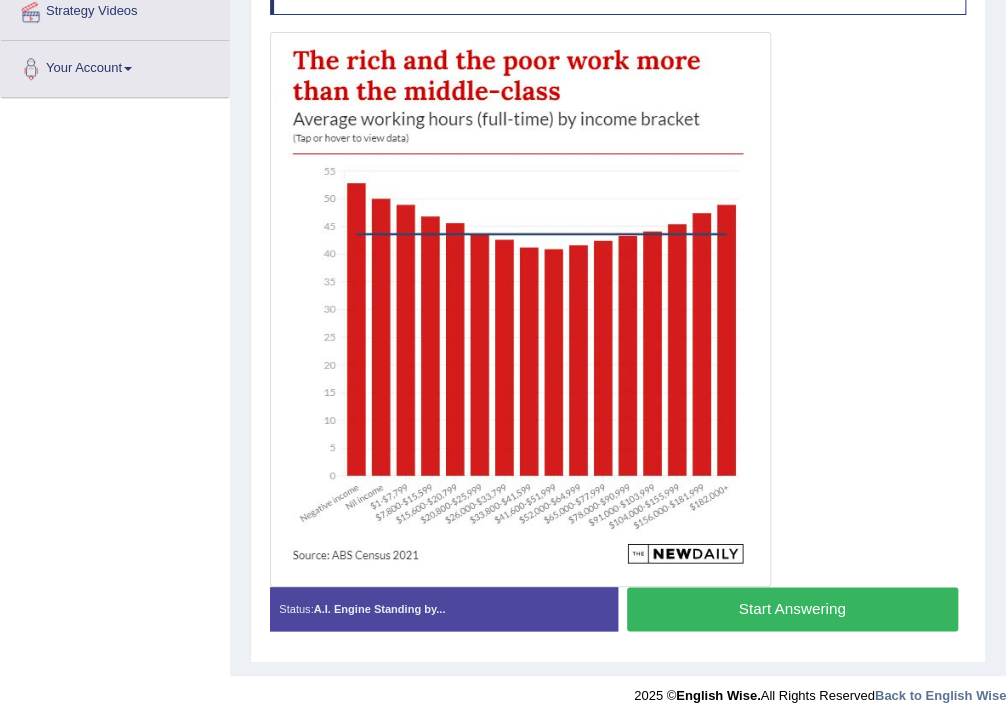 click on "Start Answering" at bounding box center [792, 608] 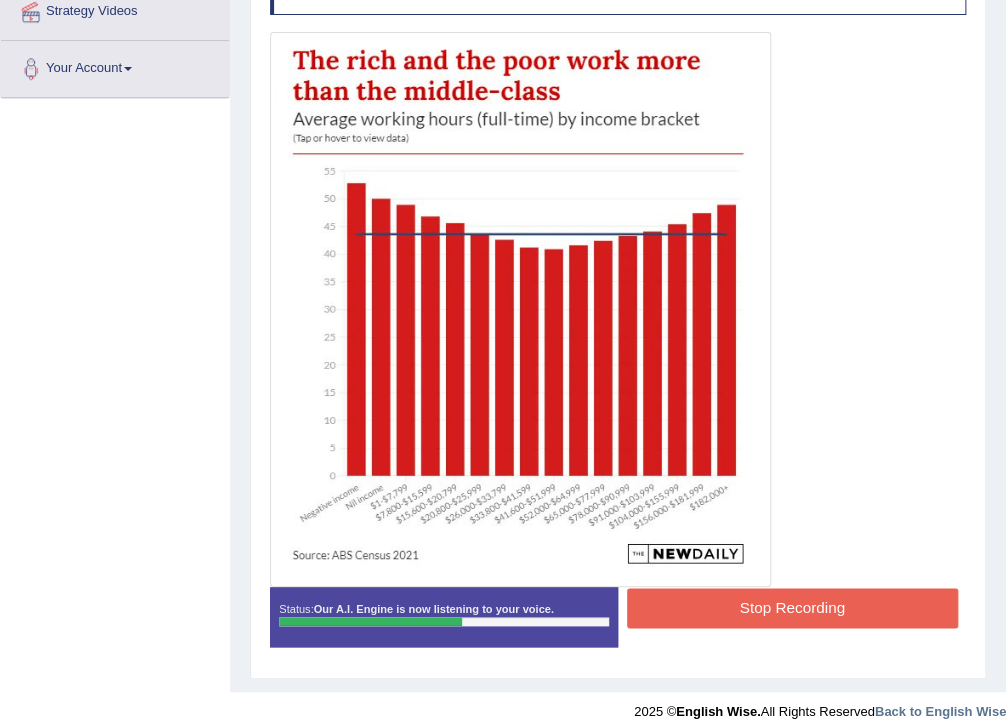 click on "Stop Recording" at bounding box center (792, 607) 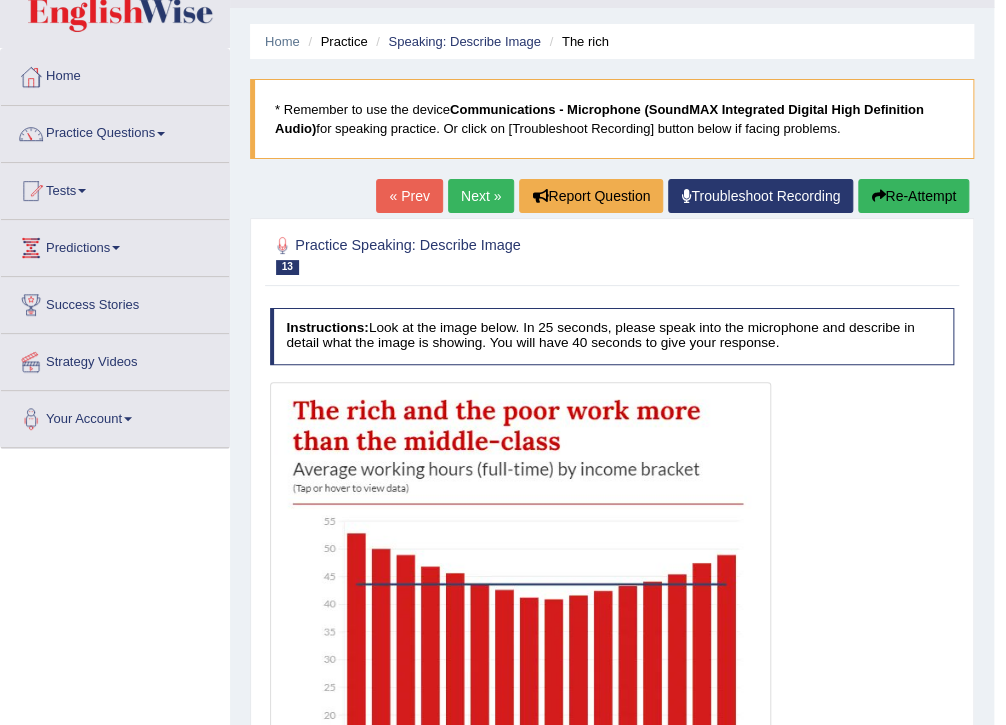 scroll, scrollTop: 0, scrollLeft: 0, axis: both 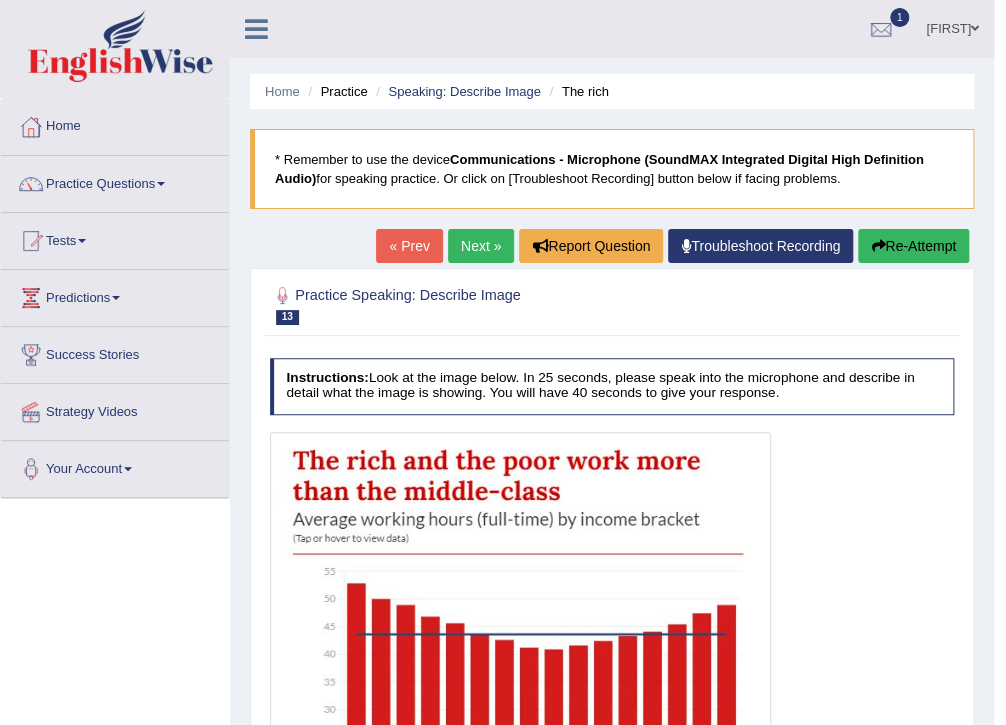 click on "Next »" at bounding box center [481, 246] 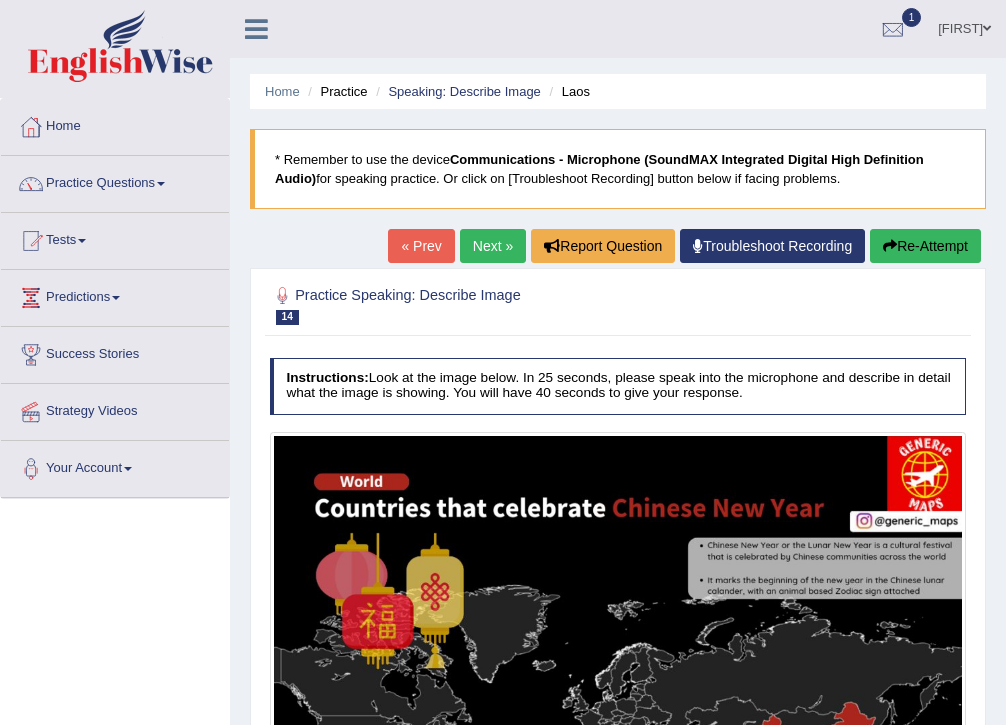 scroll, scrollTop: 0, scrollLeft: 0, axis: both 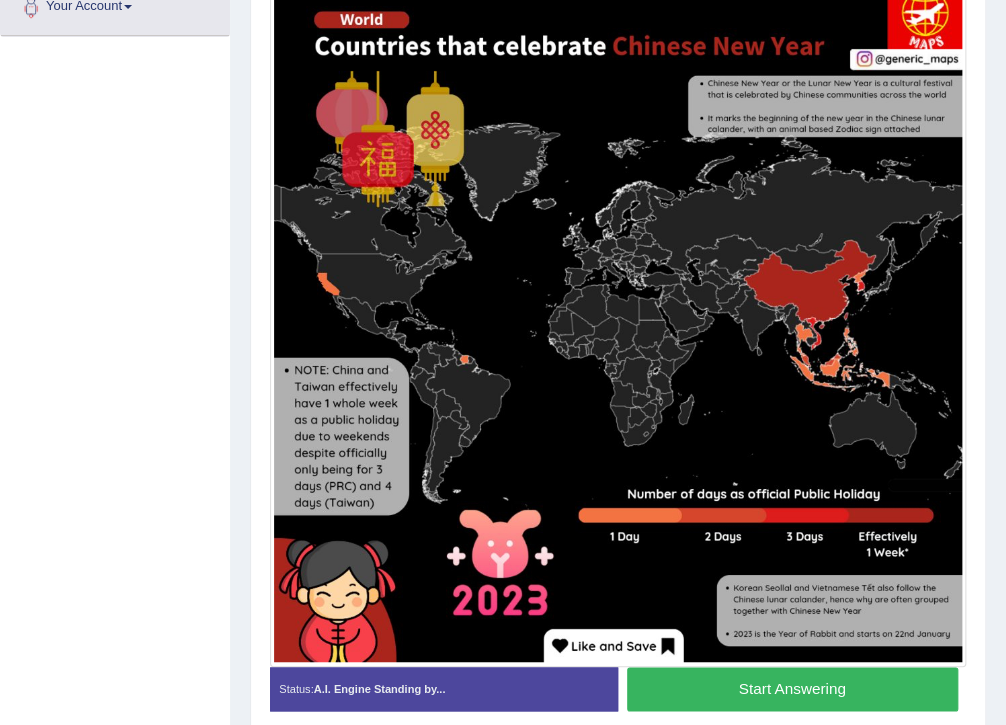 click on "Start Answering" at bounding box center [792, 688] 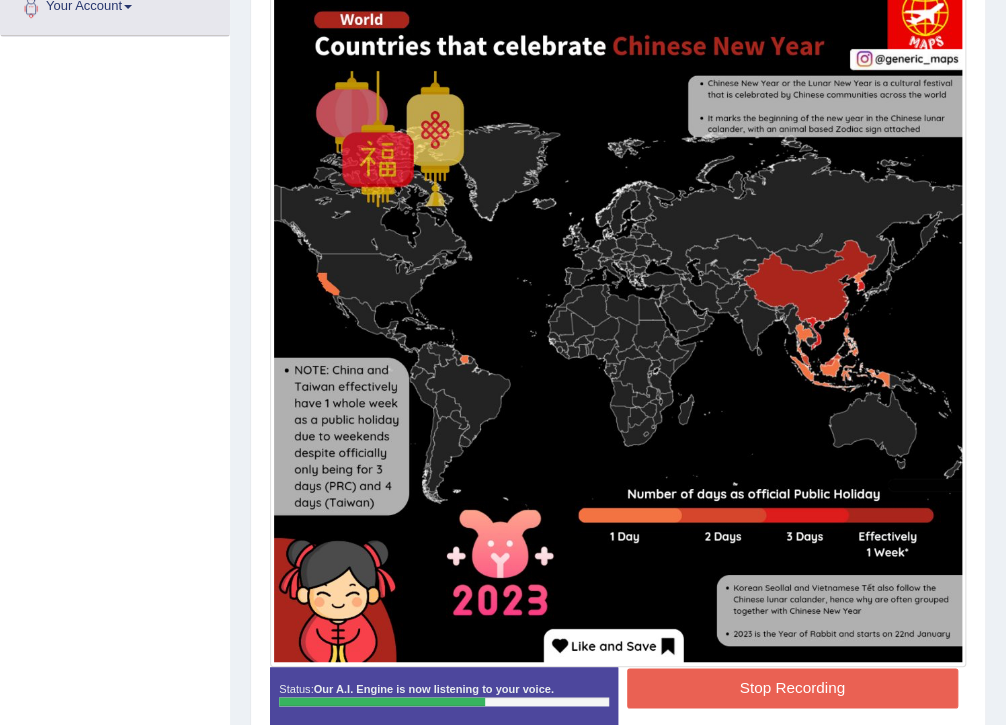 click on "Stop Recording" at bounding box center [792, 687] 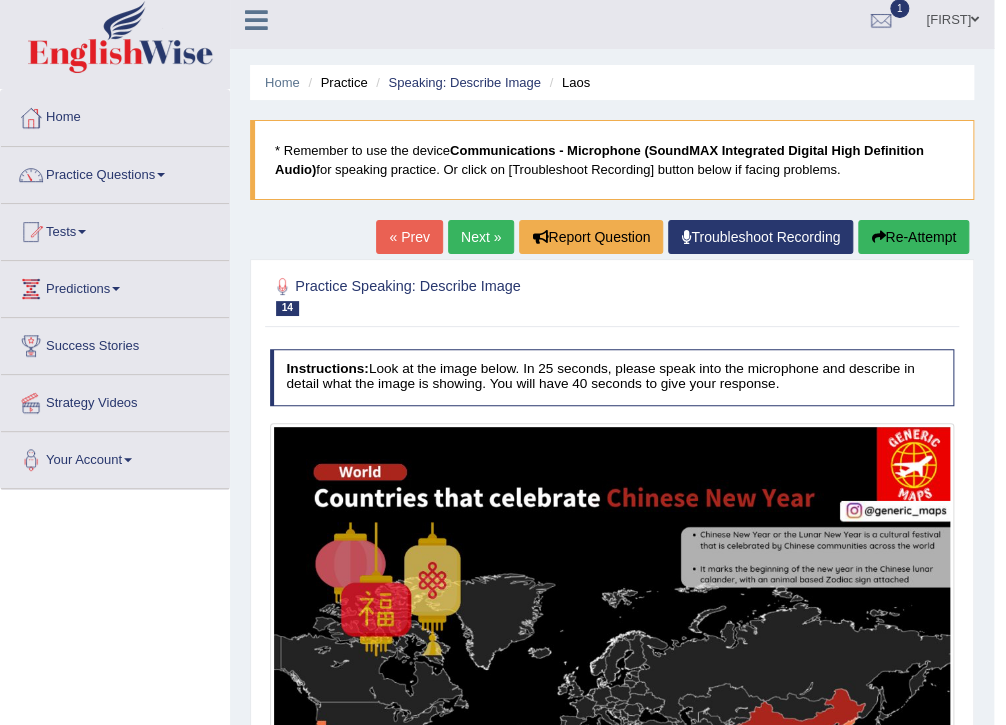 scroll, scrollTop: 8, scrollLeft: 0, axis: vertical 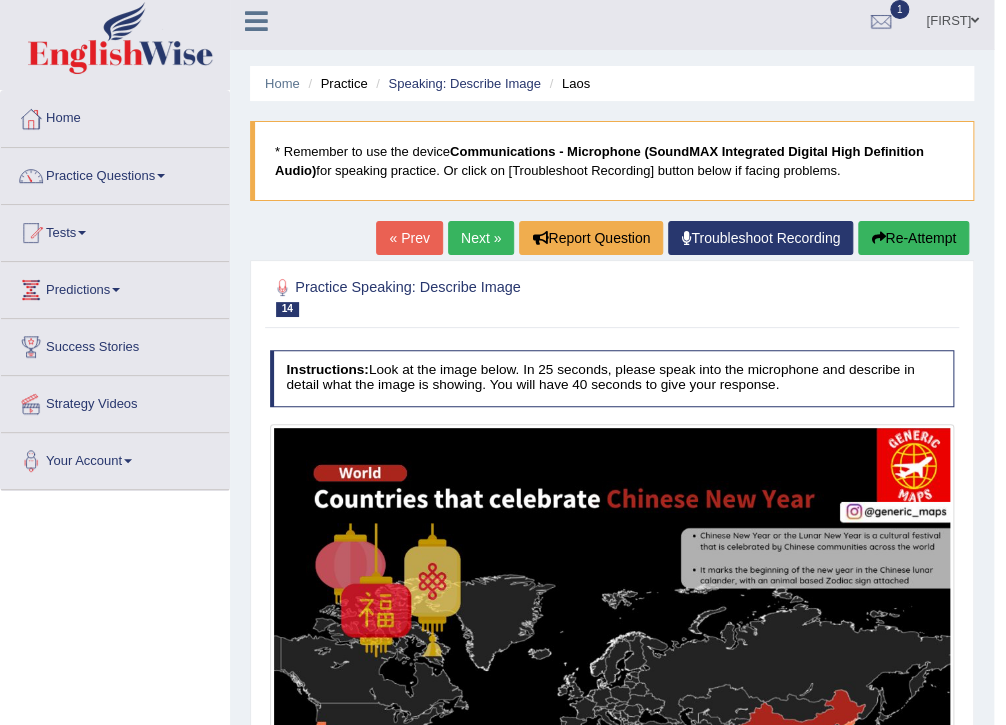 click on "Next »" at bounding box center (481, 238) 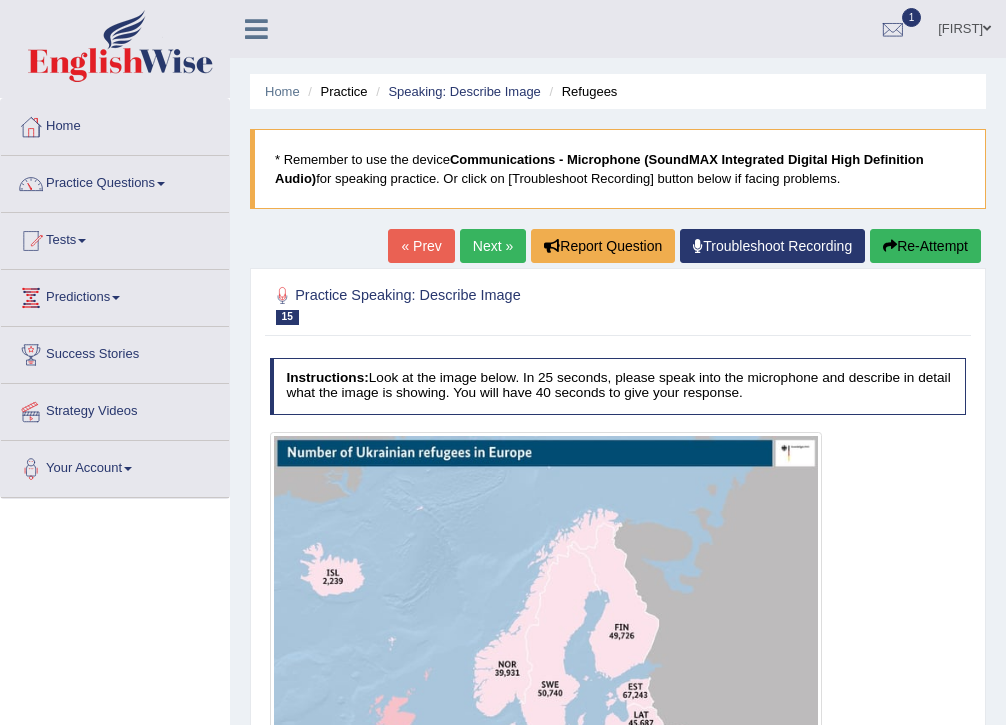scroll, scrollTop: 240, scrollLeft: 0, axis: vertical 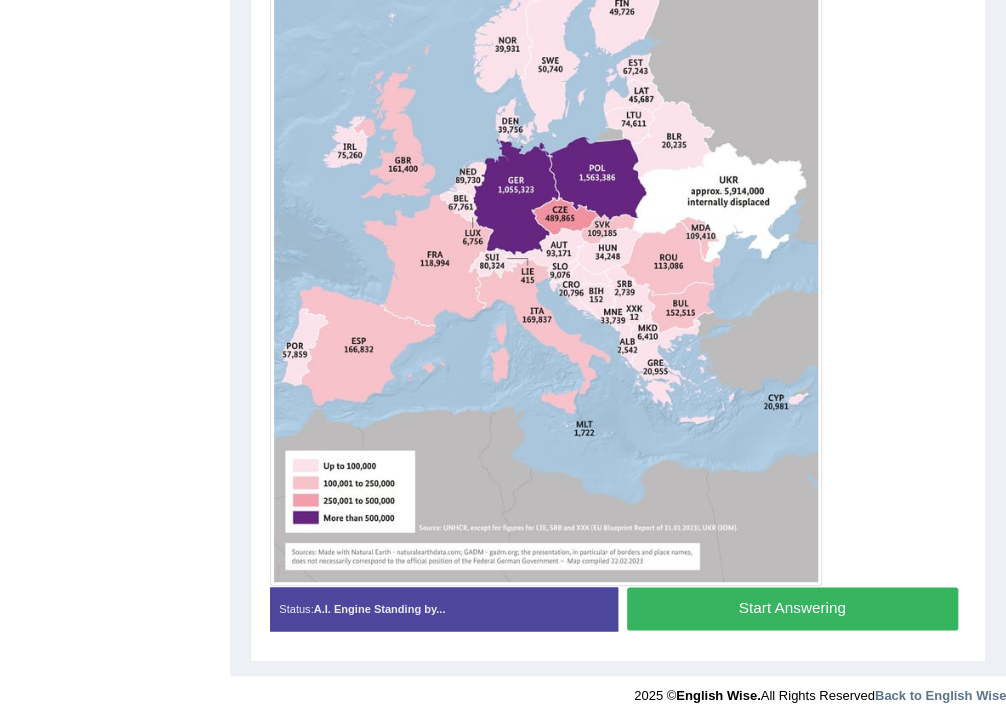 click on "Start Answering" at bounding box center (792, 608) 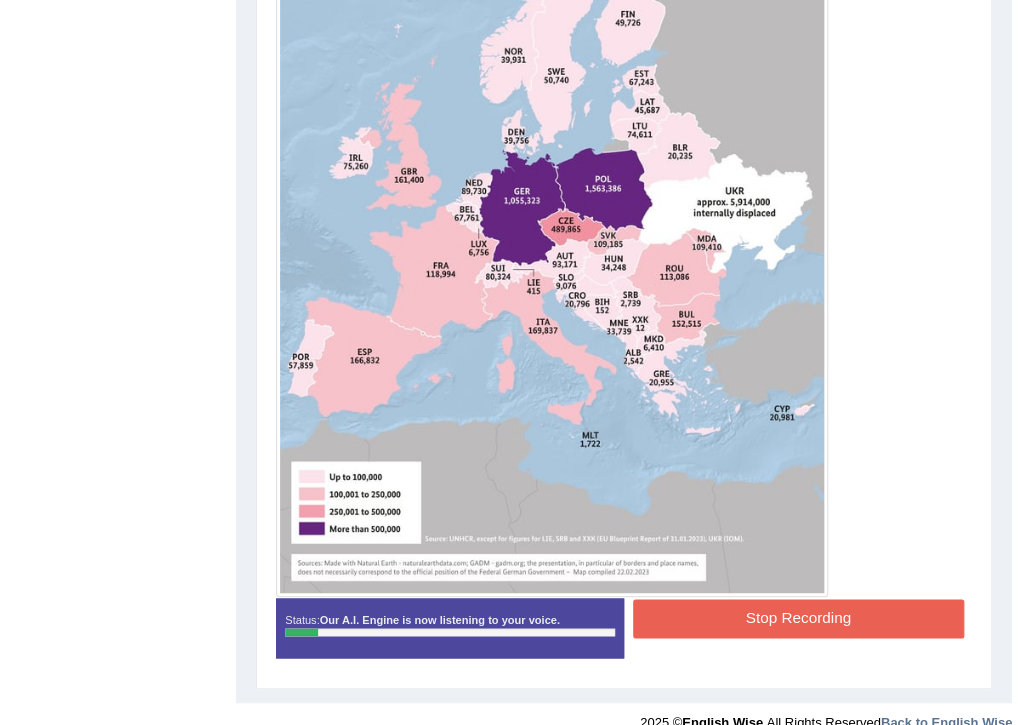 scroll, scrollTop: 624, scrollLeft: 0, axis: vertical 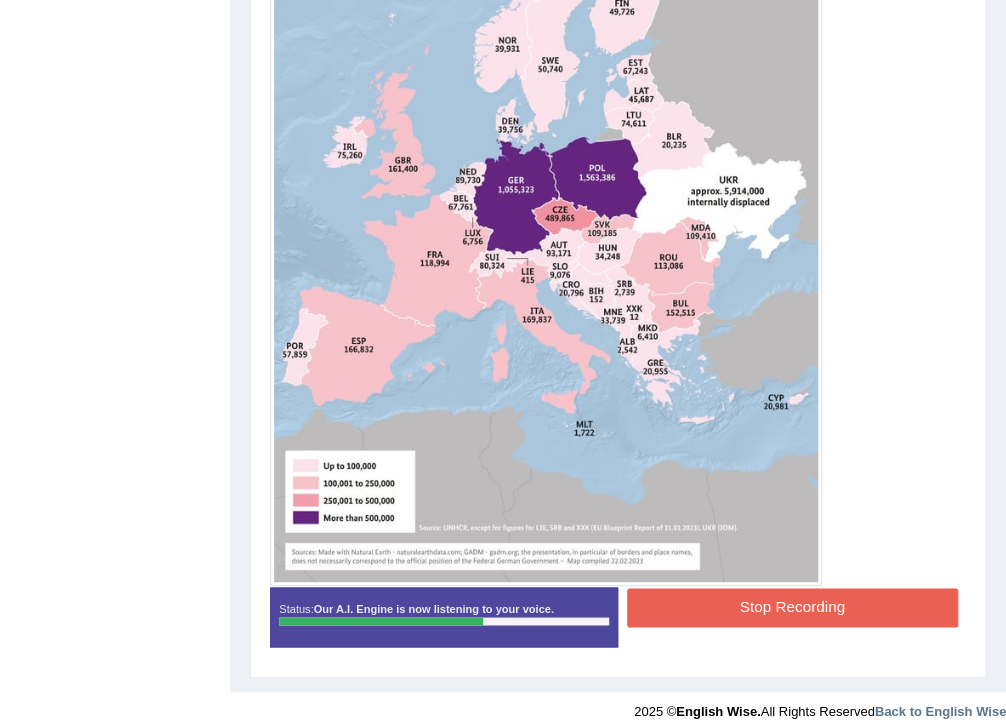 click on "Stop Recording" at bounding box center [792, 607] 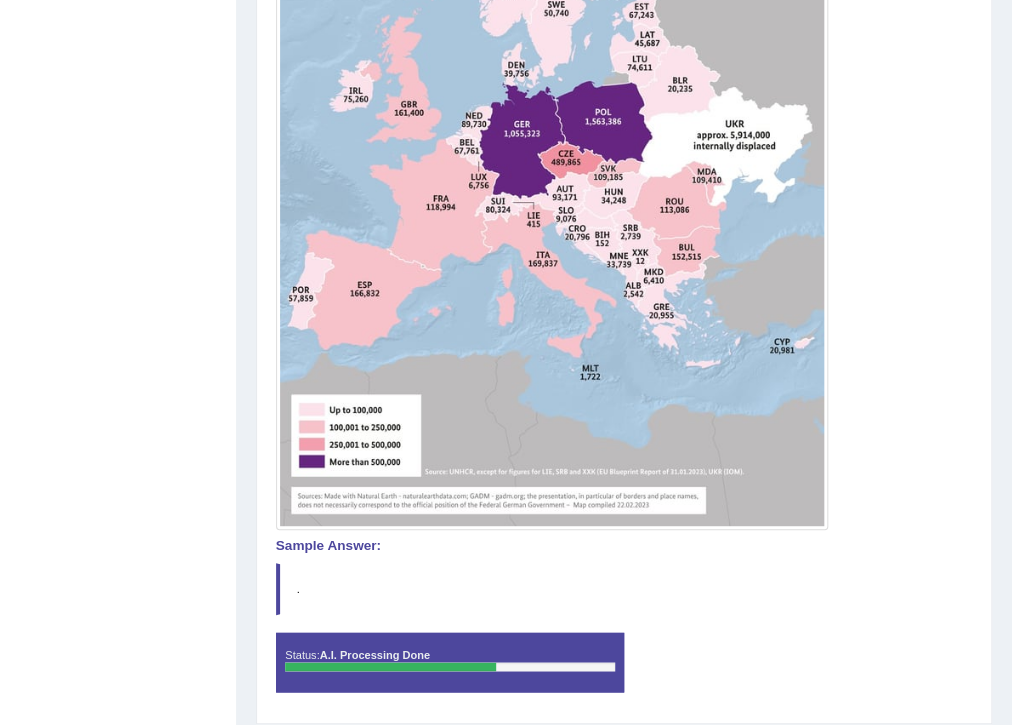 scroll, scrollTop: 740, scrollLeft: 0, axis: vertical 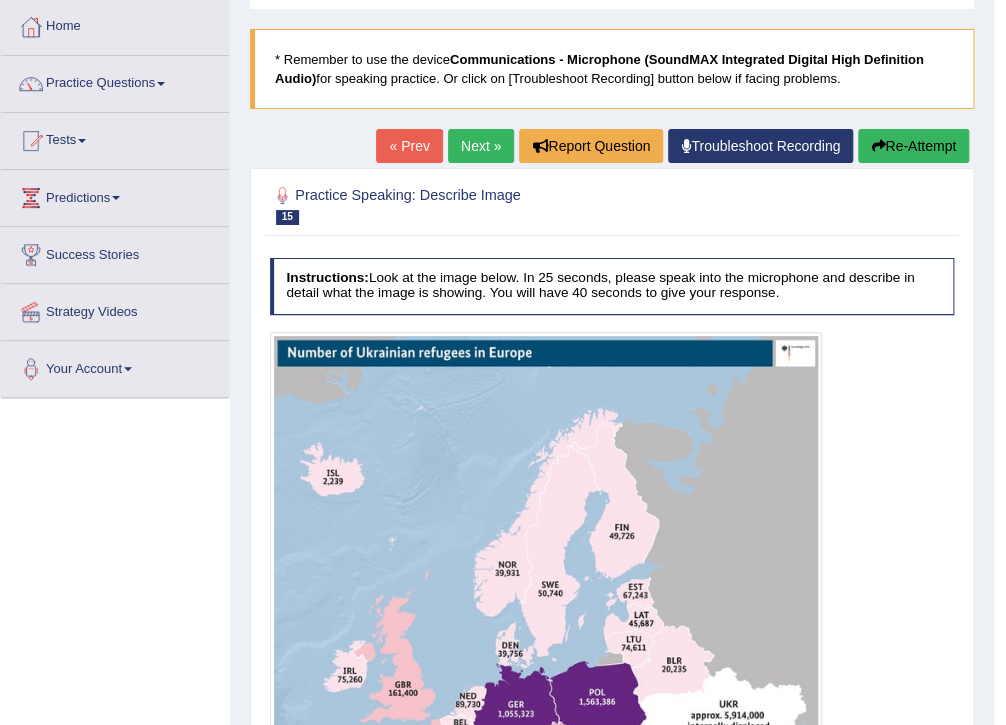 click on "Next »" at bounding box center (481, 146) 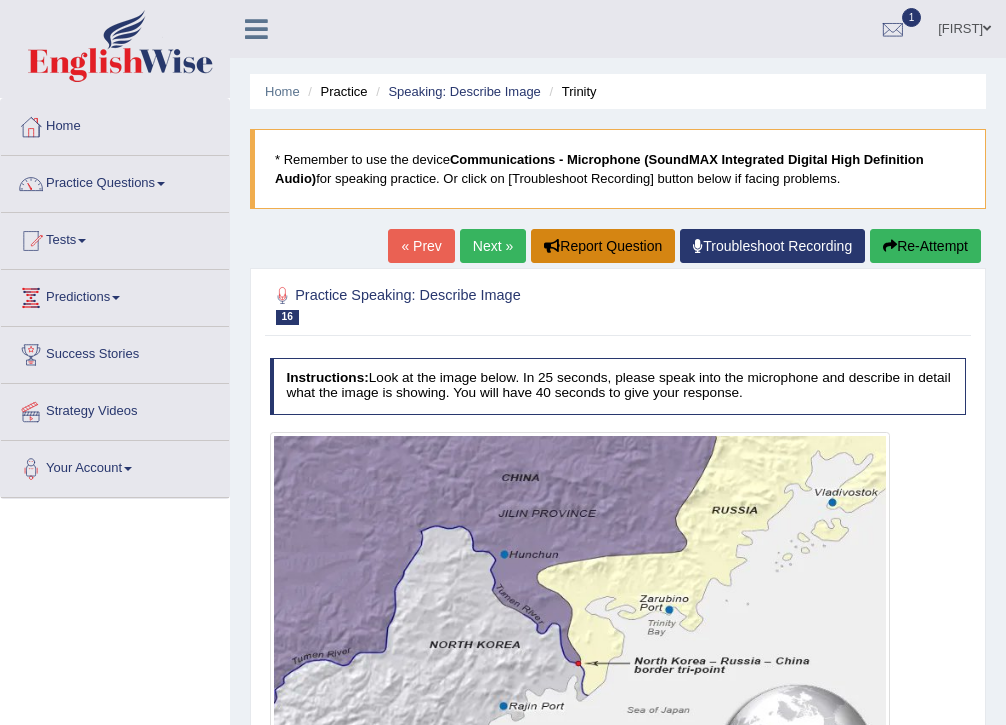 scroll, scrollTop: 0, scrollLeft: 0, axis: both 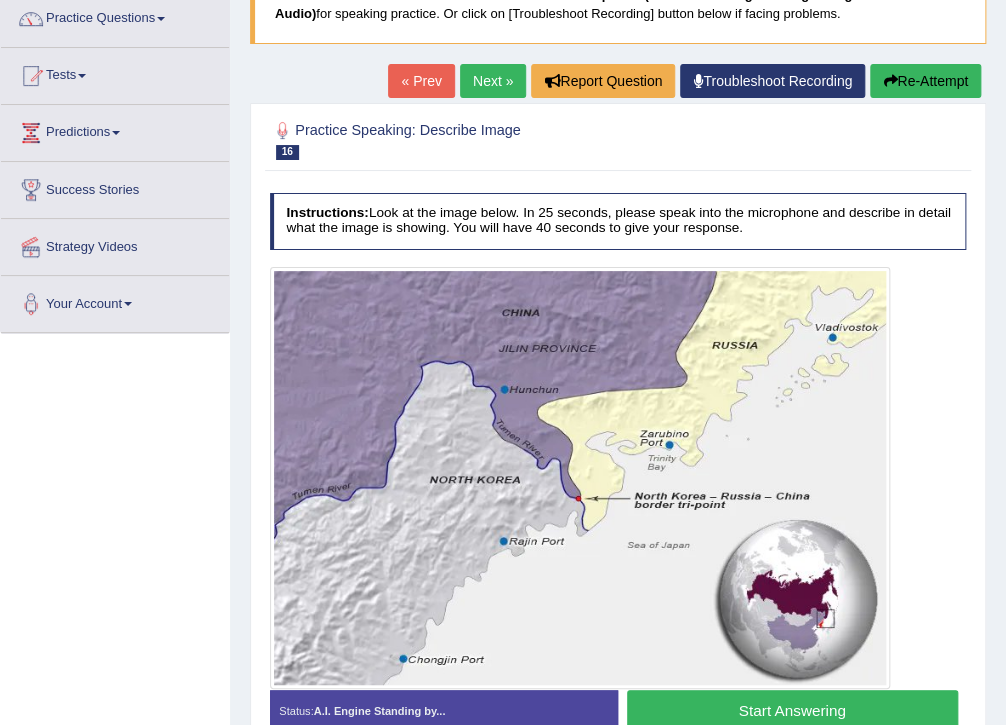 click on "Start Answering" at bounding box center (792, 711) 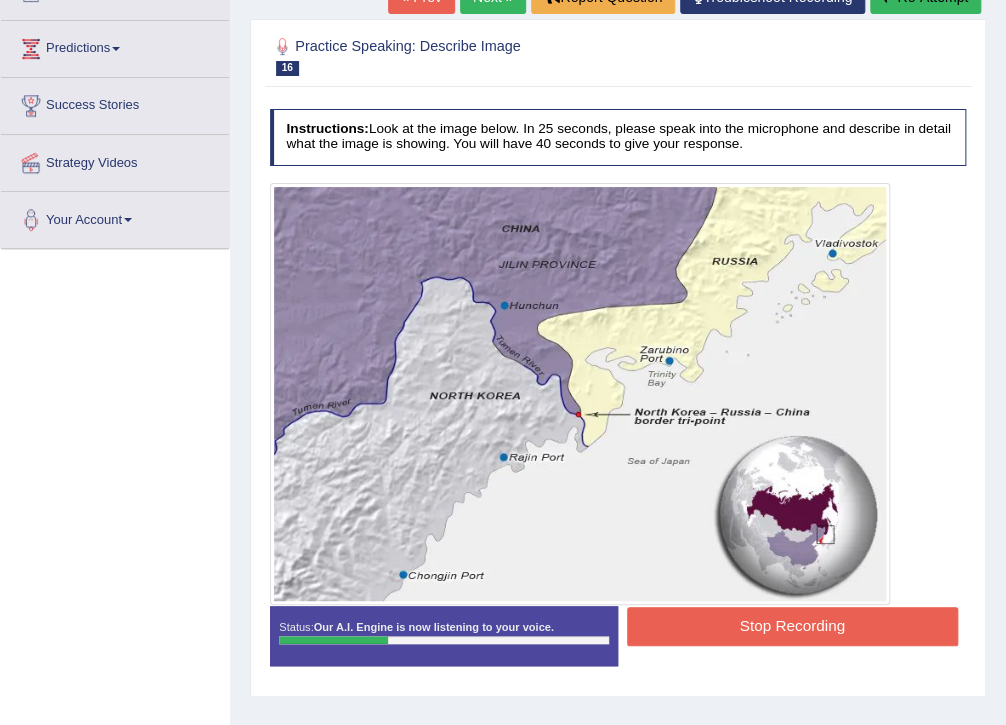 scroll, scrollTop: 165, scrollLeft: 0, axis: vertical 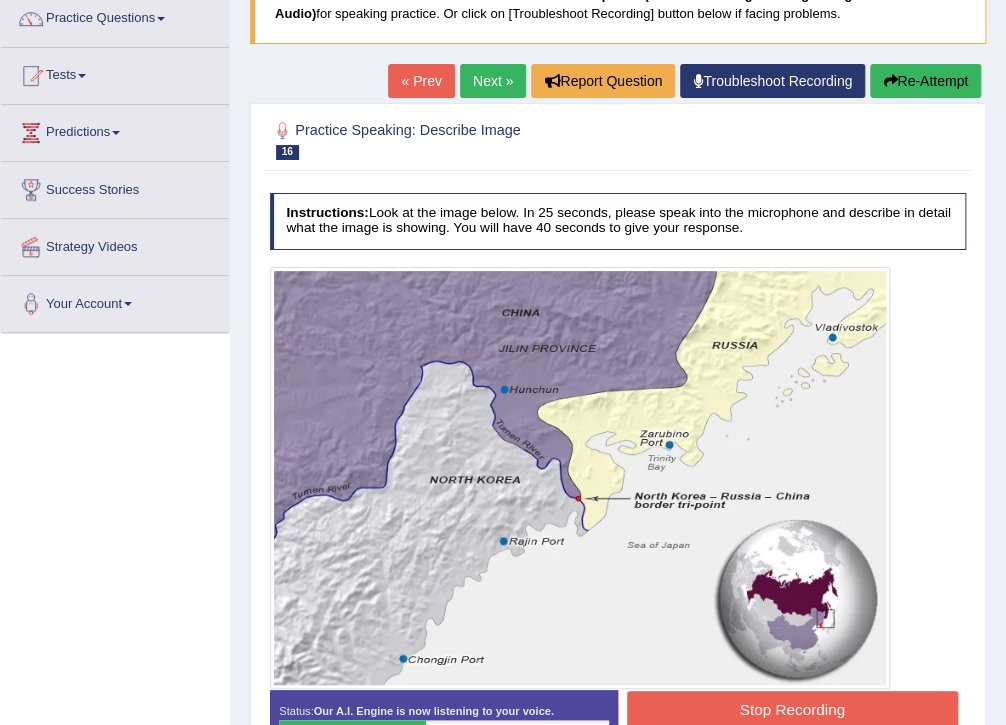 click on "Stop Recording" at bounding box center [792, 710] 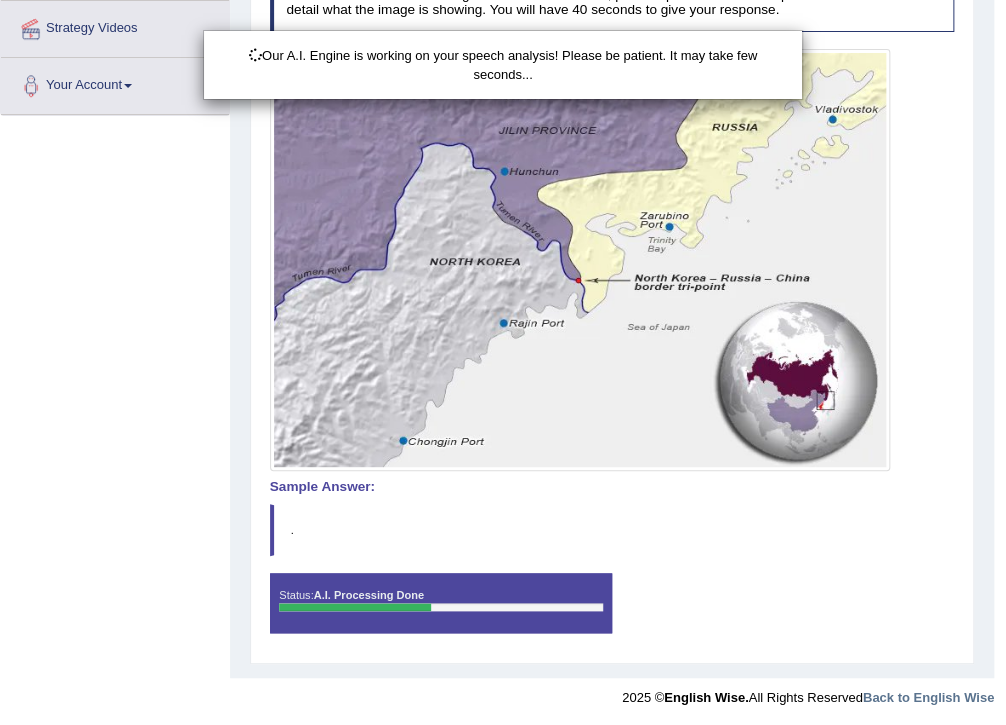 scroll, scrollTop: 384, scrollLeft: 0, axis: vertical 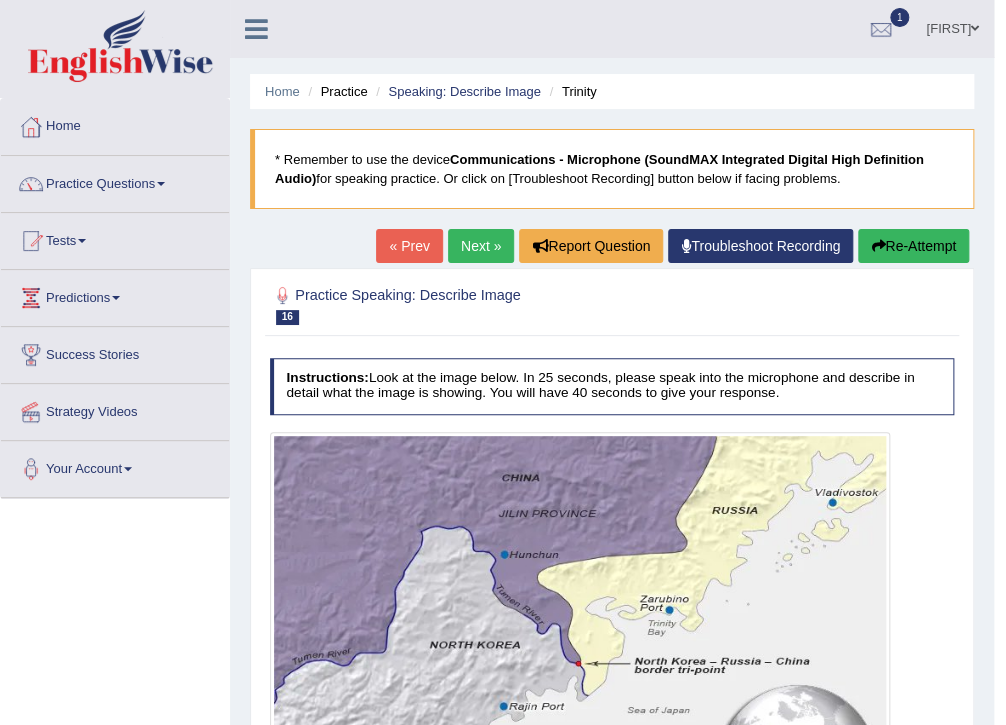 click on "Next »" at bounding box center [481, 246] 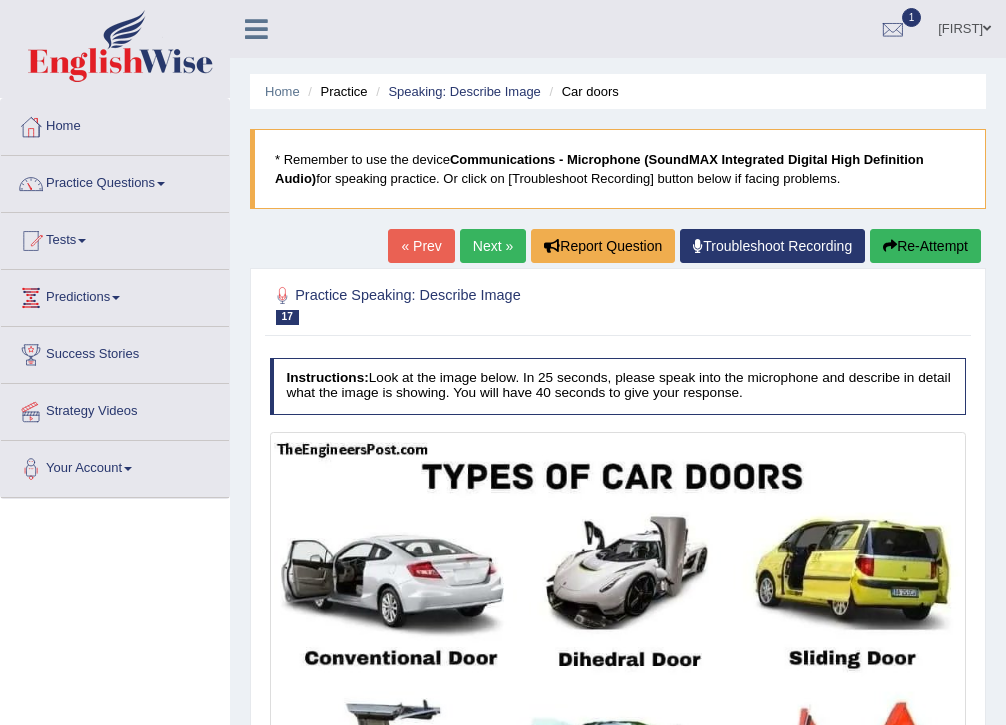 scroll, scrollTop: 0, scrollLeft: 0, axis: both 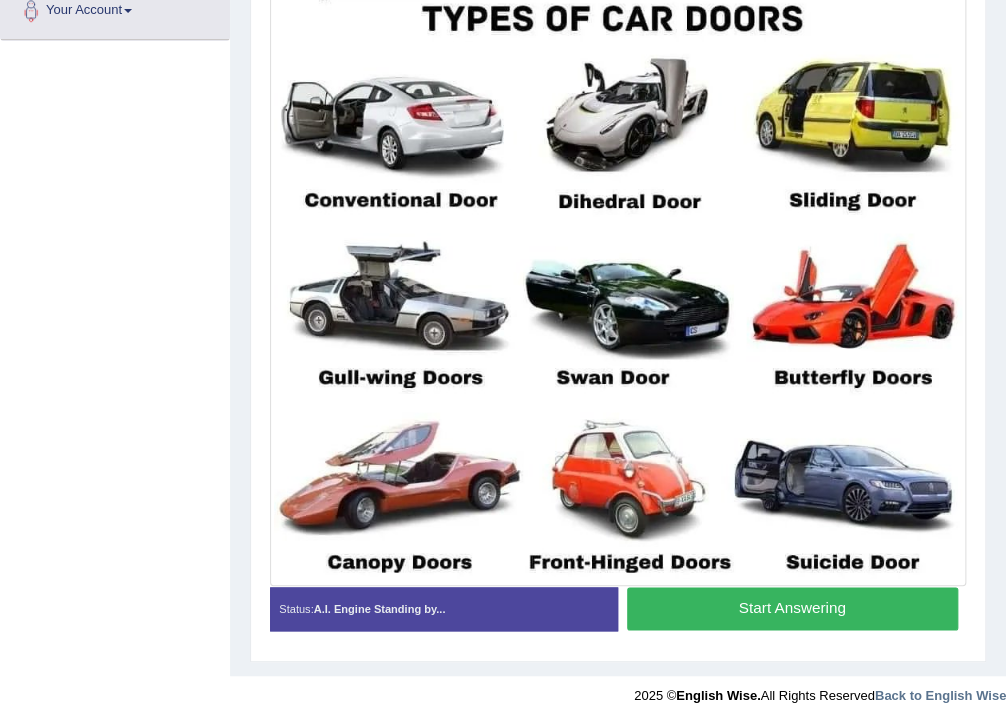 click on "Start Answering" at bounding box center (792, 608) 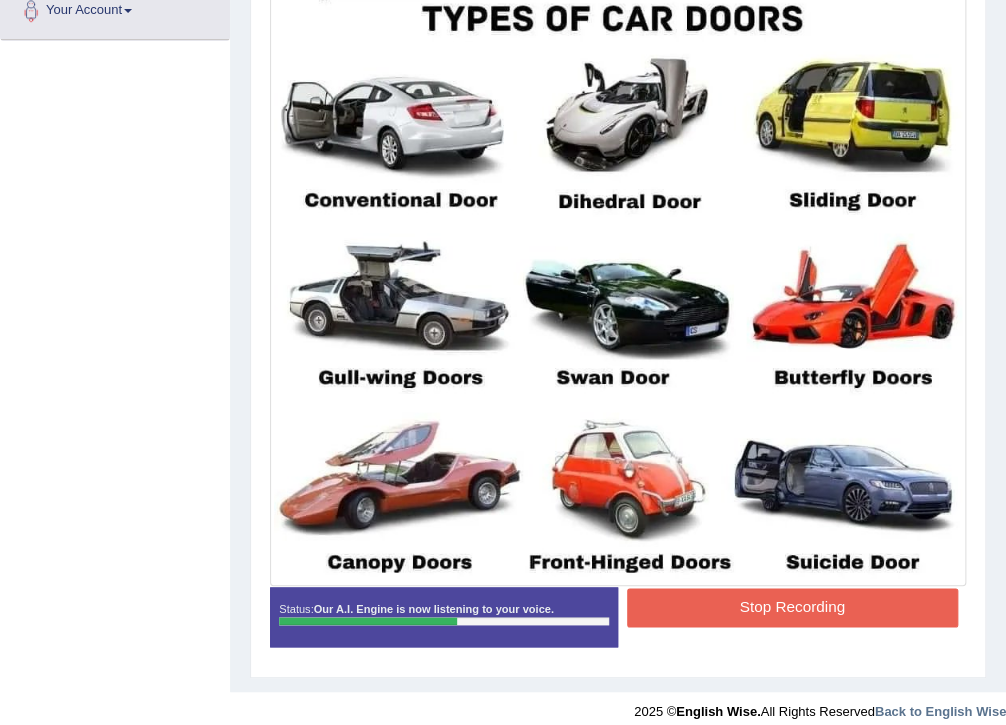 click on "Stop Recording" at bounding box center [792, 607] 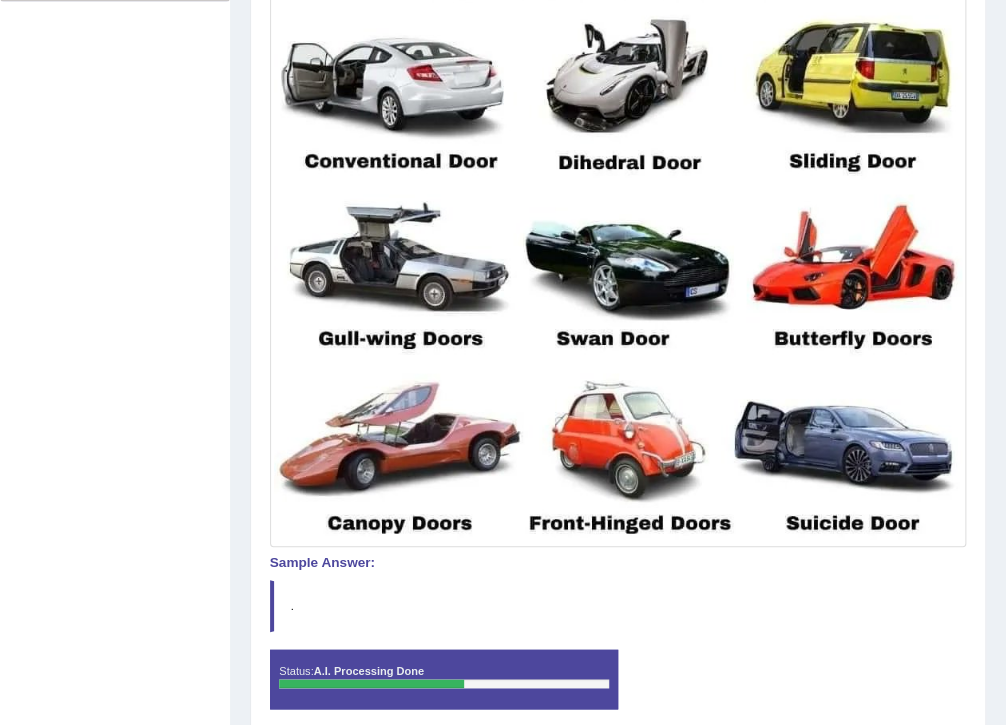 scroll, scrollTop: 564, scrollLeft: 0, axis: vertical 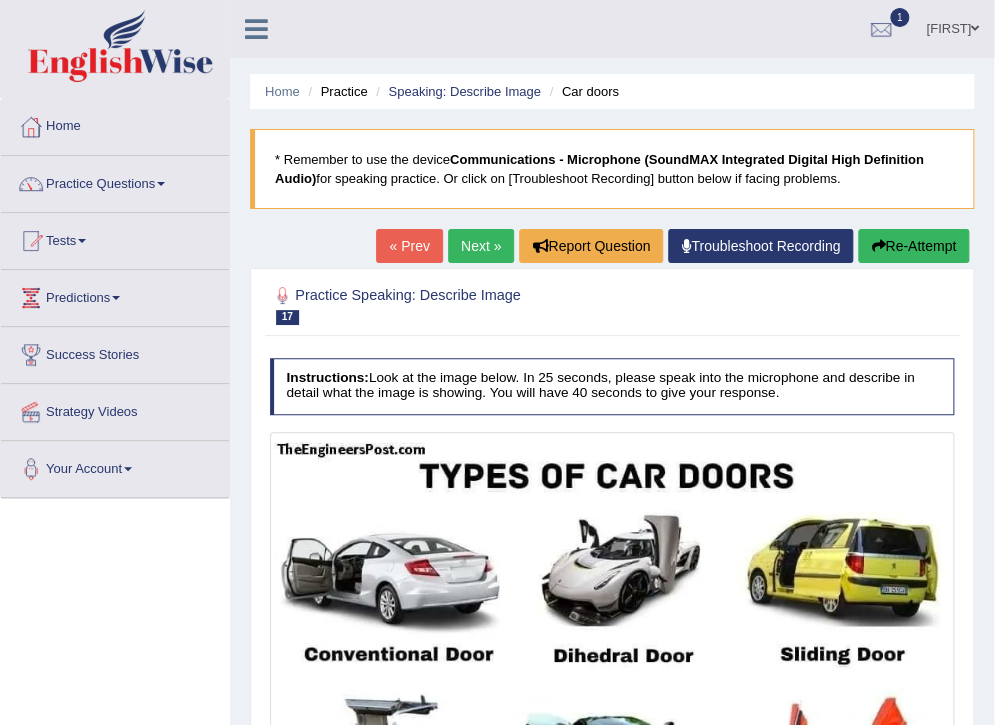 click on "Next »" at bounding box center (481, 246) 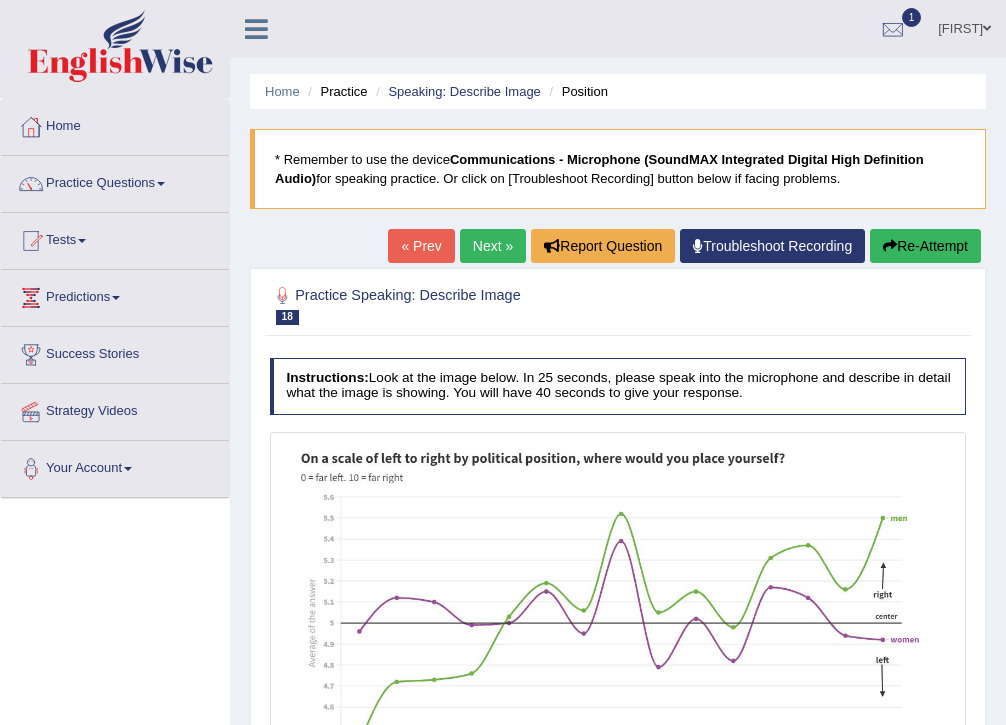 scroll, scrollTop: 0, scrollLeft: 0, axis: both 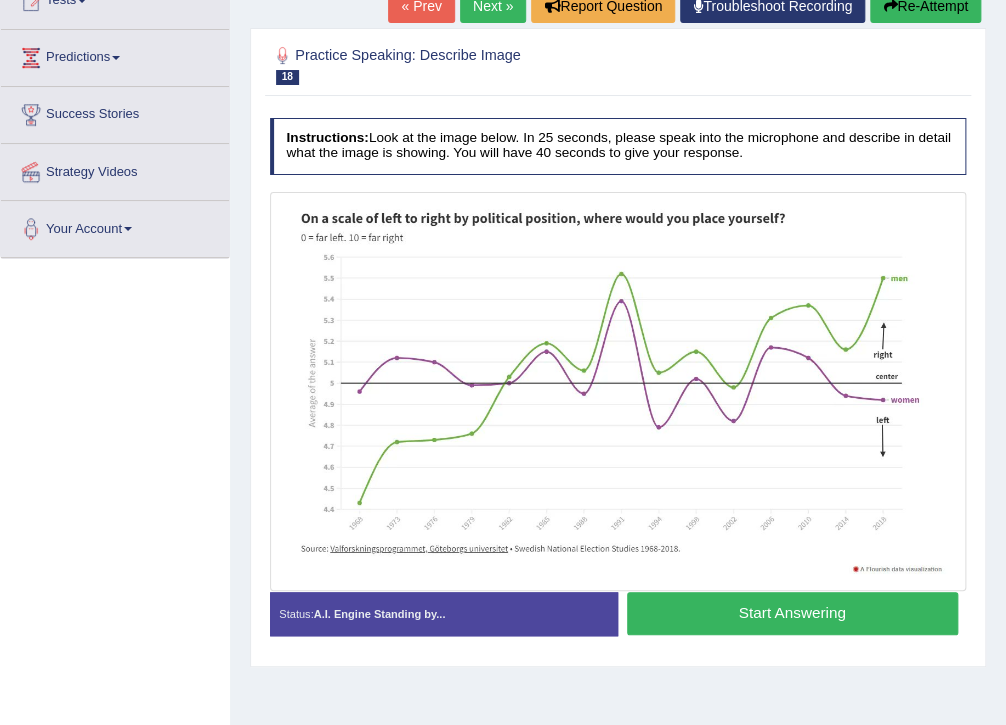 click on "Start Answering" at bounding box center [792, 613] 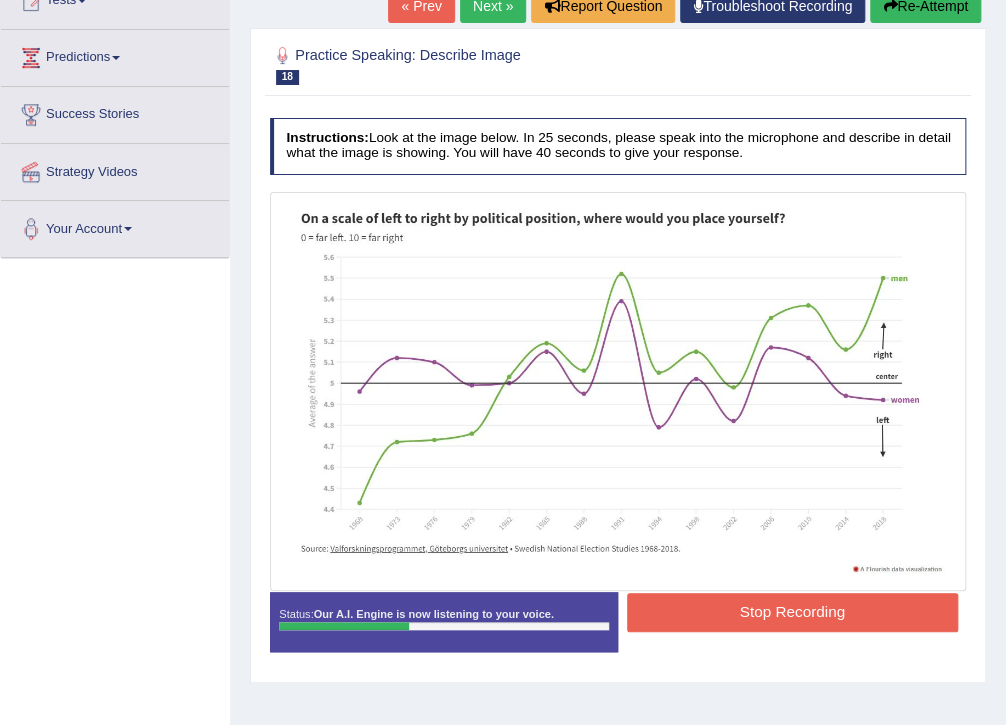 click on "Stop Recording" at bounding box center (792, 612) 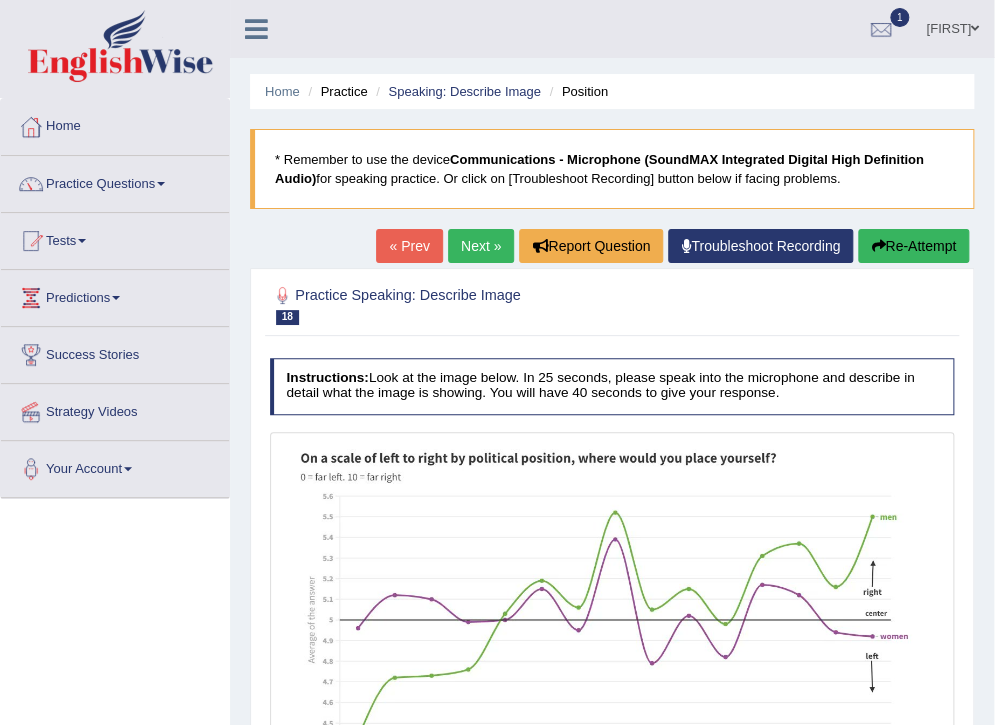 scroll, scrollTop: 0, scrollLeft: 0, axis: both 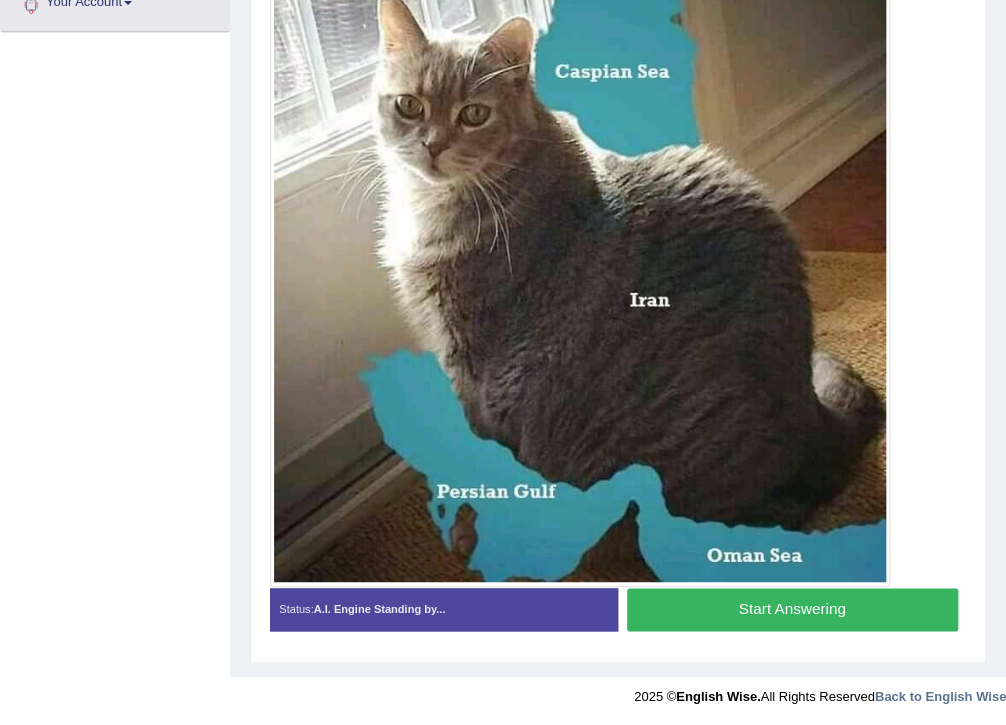 click on "Start Answering" at bounding box center (792, 609) 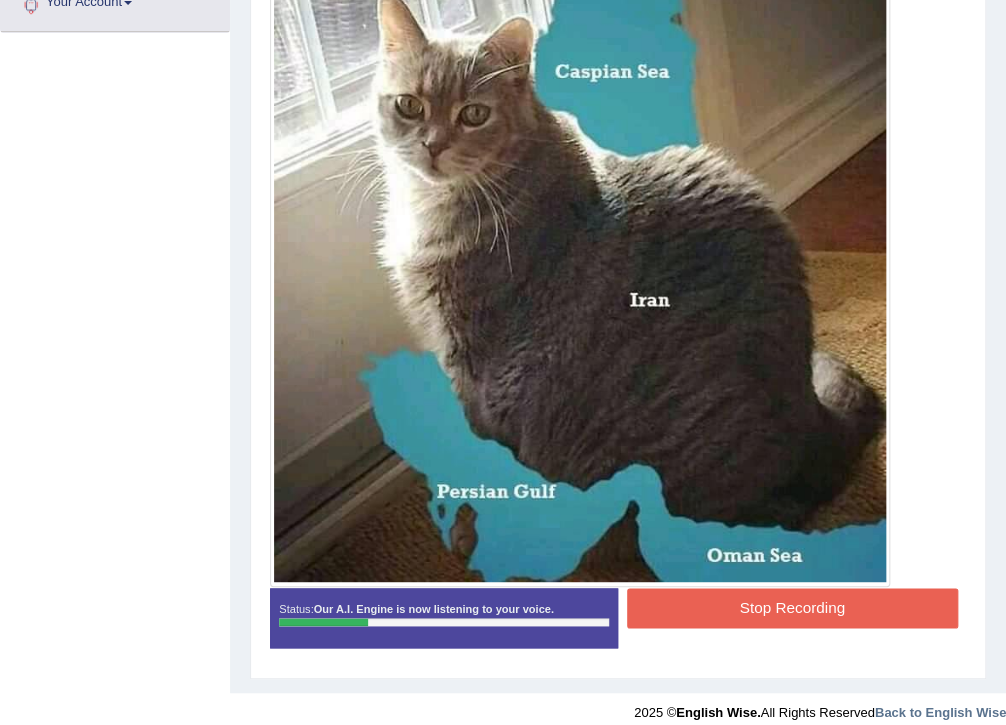 click on "Stop Recording" at bounding box center (792, 607) 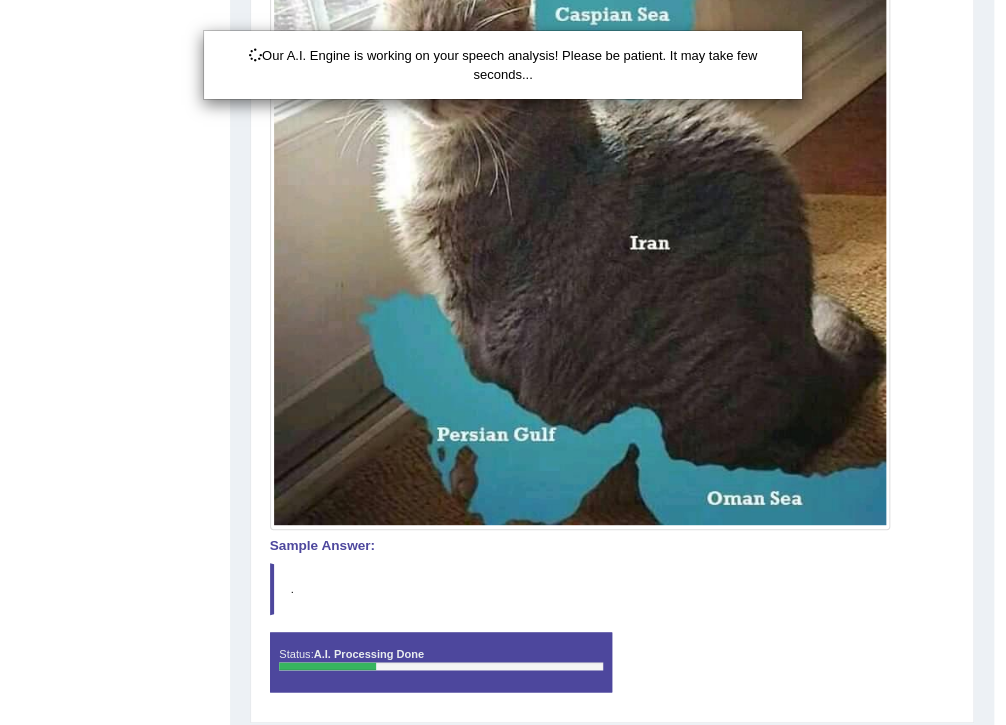 scroll, scrollTop: 583, scrollLeft: 0, axis: vertical 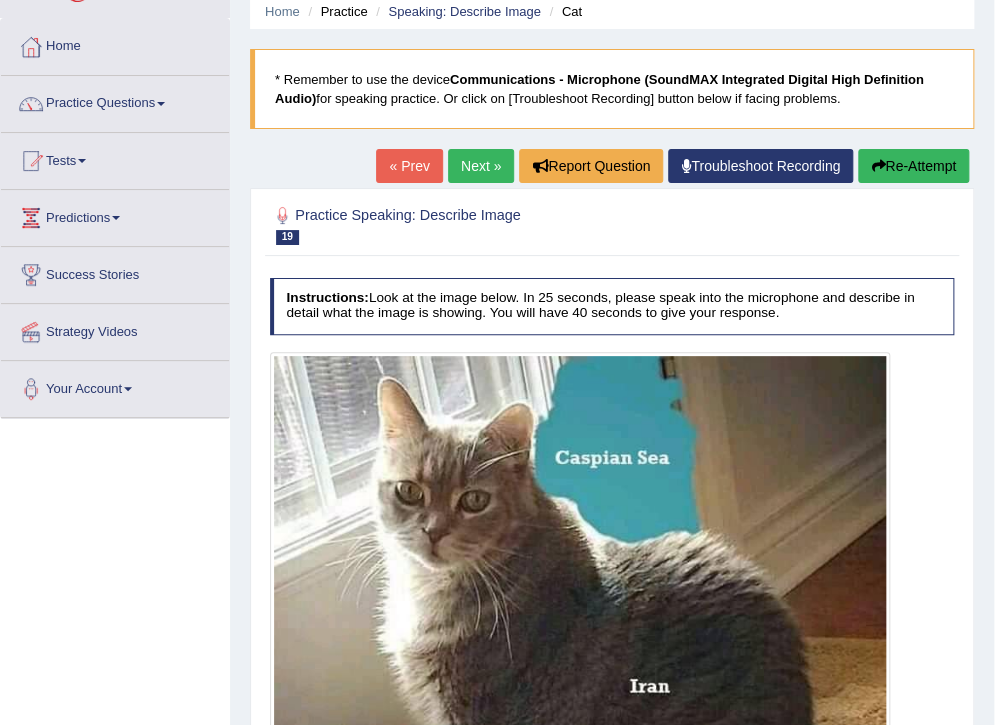 click on "Next »" at bounding box center (481, 166) 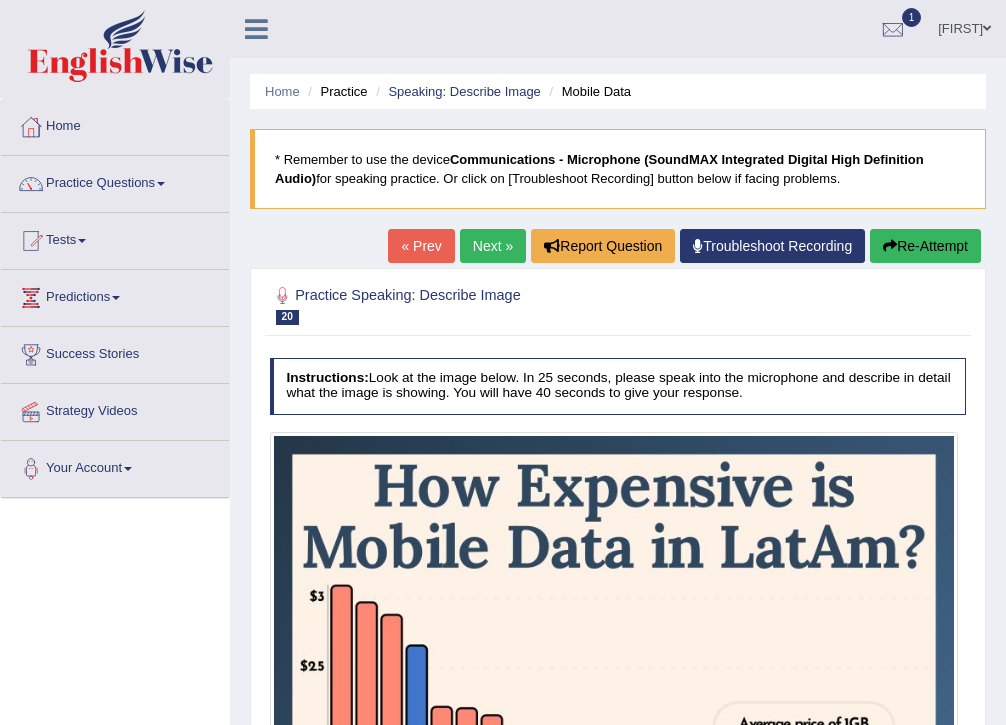 scroll, scrollTop: 0, scrollLeft: 0, axis: both 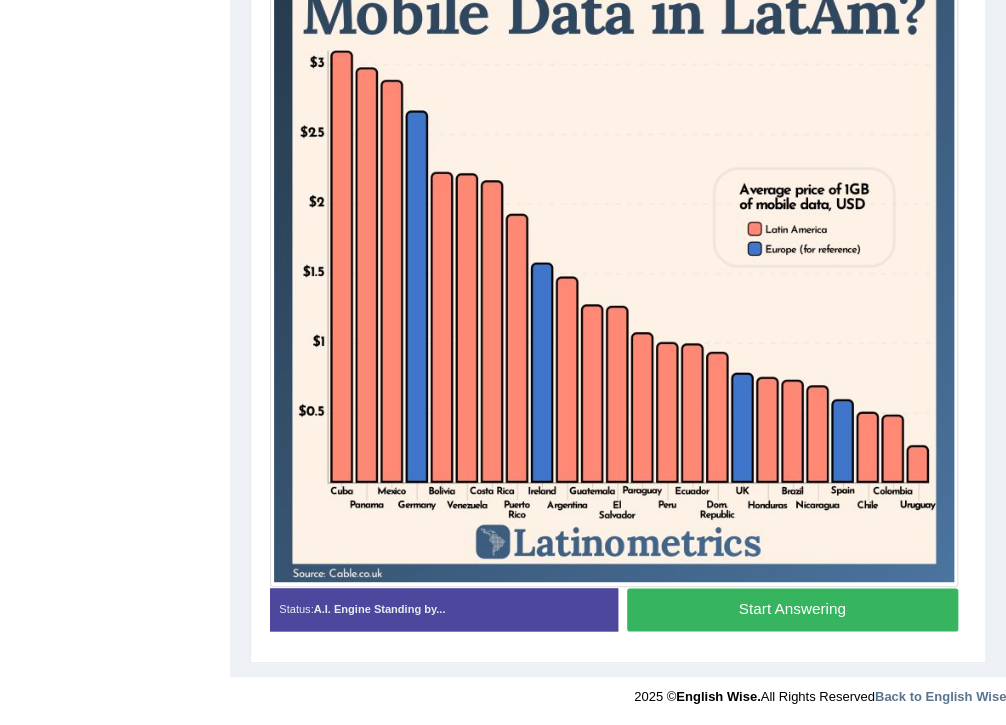 click on "Start Answering" at bounding box center (792, 609) 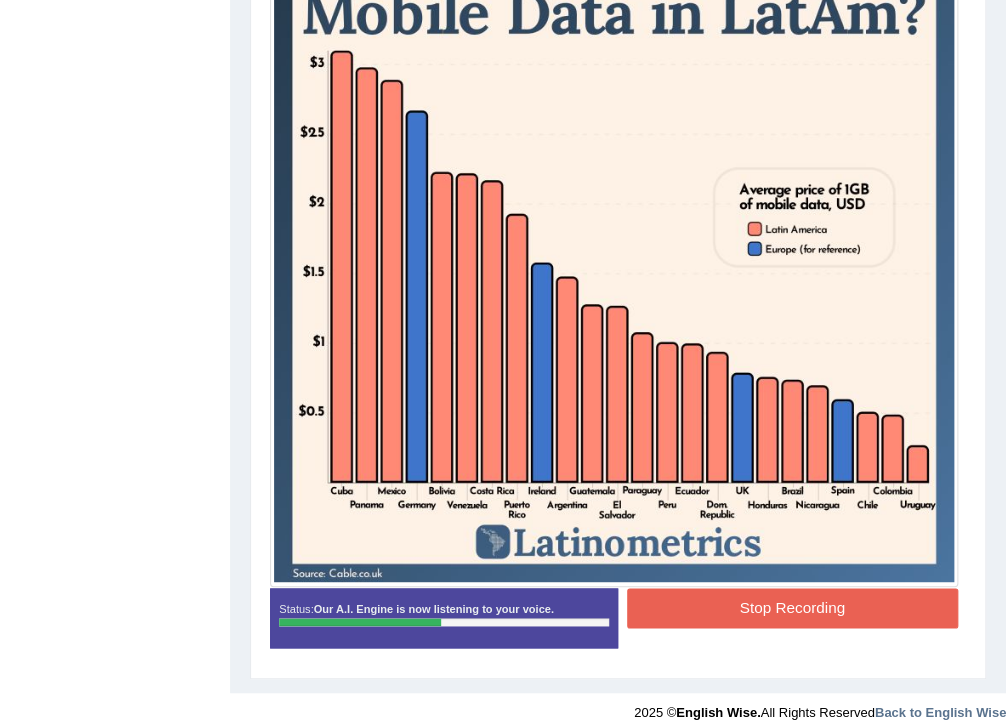 click on "Stop Recording" at bounding box center (792, 607) 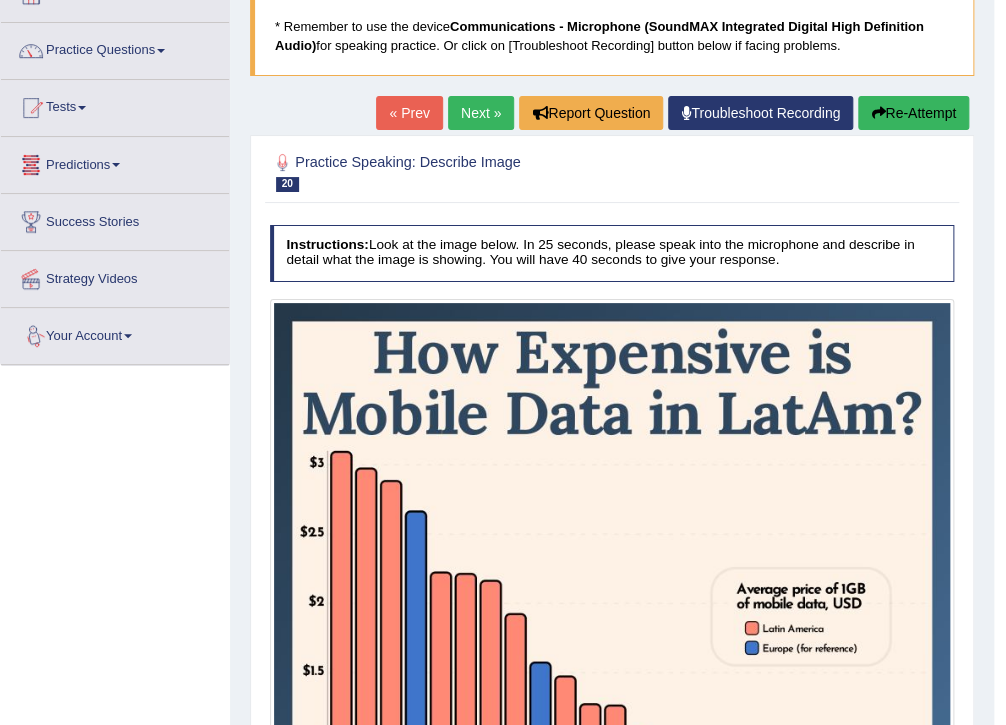 scroll, scrollTop: 54, scrollLeft: 0, axis: vertical 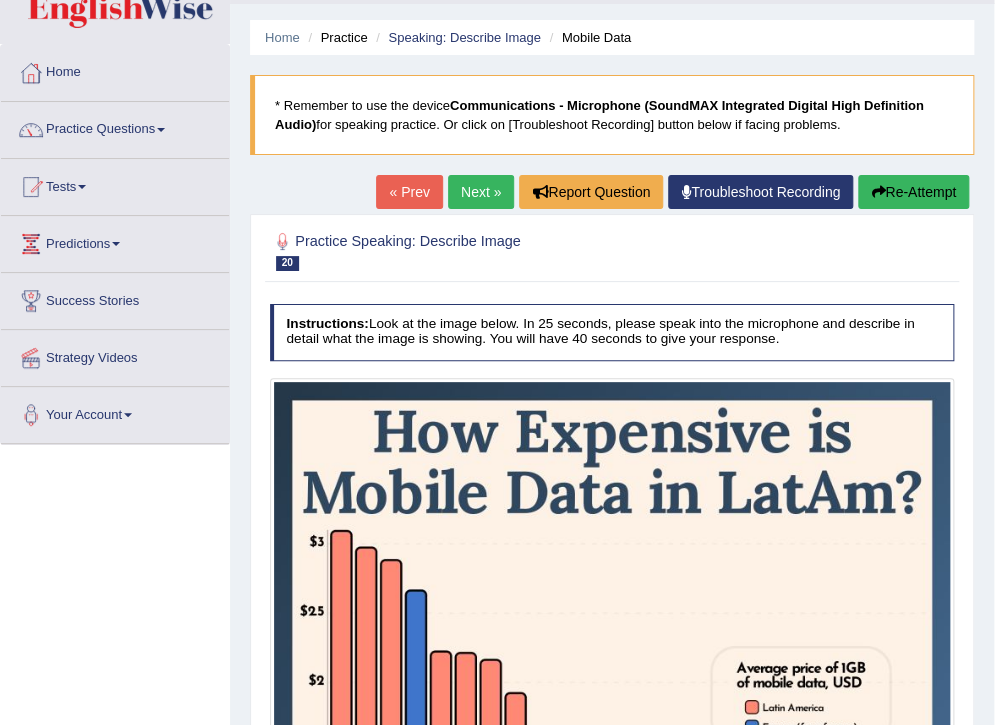 click on "Next »" at bounding box center (481, 192) 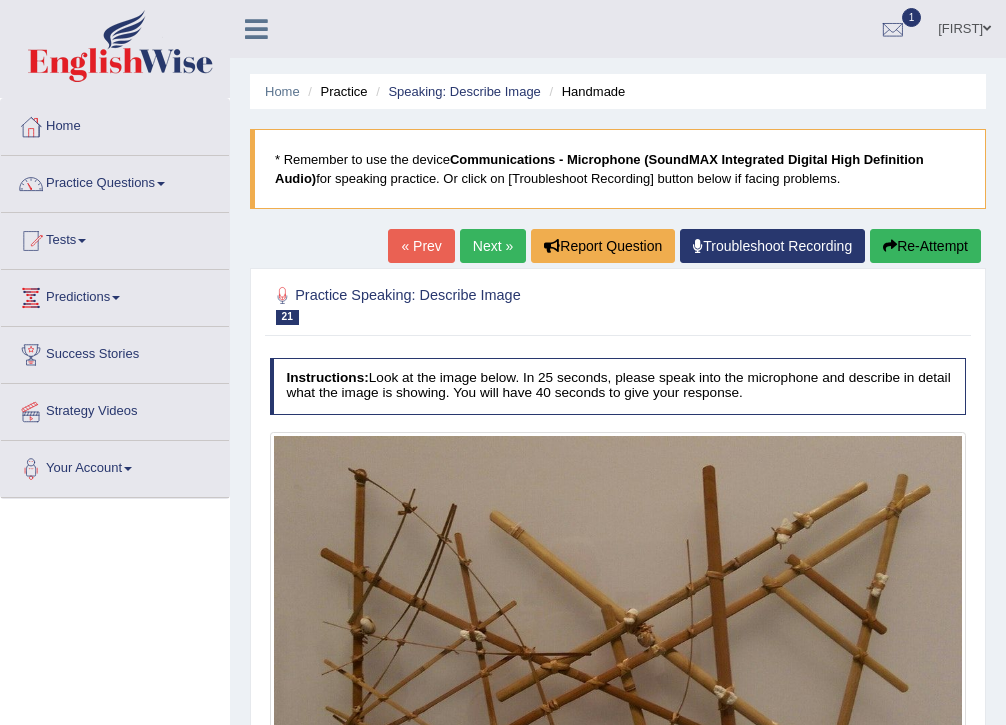 scroll, scrollTop: 0, scrollLeft: 0, axis: both 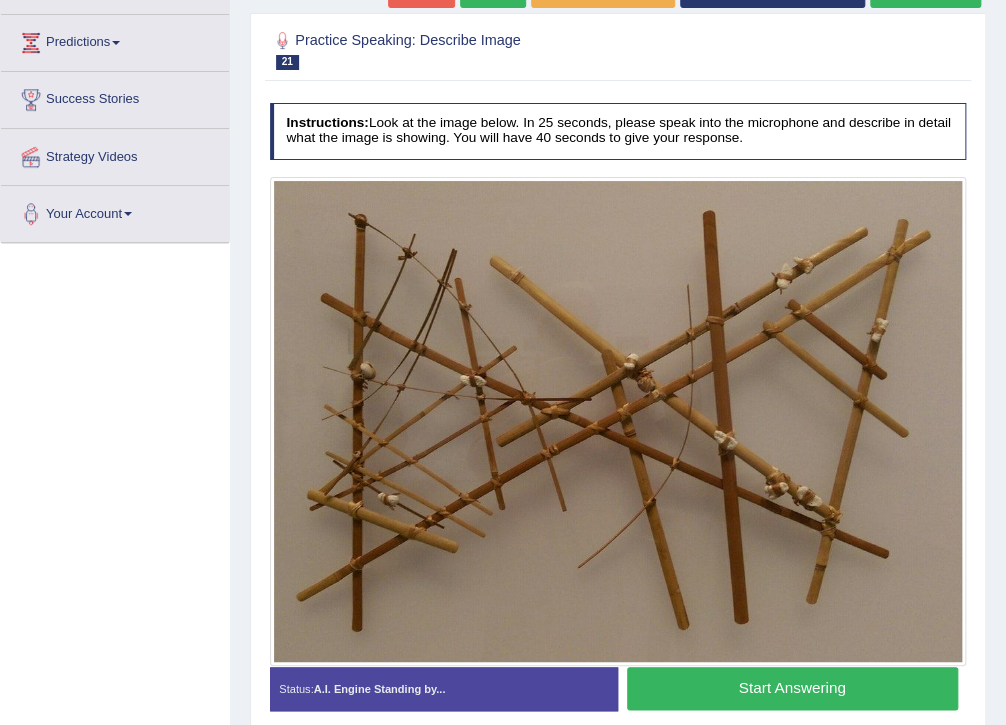 click on "Start Answering" at bounding box center (792, 688) 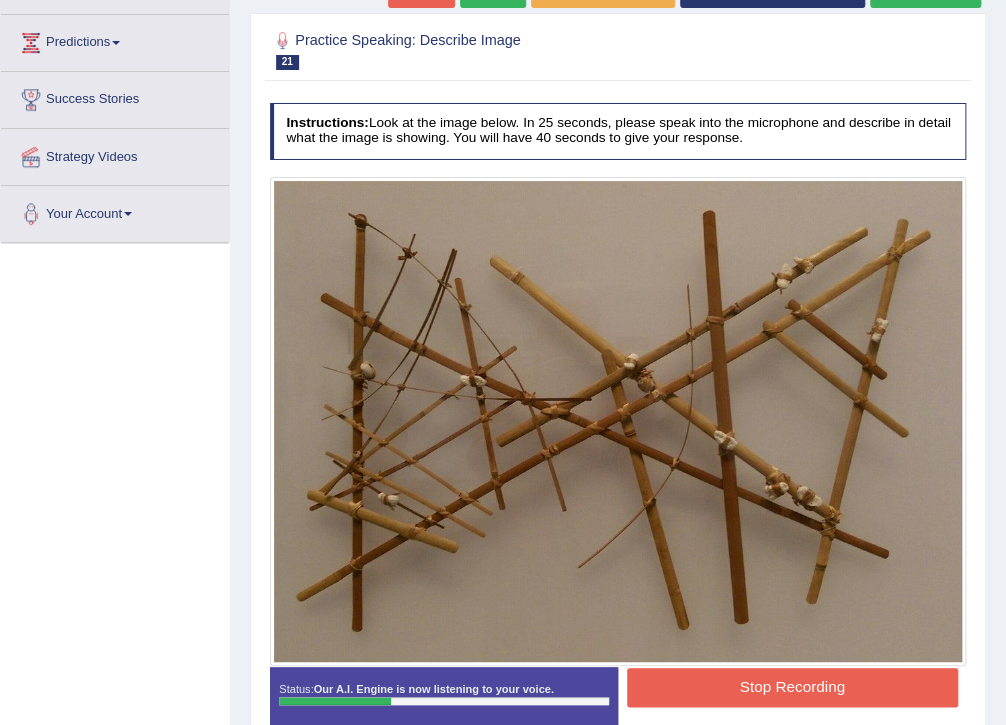 click on "Stop Recording" at bounding box center [792, 687] 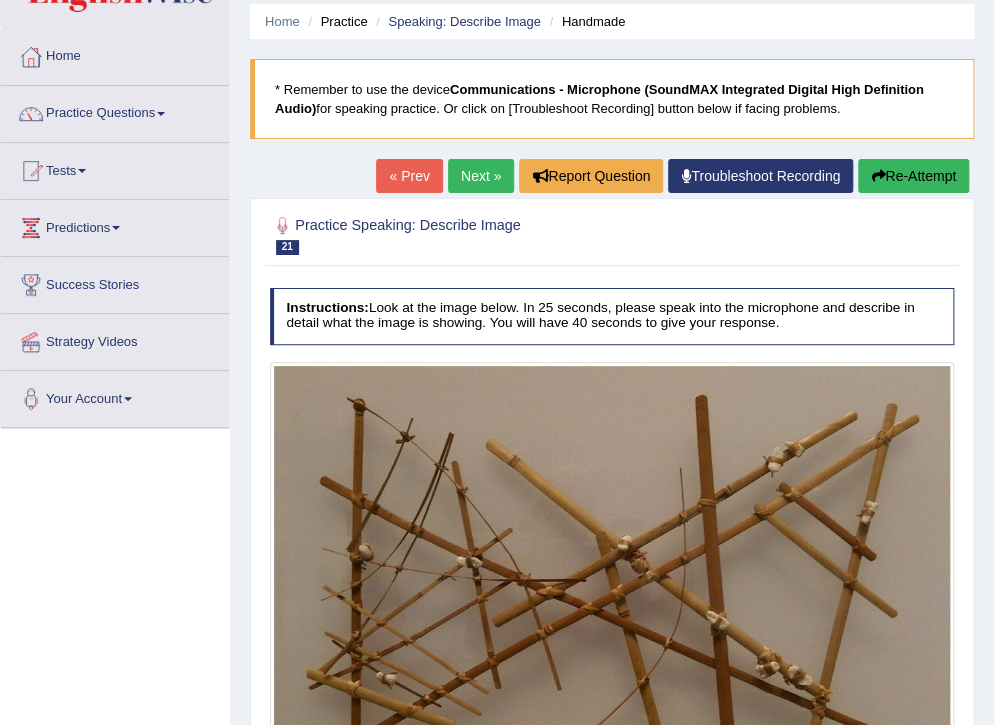 scroll, scrollTop: 46, scrollLeft: 0, axis: vertical 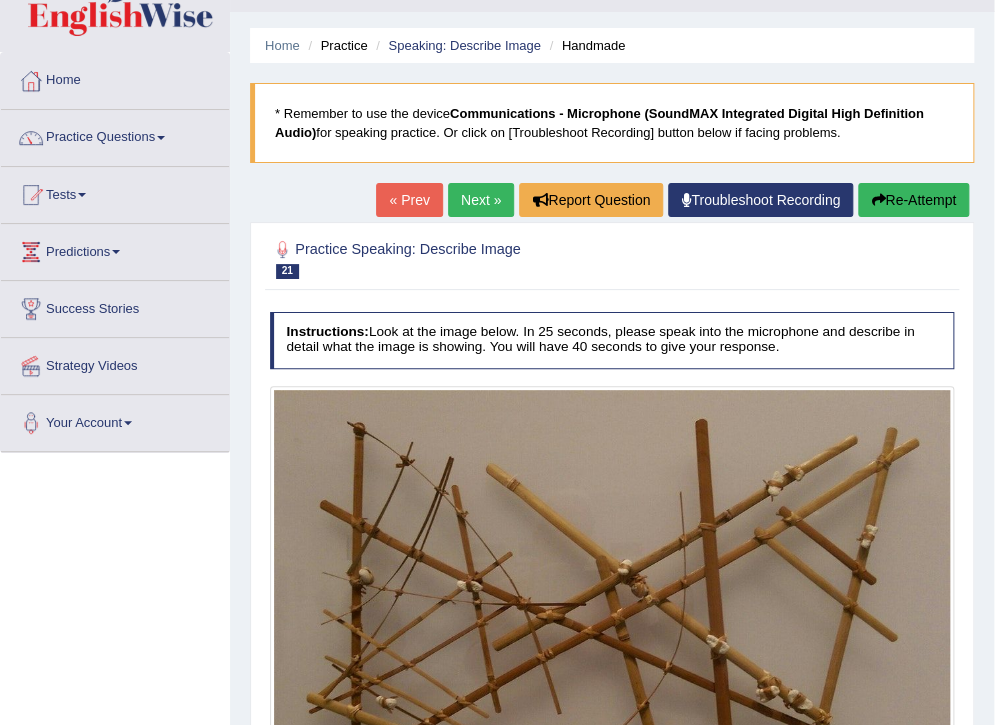 click on "Next »" at bounding box center (481, 200) 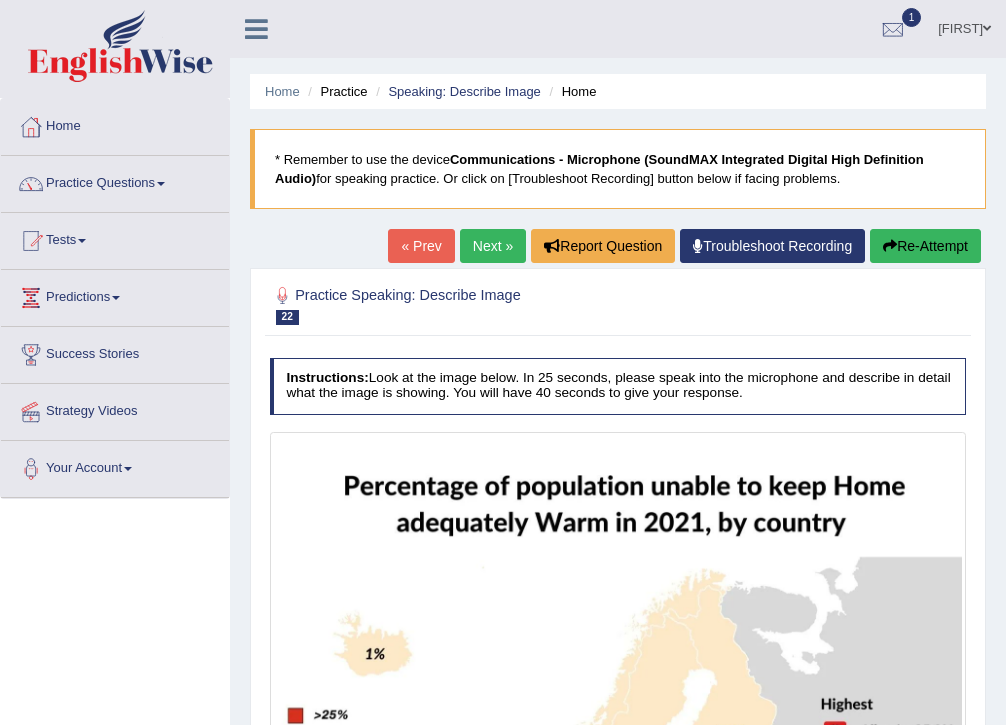 scroll, scrollTop: 240, scrollLeft: 0, axis: vertical 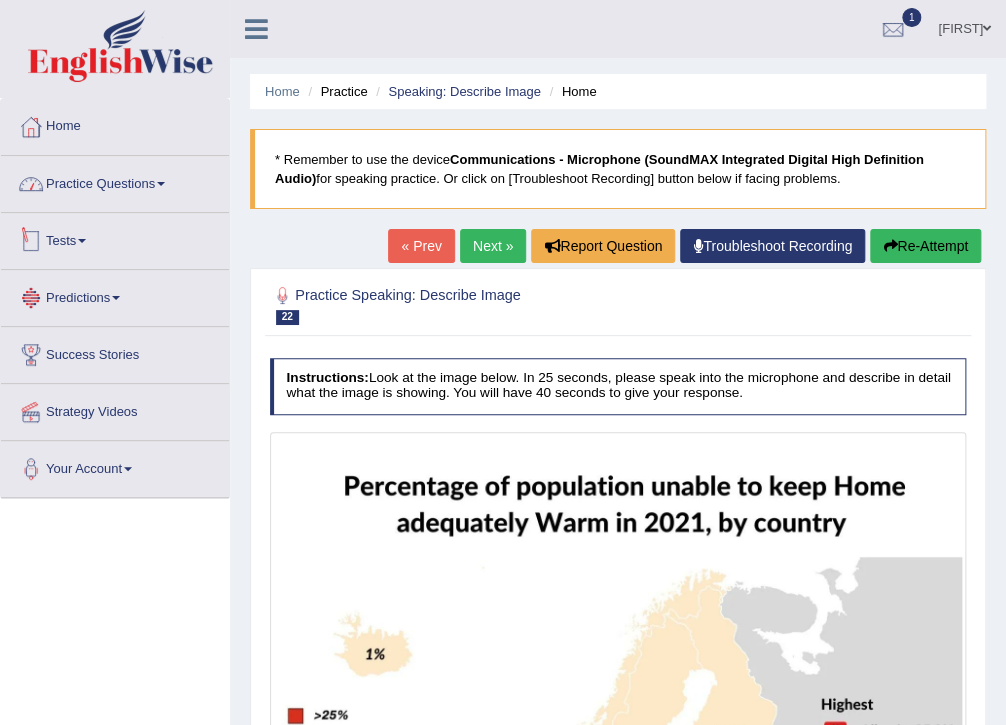 click on "Practice Questions" at bounding box center [115, 181] 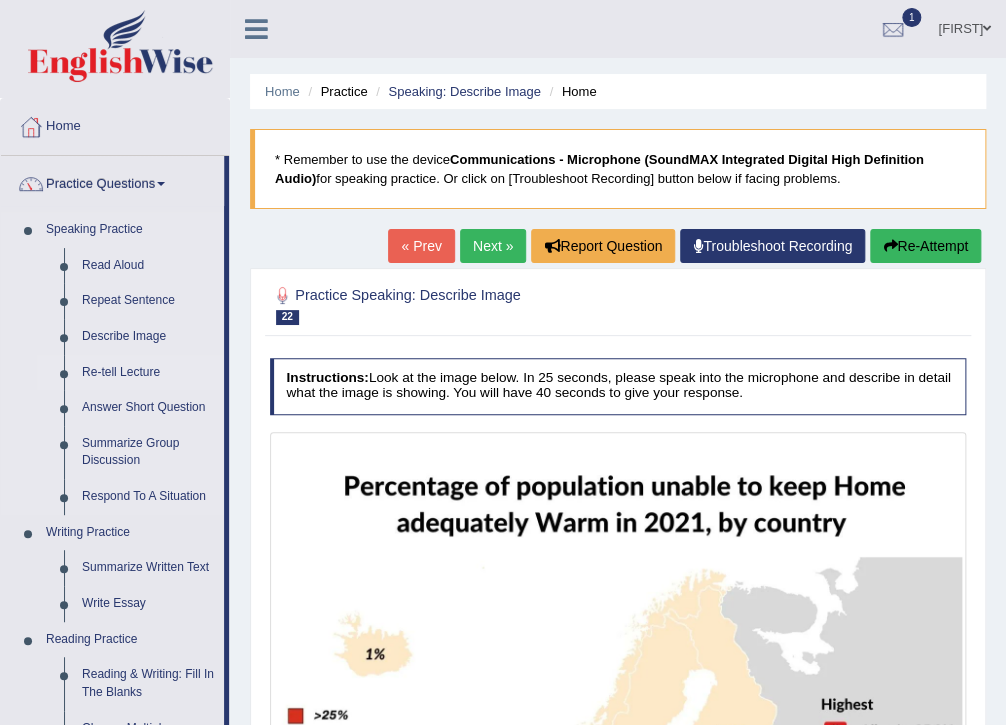 click on "Re-tell Lecture" at bounding box center (148, 373) 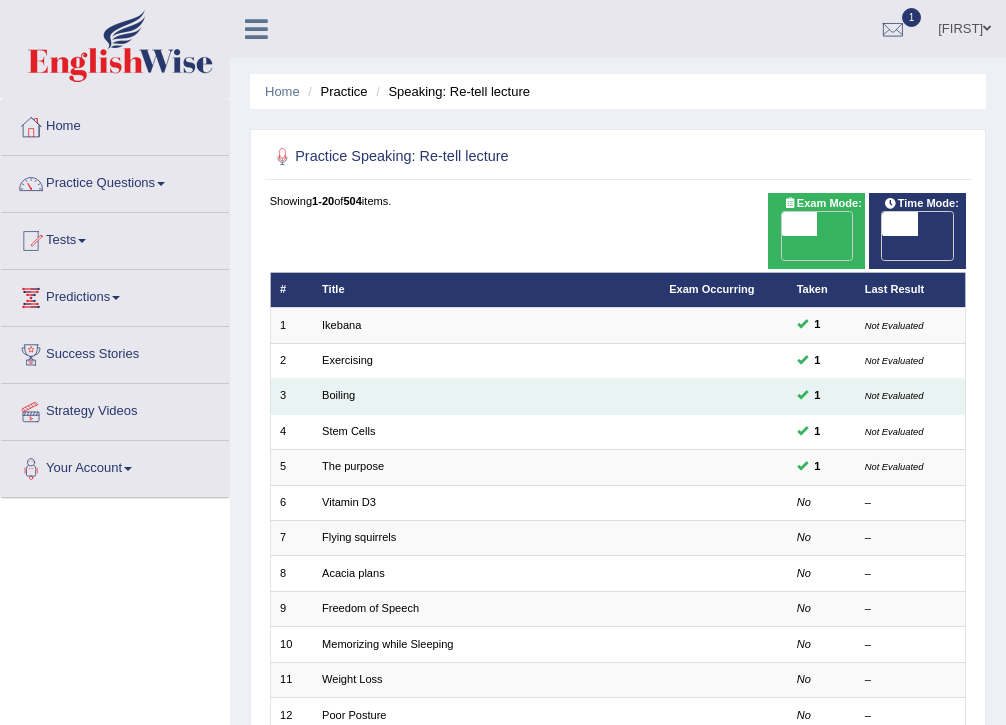 scroll, scrollTop: 0, scrollLeft: 0, axis: both 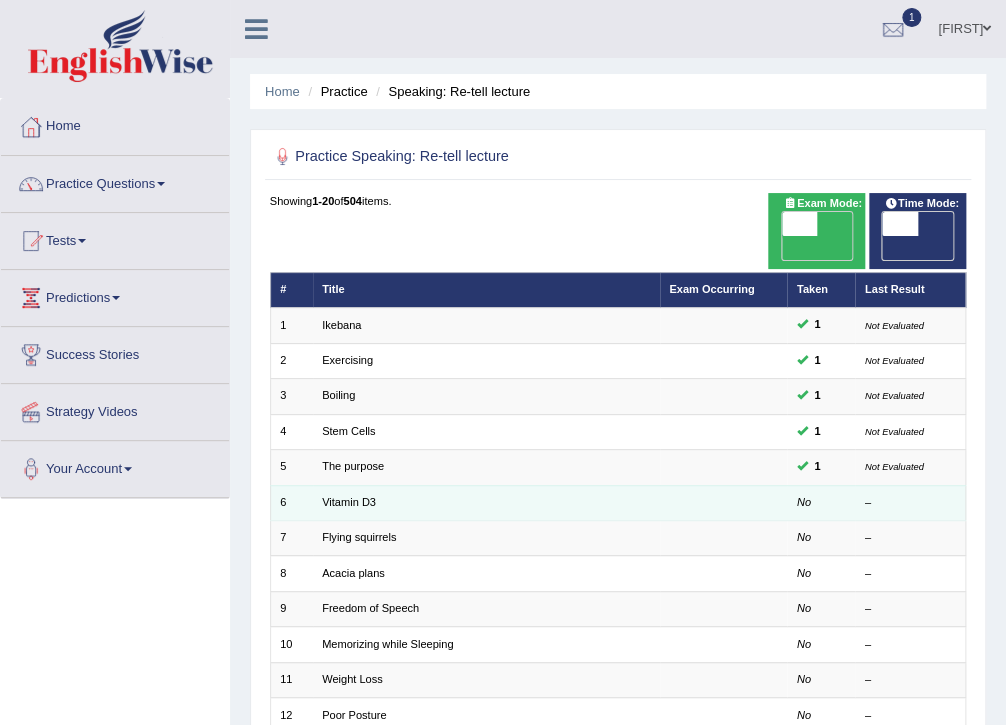 click on "Vitamin D3" at bounding box center [486, 502] 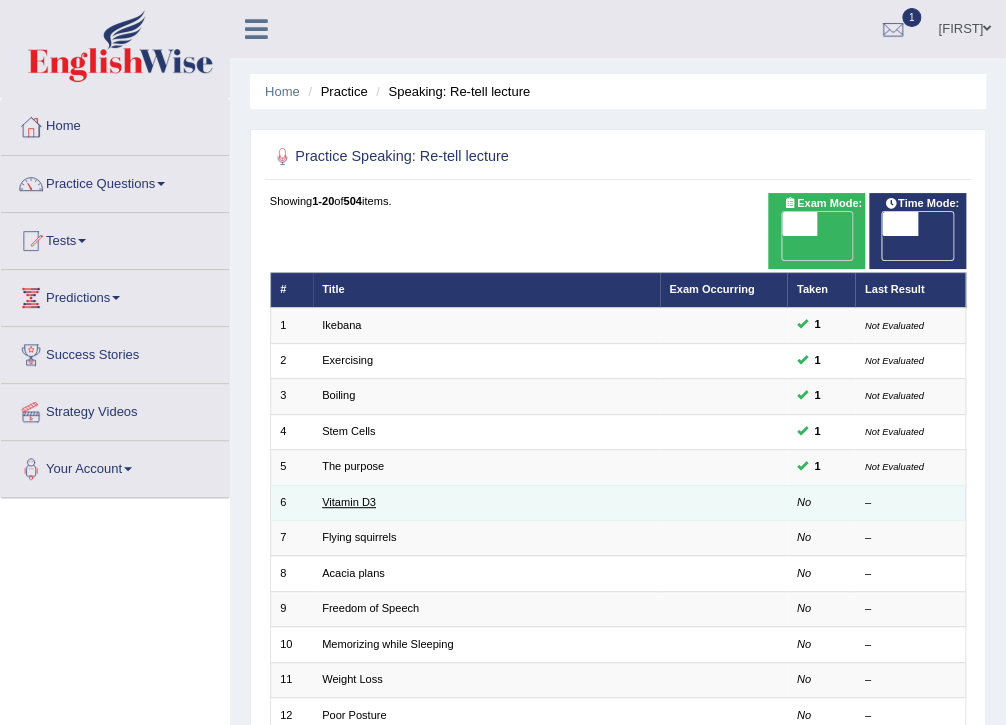 click on "Vitamin D3" at bounding box center [349, 502] 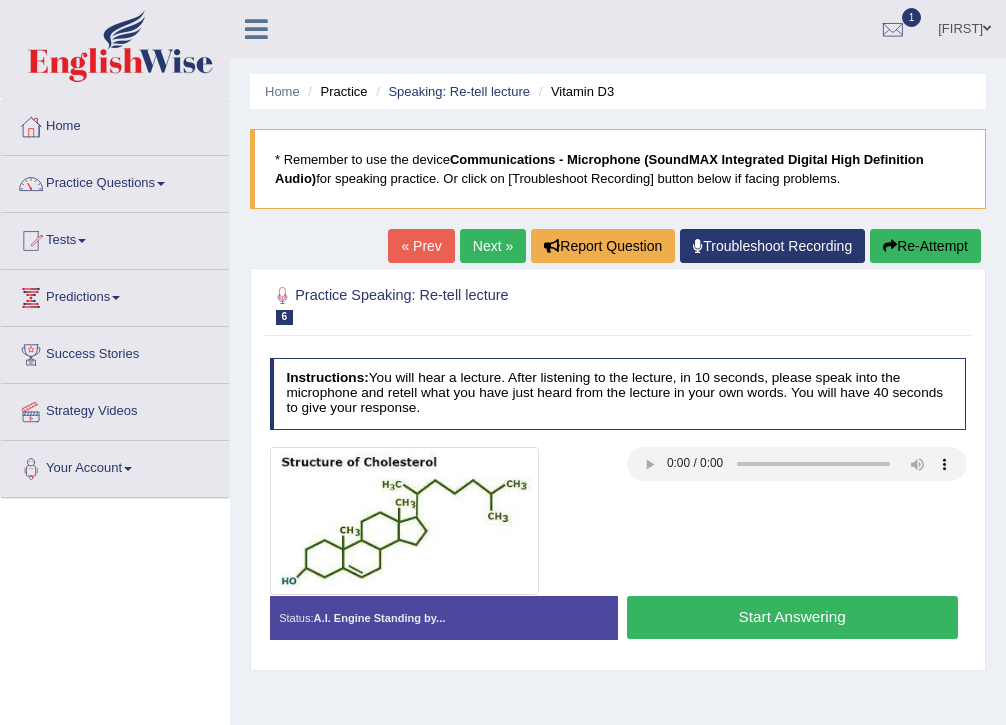 scroll, scrollTop: 0, scrollLeft: 0, axis: both 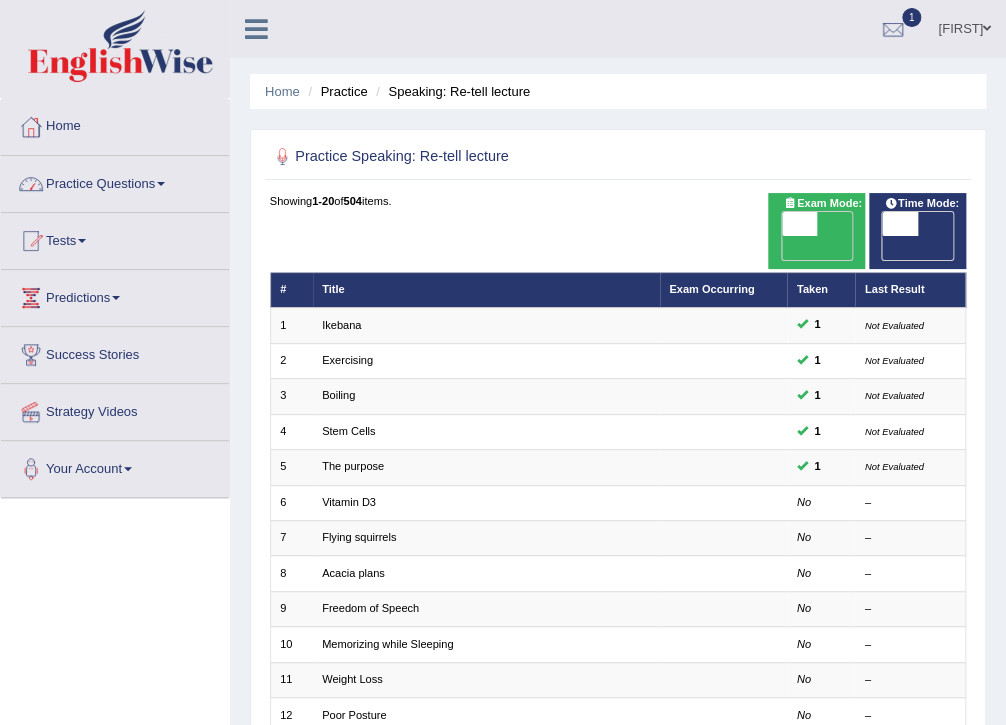 click on "Practice Questions" at bounding box center [115, 181] 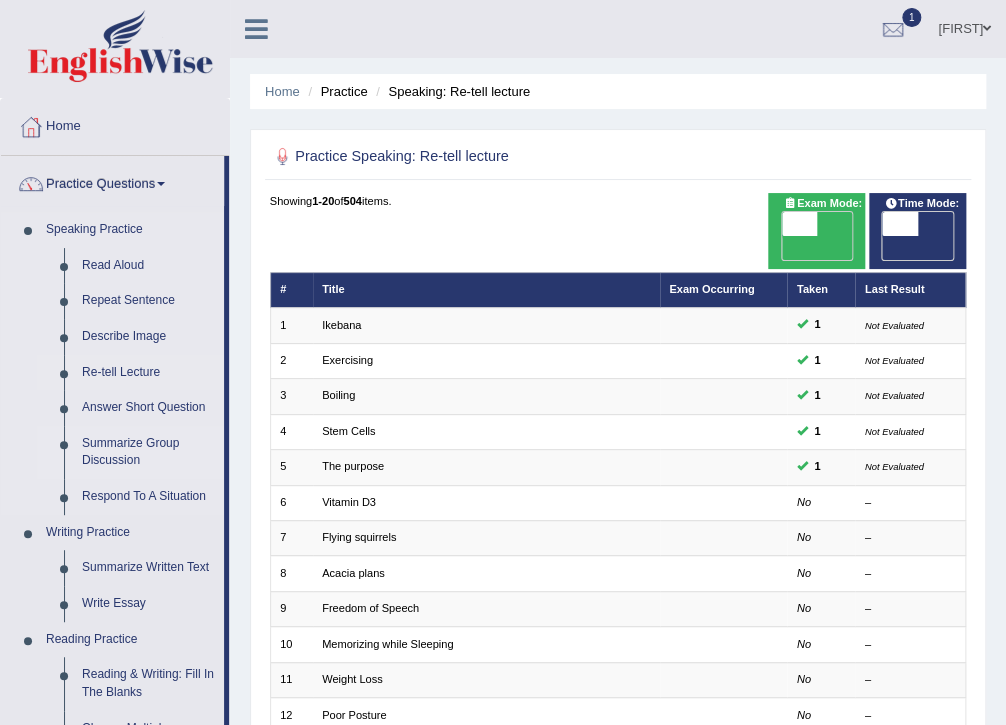 click on "Summarize Group Discussion" at bounding box center [148, 452] 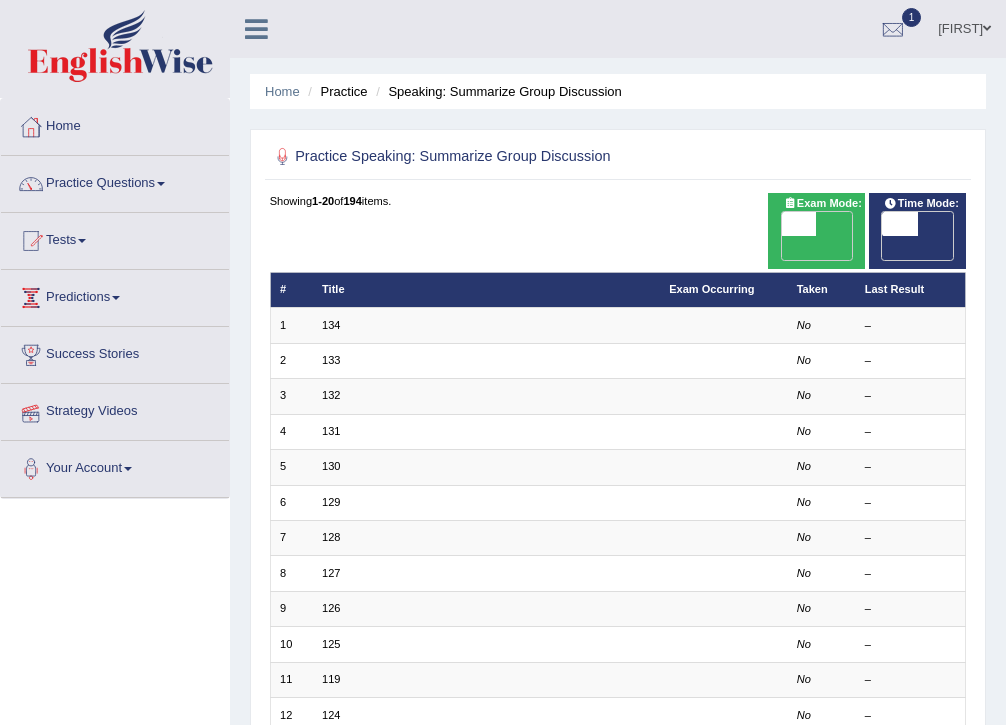 scroll, scrollTop: 0, scrollLeft: 0, axis: both 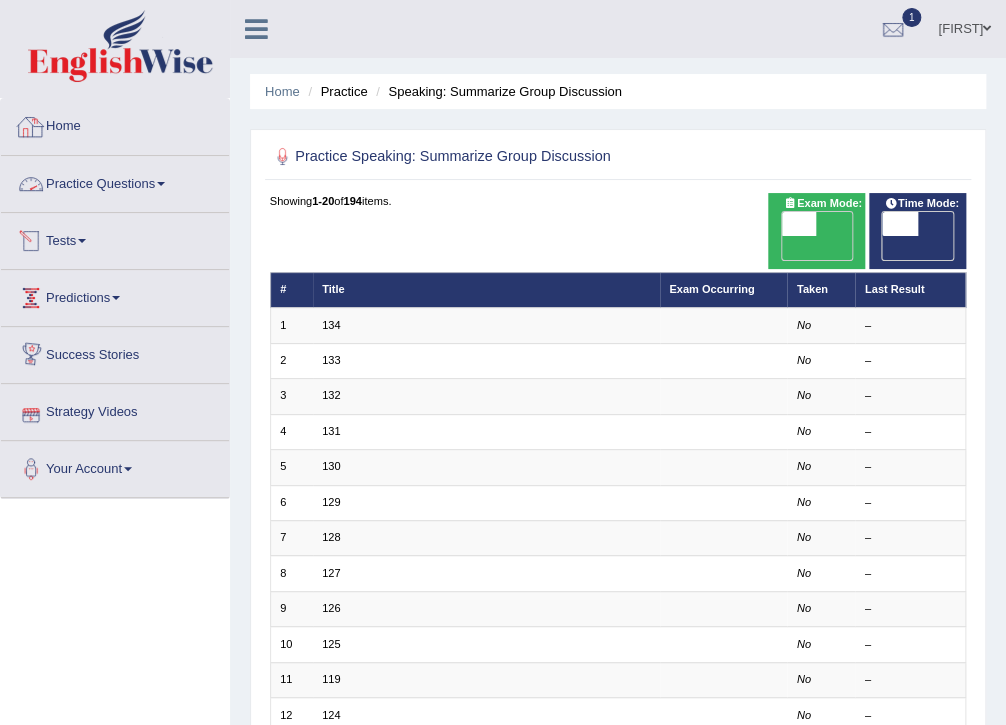 click on "Home" at bounding box center (115, 124) 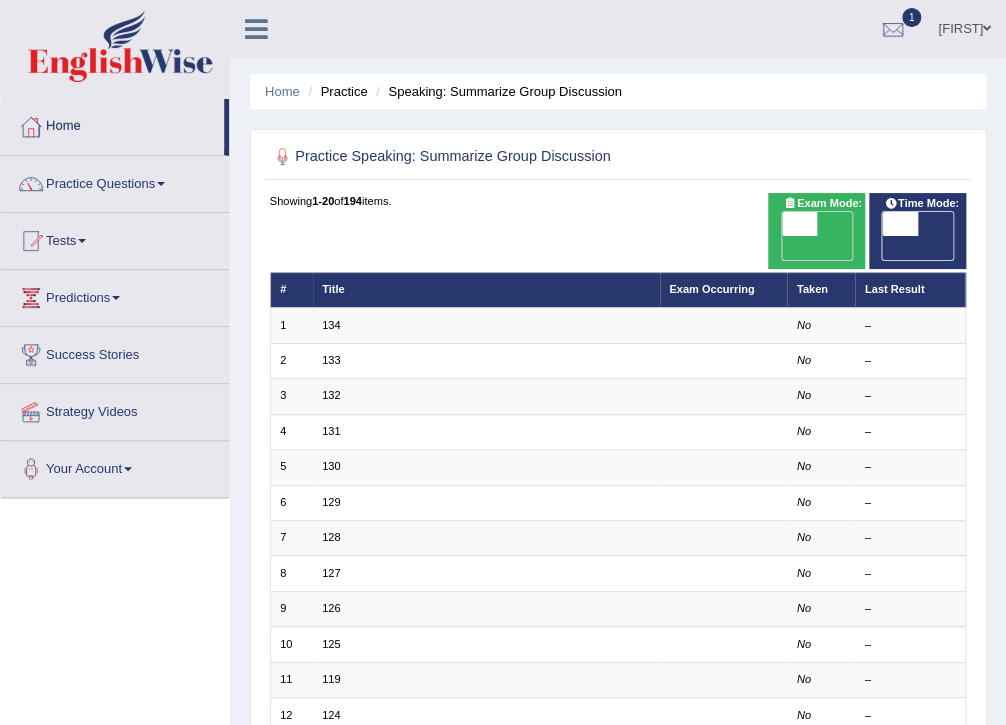 click on "Practice Questions" at bounding box center [115, 181] 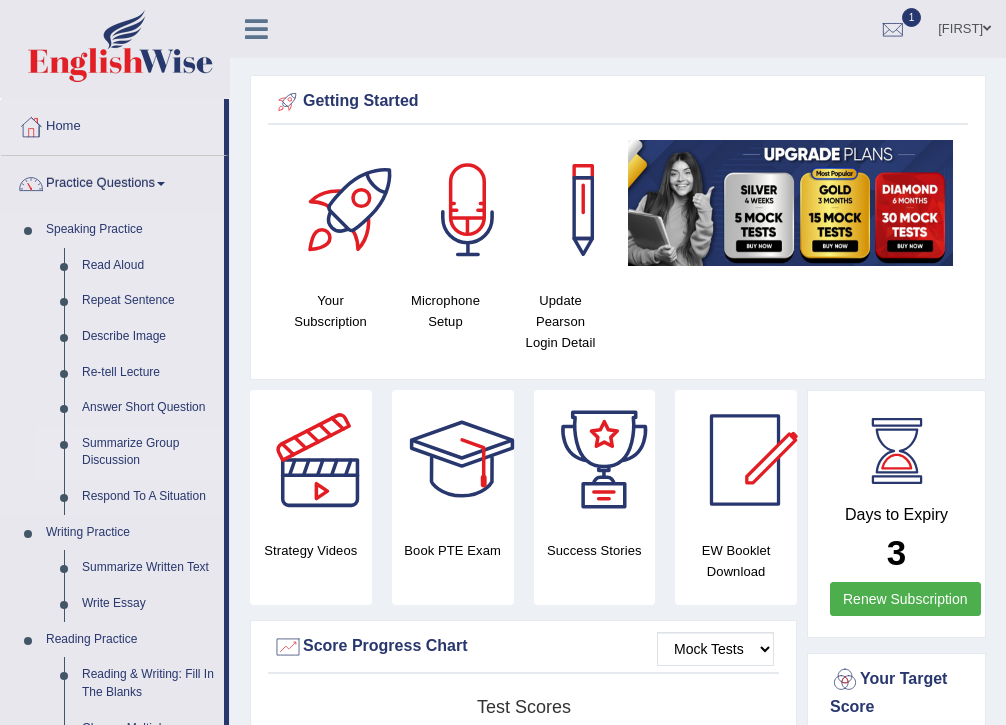 scroll, scrollTop: 0, scrollLeft: 0, axis: both 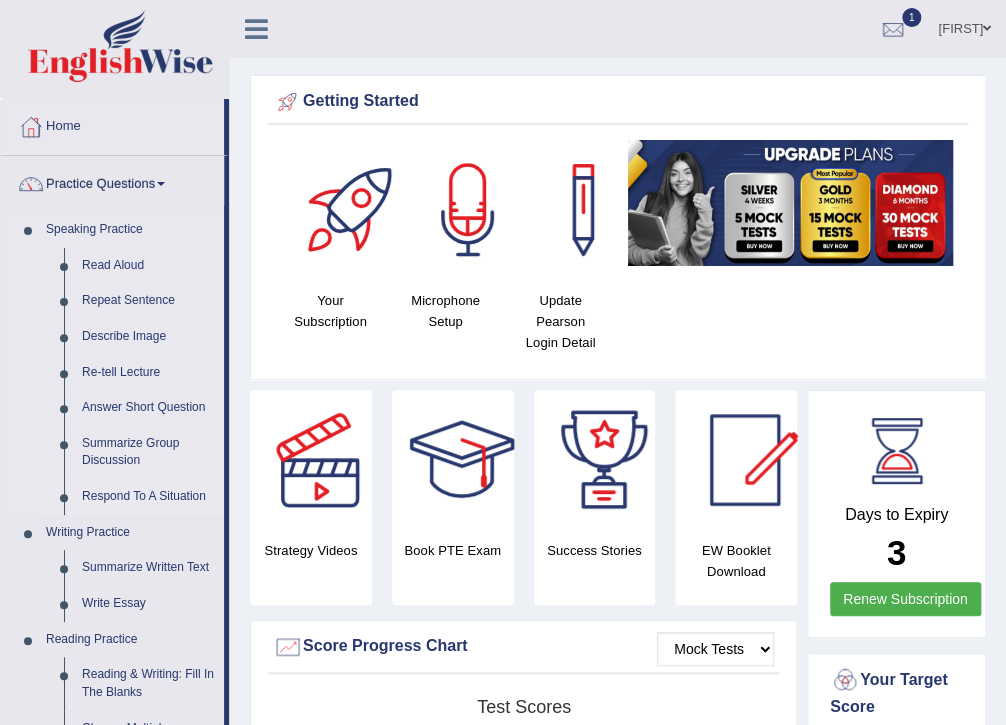 click on "Respond To A Situation" at bounding box center [148, 497] 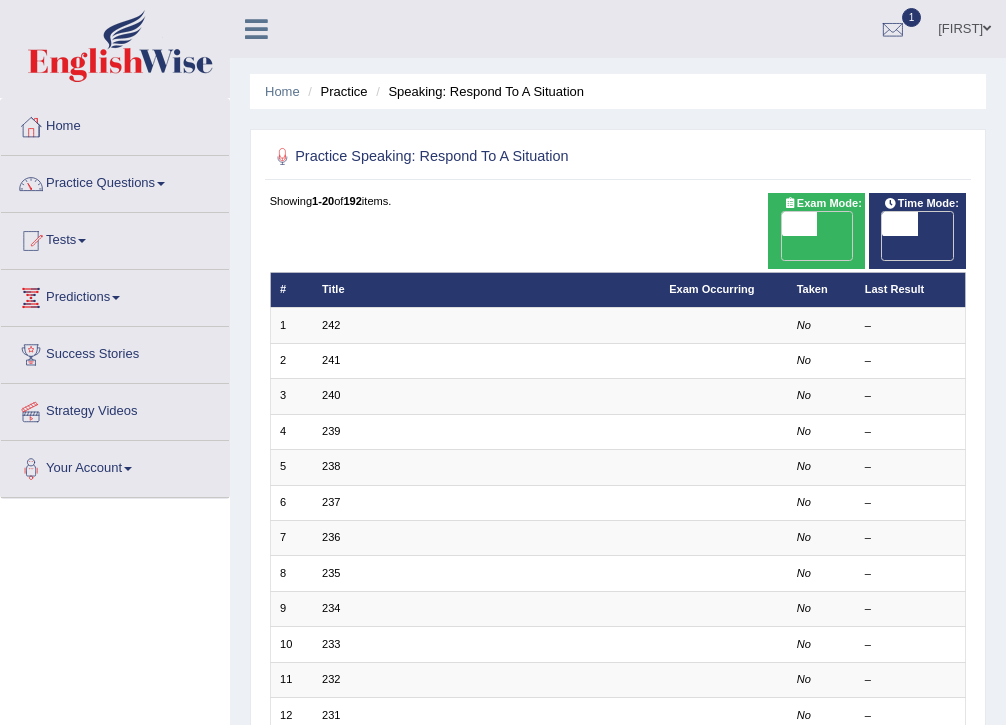scroll, scrollTop: 0, scrollLeft: 0, axis: both 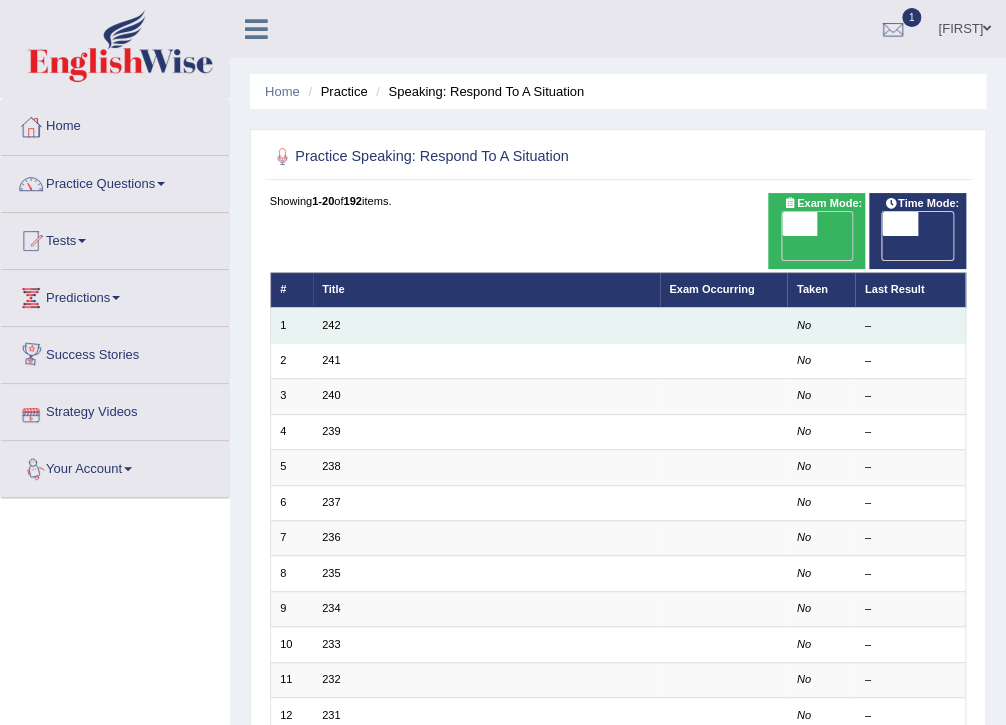click on "242" at bounding box center (486, 325) 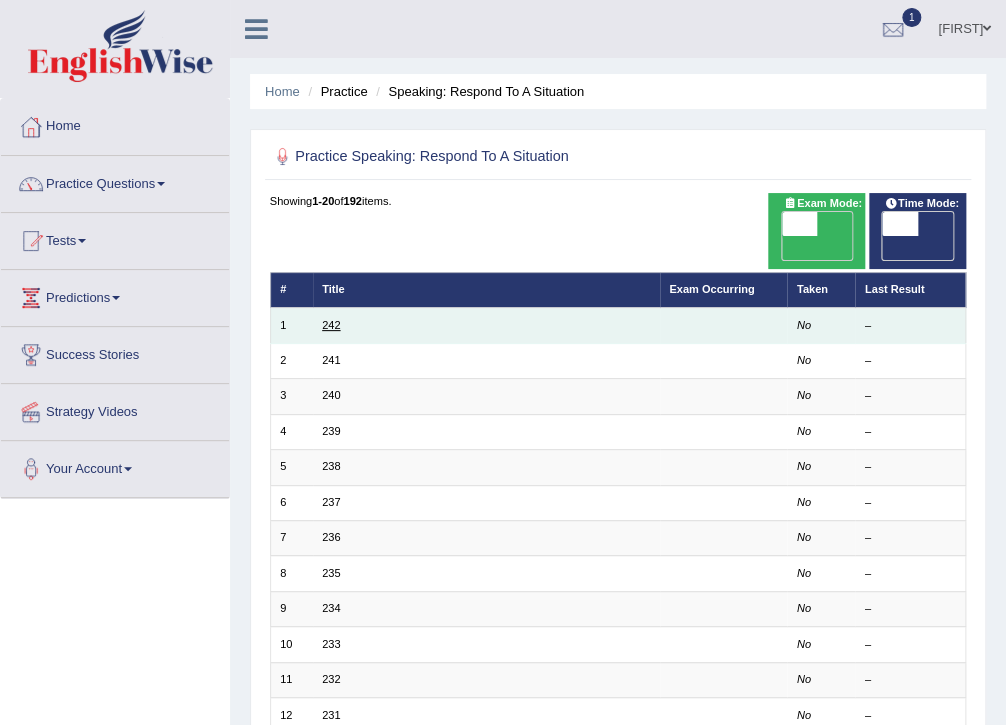 click on "242" at bounding box center (331, 325) 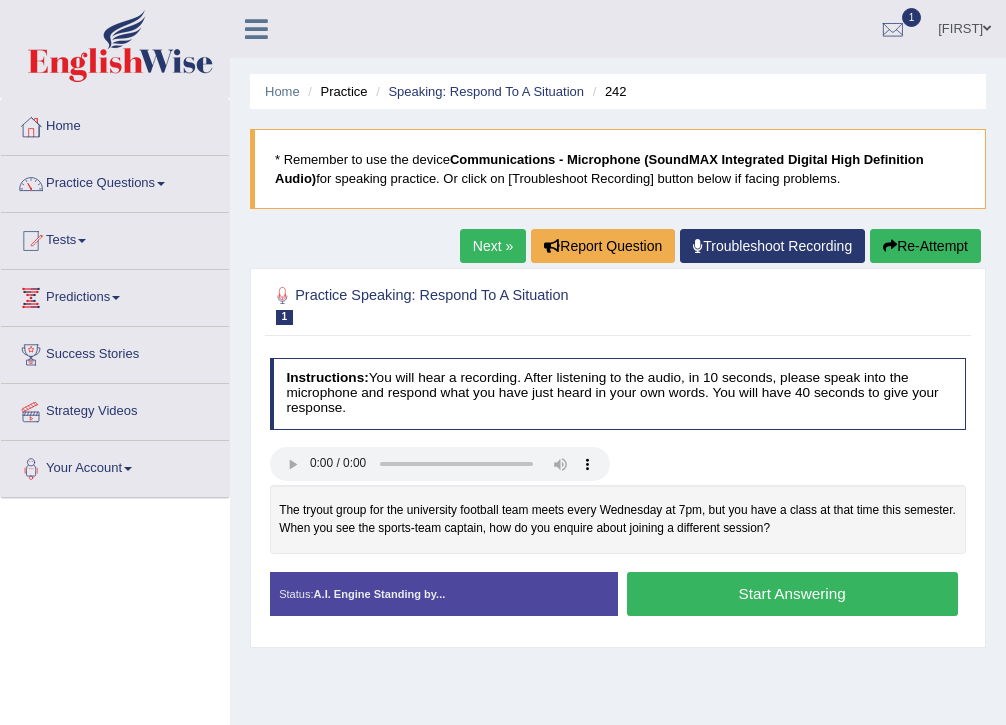 scroll, scrollTop: 0, scrollLeft: 0, axis: both 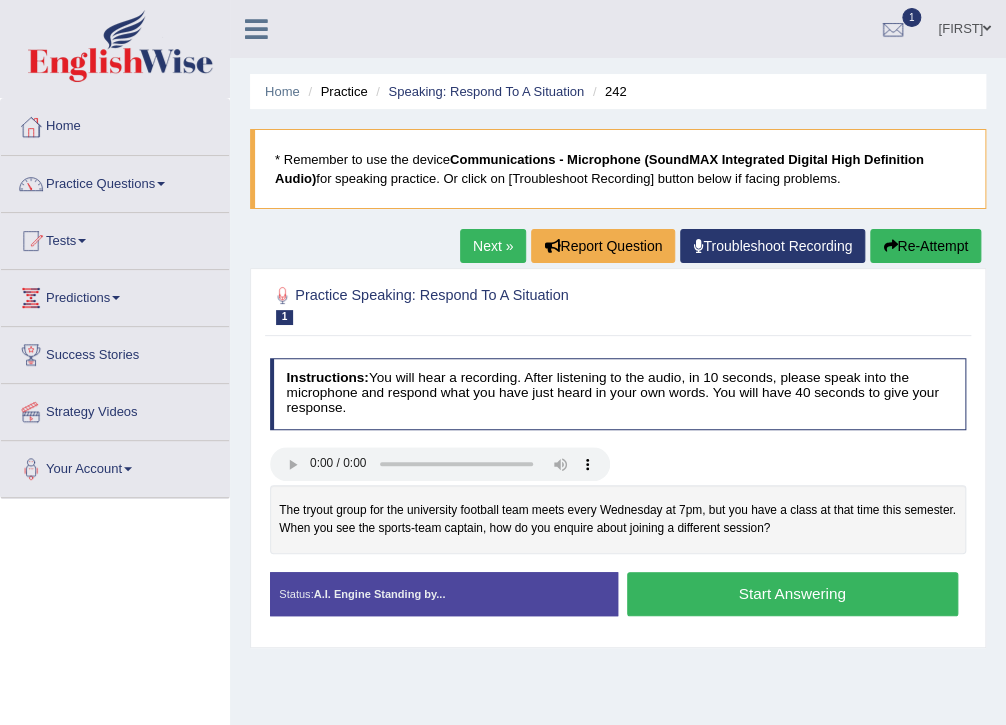 click on "Practice Questions" at bounding box center [115, 181] 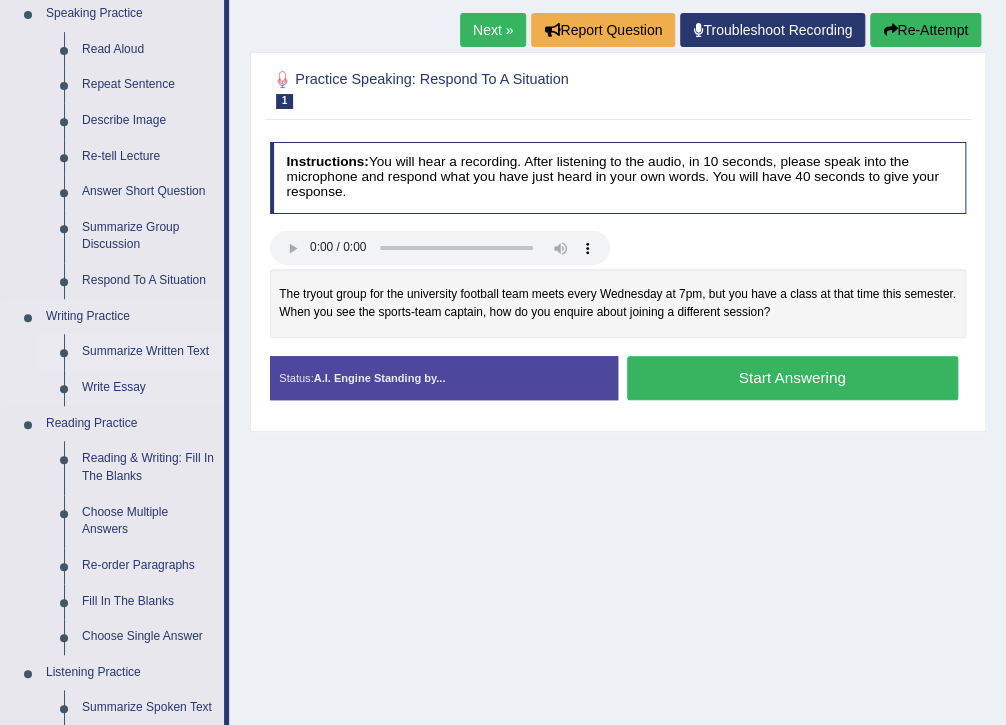 scroll, scrollTop: 240, scrollLeft: 0, axis: vertical 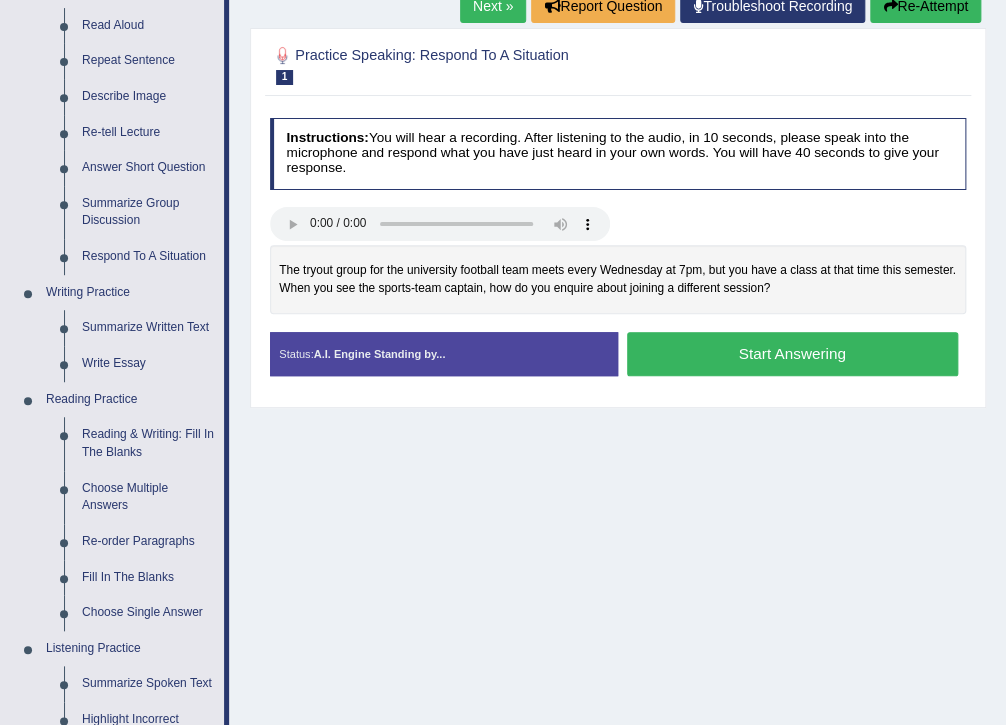 click on "Practice Questions   Speaking Practice Read Aloud
Repeat Sentence
Describe Image
Re-tell Lecture
Answer Short Question
Summarize Group Discussion
Respond To A Situation
Writing Practice  Summarize Written Text
Write Essay
Reading Practice  Reading & Writing: Fill In The Blanks
Choose Multiple Answers
Re-order Paragraphs
Fill In The Blanks
Choose Single Answer
Listening Practice  Summarize Spoken Text
Highlight Incorrect Words
Highlight Correct Summary
Select Missing Word
Choose Single Answer
Choose Multiple Answers
Fill In The Blanks
Write From Dictation
Pronunciation" at bounding box center (115, 478) 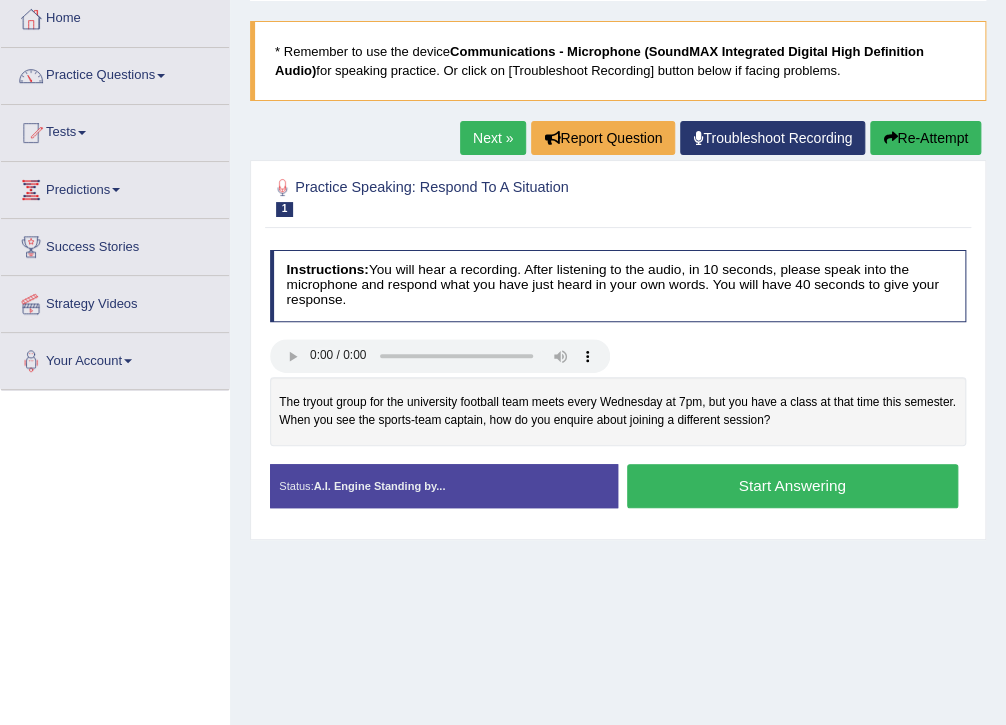 scroll, scrollTop: 79, scrollLeft: 0, axis: vertical 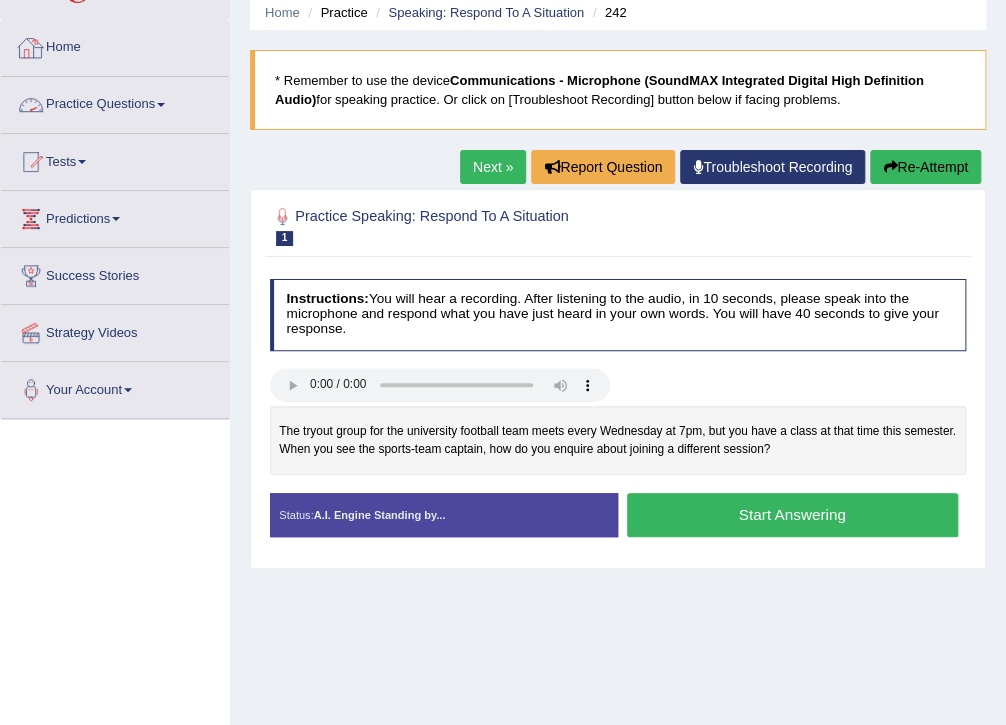 click on "Practice Questions" at bounding box center [115, 102] 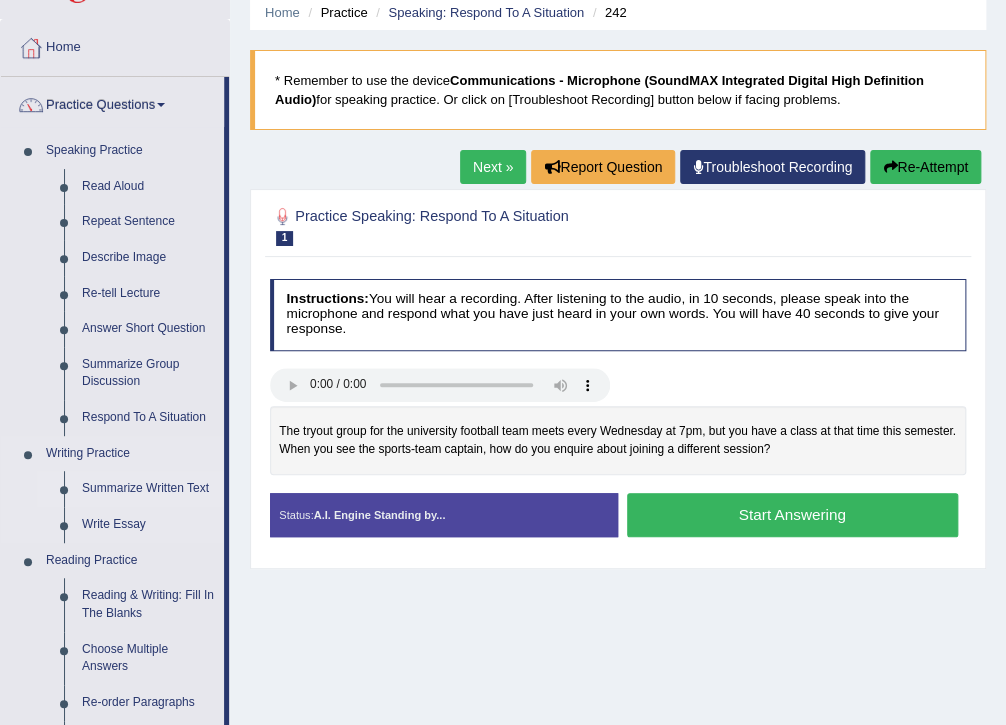 click on "Summarize Written Text" at bounding box center [148, 489] 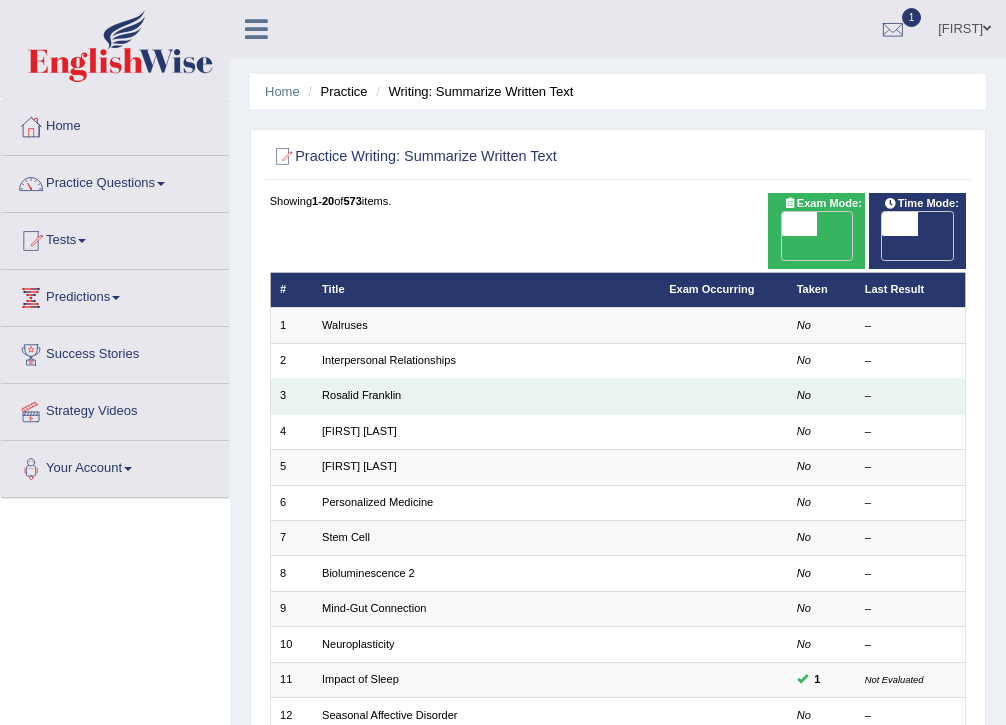 scroll, scrollTop: 0, scrollLeft: 0, axis: both 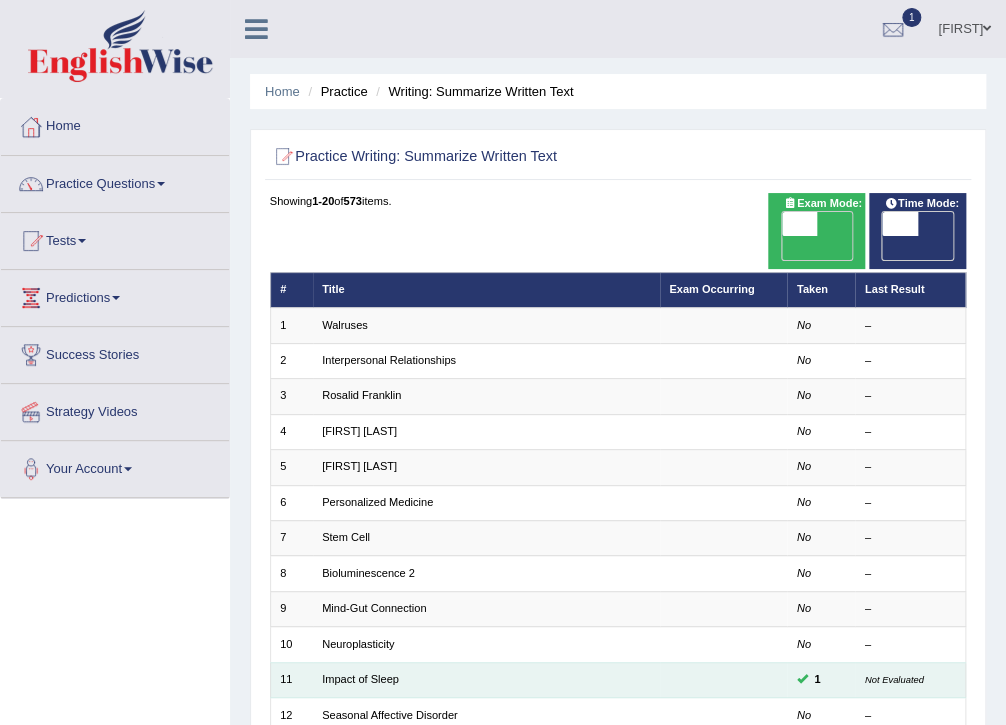 click on "Impact of Sleep" at bounding box center [486, 679] 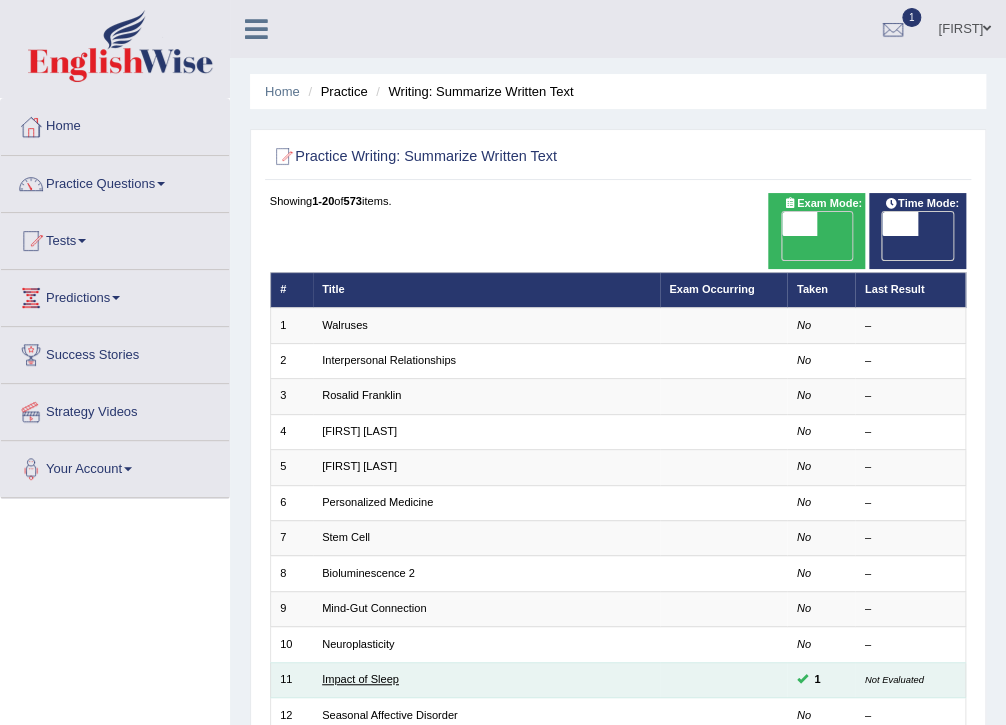 click on "Impact of Sleep" at bounding box center (360, 679) 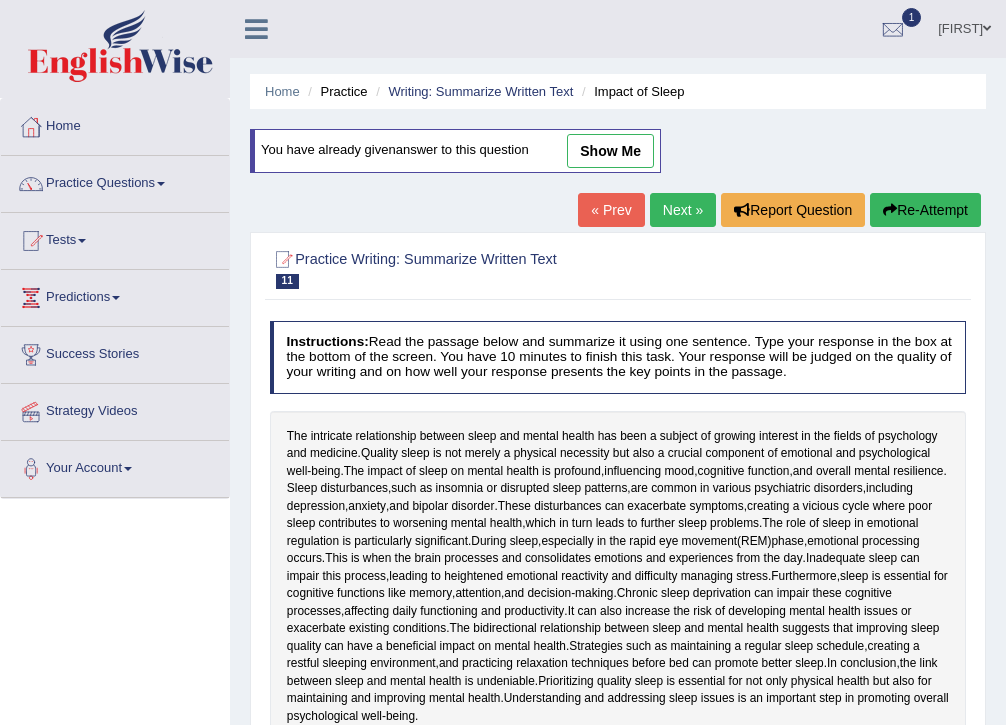 scroll, scrollTop: 0, scrollLeft: 0, axis: both 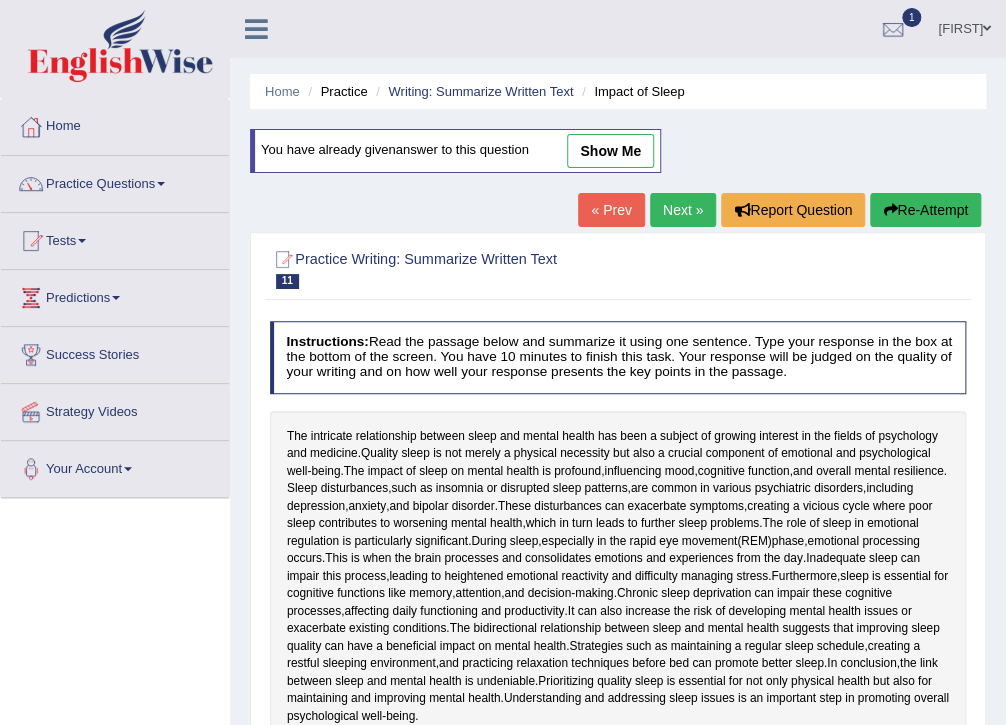 click on "show me" at bounding box center (610, 151) 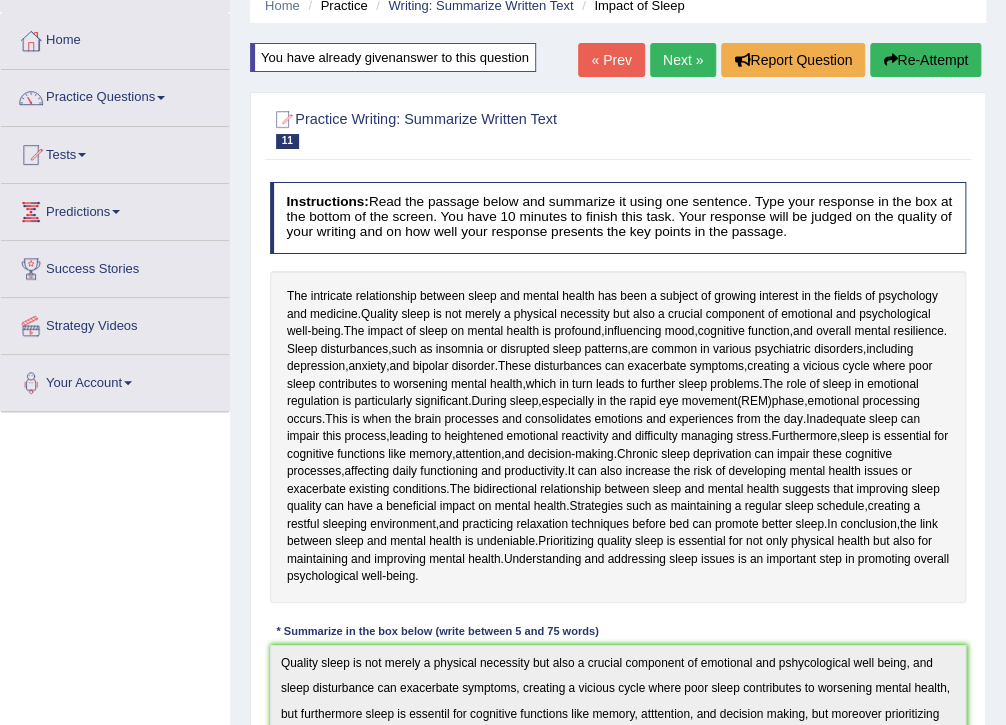 scroll, scrollTop: 79, scrollLeft: 0, axis: vertical 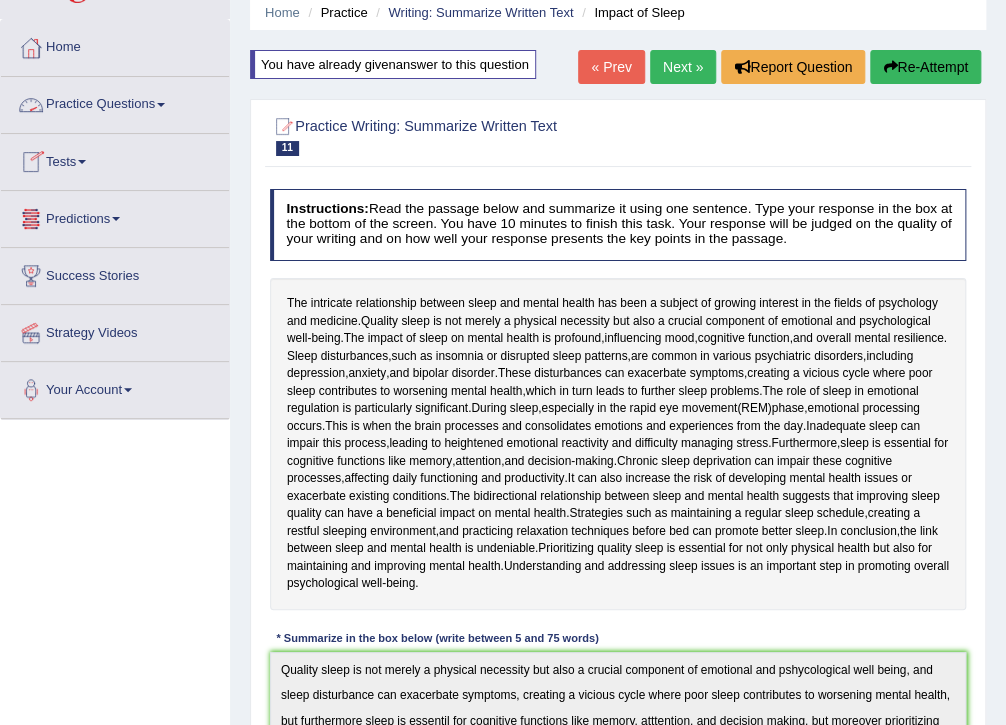 click on "Practice Questions" at bounding box center [115, 102] 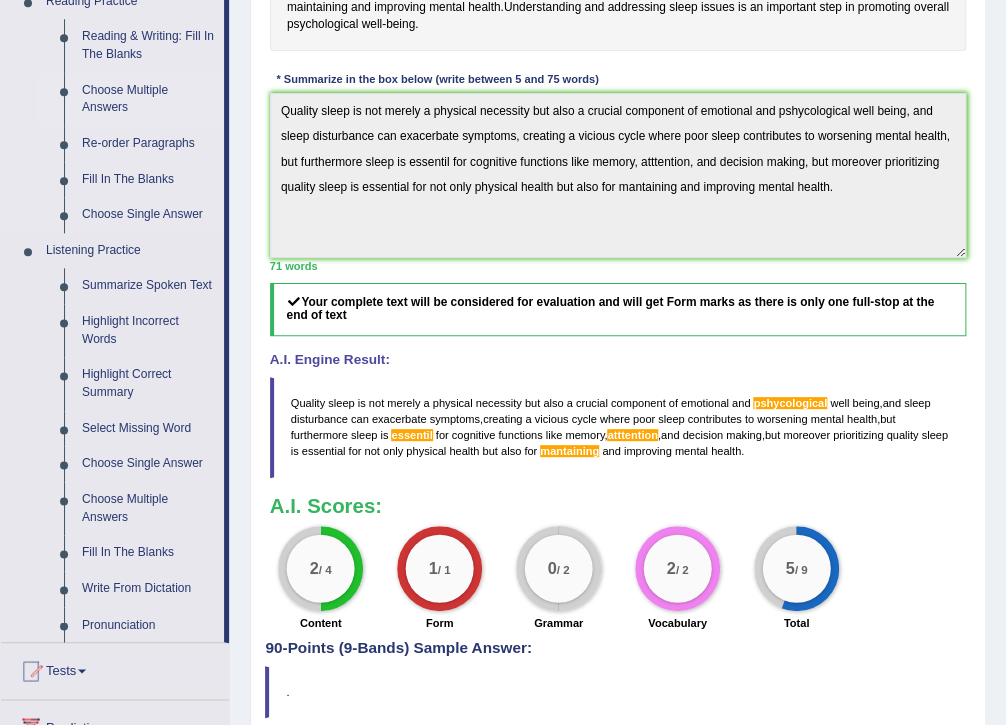 scroll, scrollTop: 639, scrollLeft: 0, axis: vertical 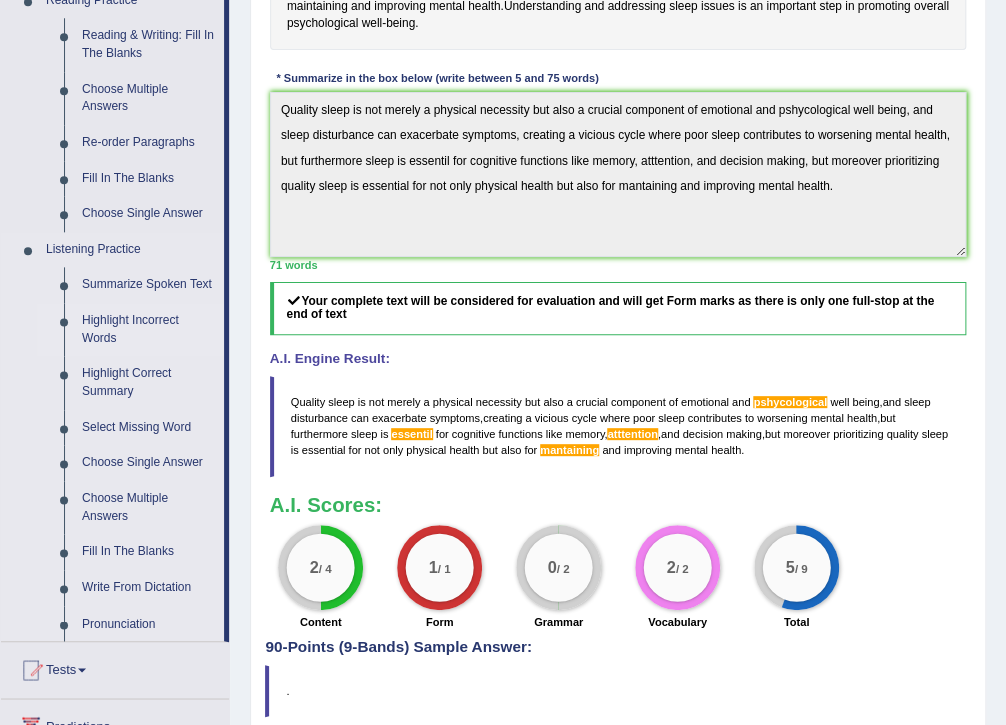 click on "Highlight Incorrect Words" at bounding box center (148, 329) 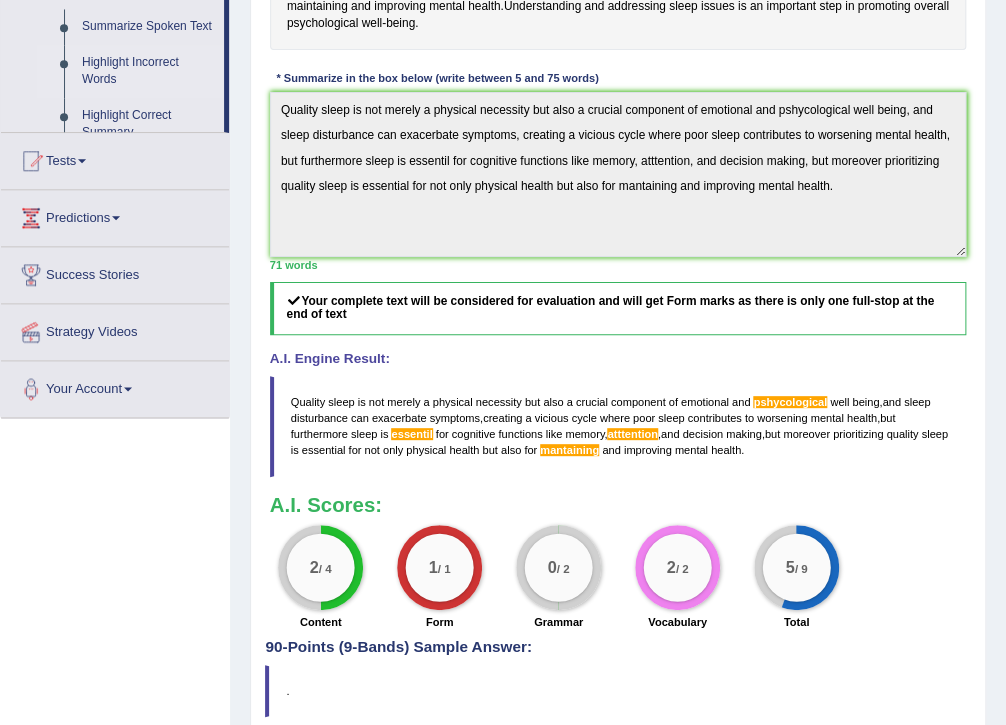 scroll, scrollTop: 469, scrollLeft: 0, axis: vertical 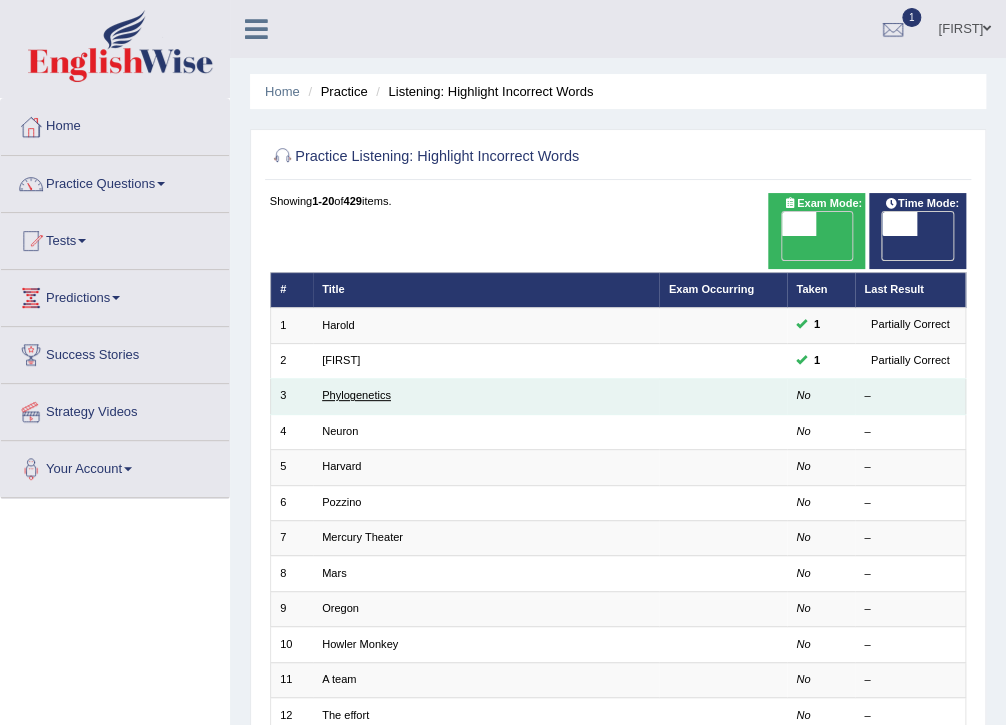 click on "Phylogenetics" at bounding box center [356, 395] 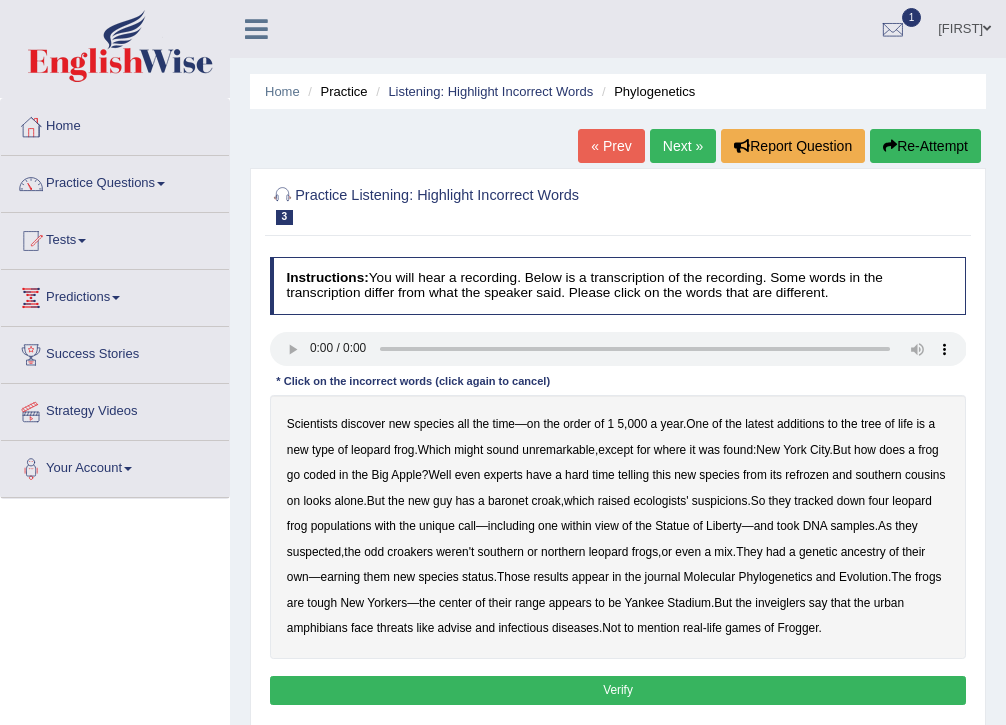 scroll, scrollTop: 0, scrollLeft: 0, axis: both 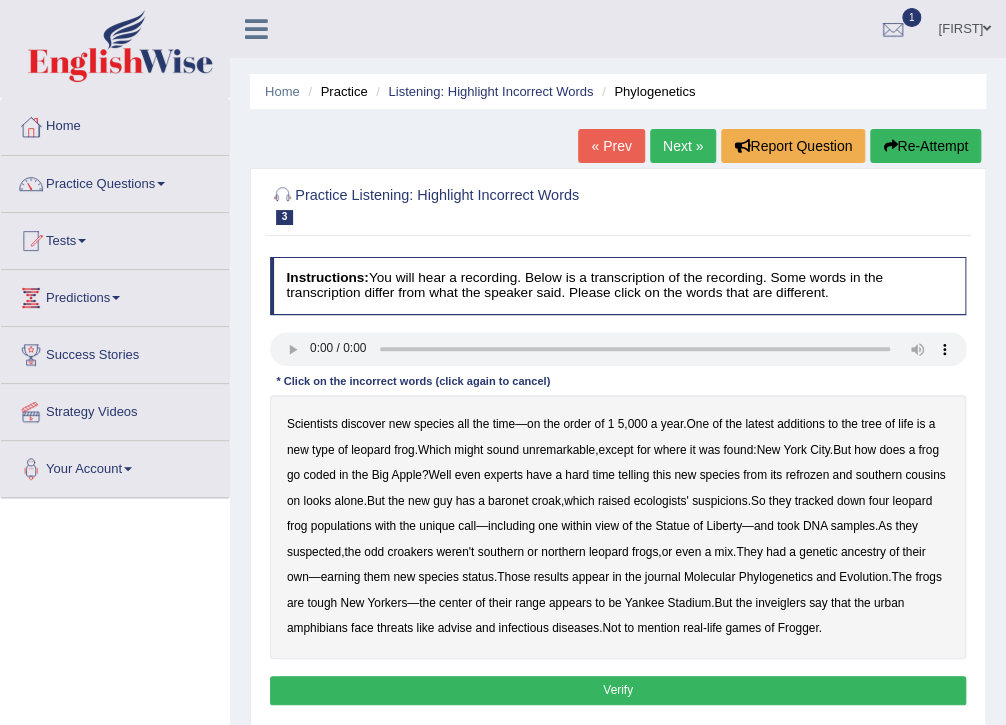 click on "coded" at bounding box center [319, 475] 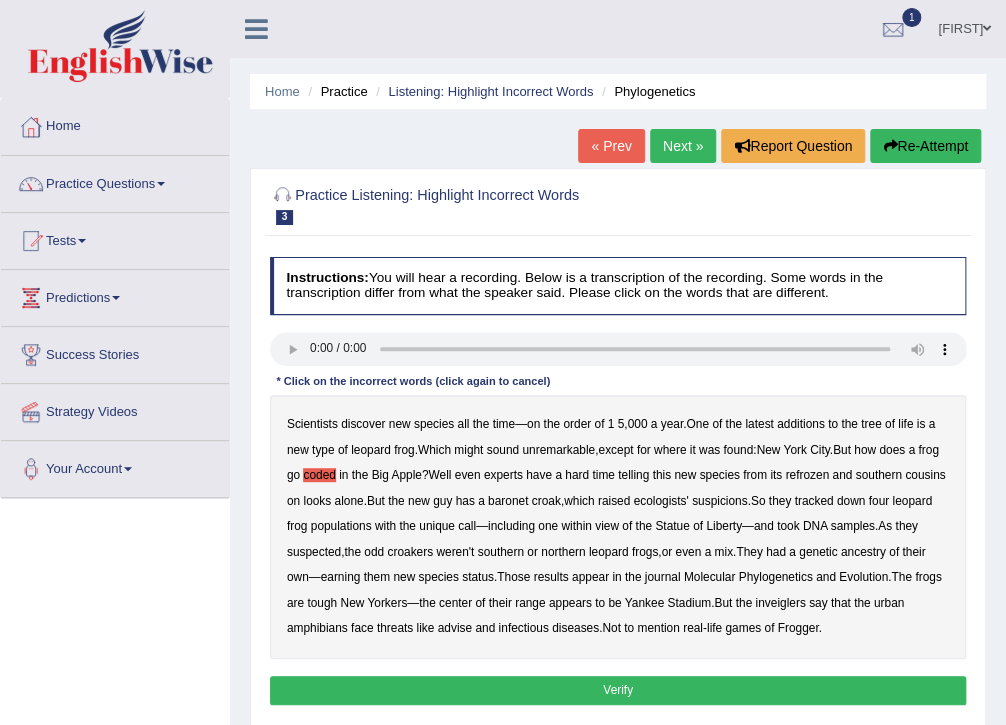 click on "refrozen" at bounding box center (807, 475) 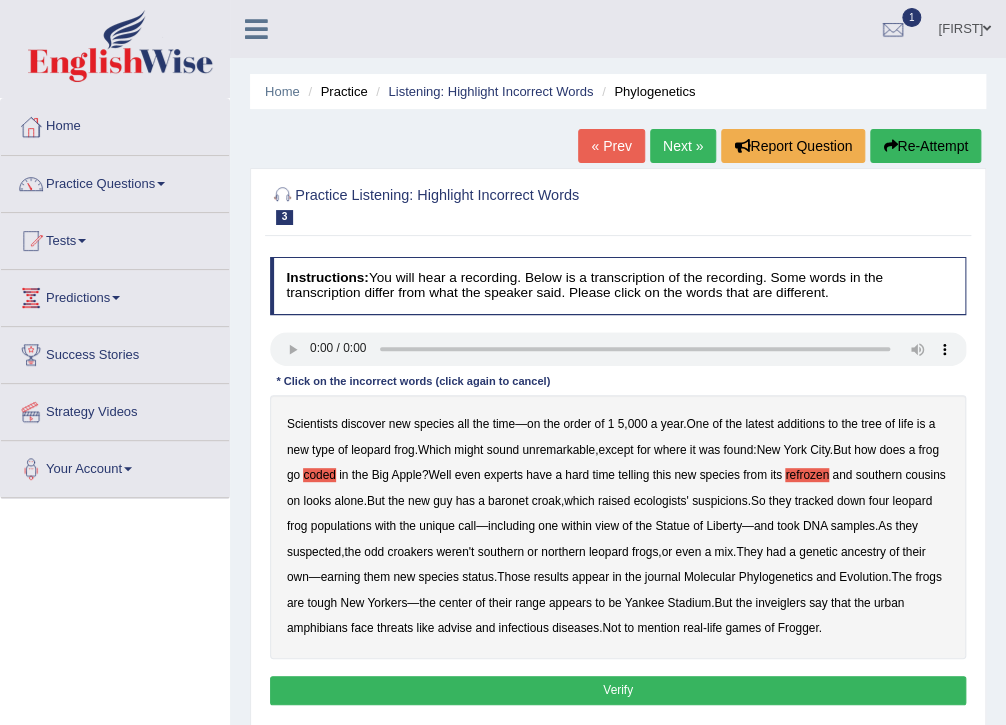 click on "baronet" at bounding box center [508, 501] 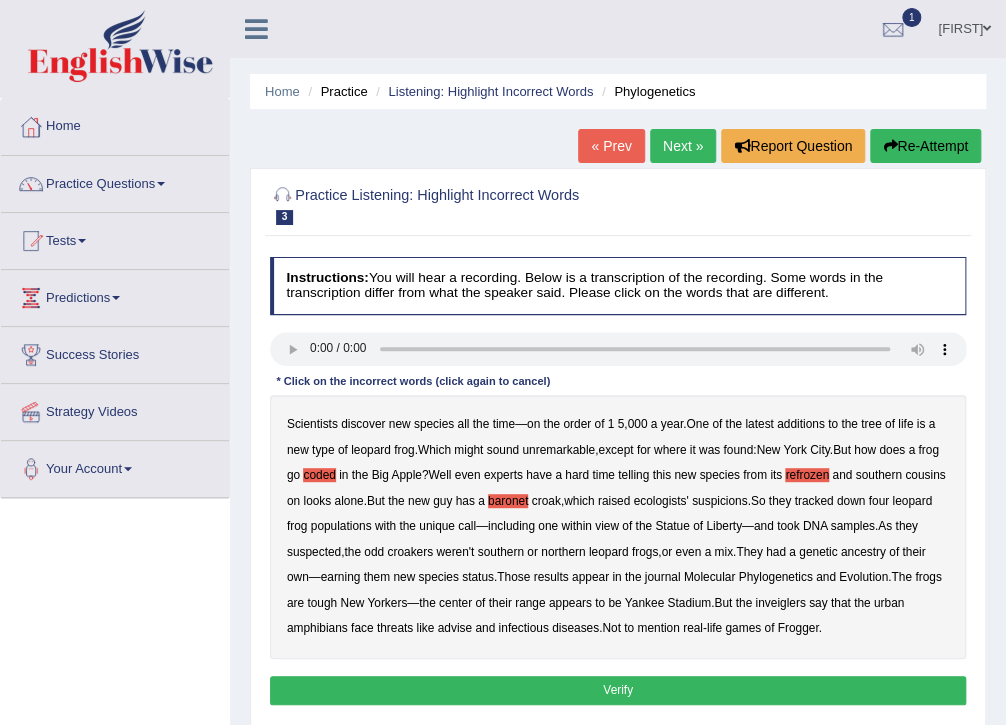 click on "inveiglers" at bounding box center (780, 603) 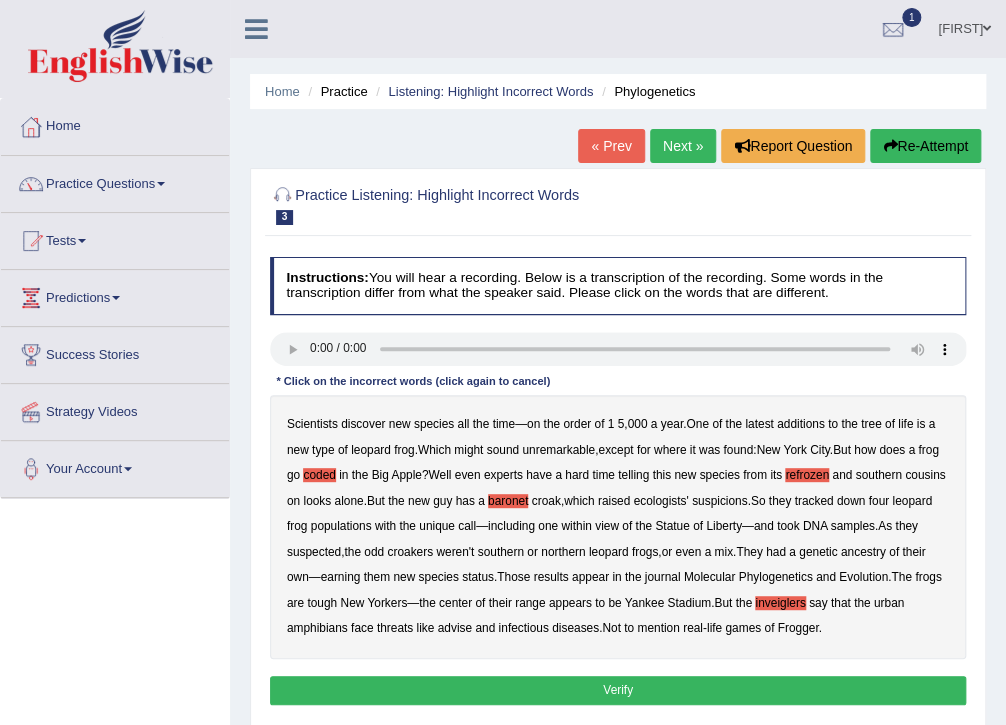 click on "advise" at bounding box center [455, 628] 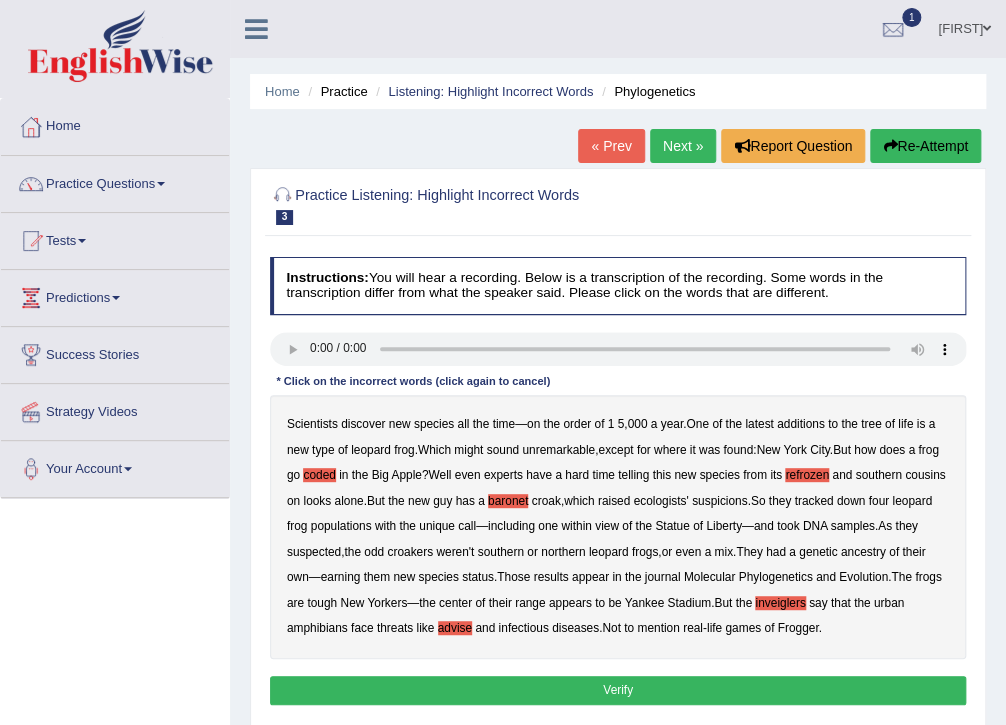 click on "Verify" at bounding box center (618, 690) 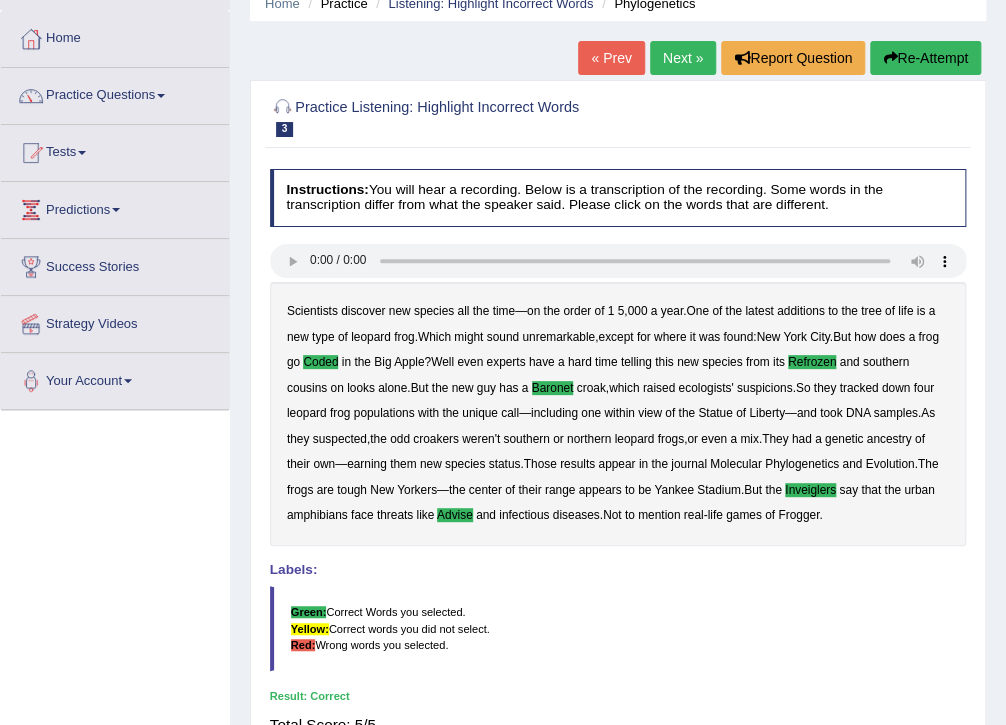 scroll, scrollTop: 80, scrollLeft: 0, axis: vertical 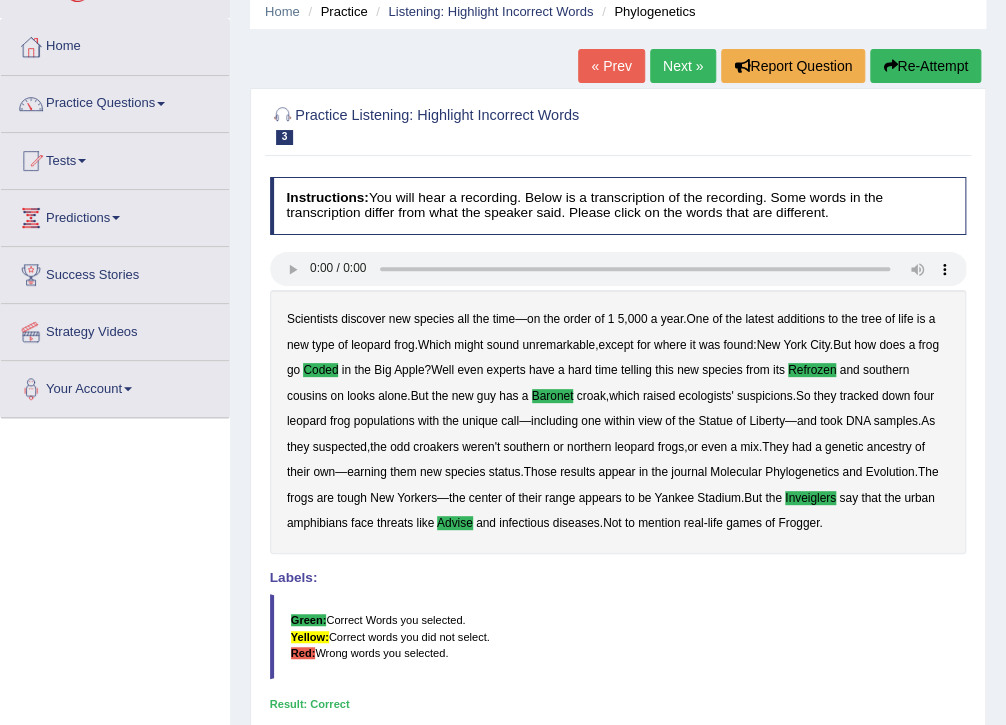 click on "Next »" at bounding box center (683, 66) 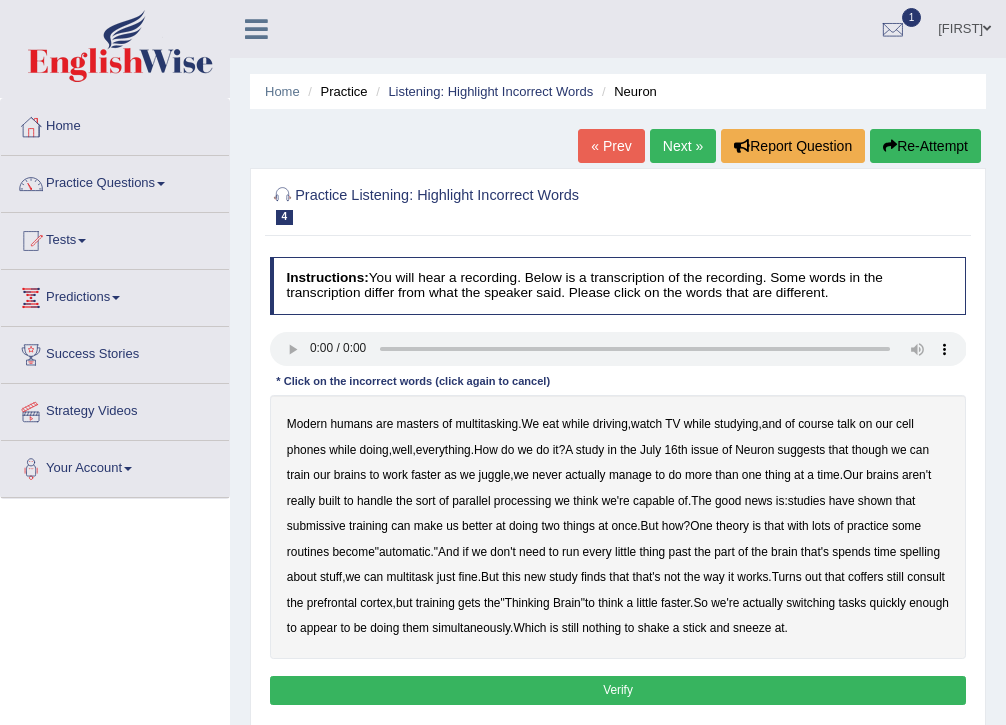 scroll, scrollTop: 0, scrollLeft: 0, axis: both 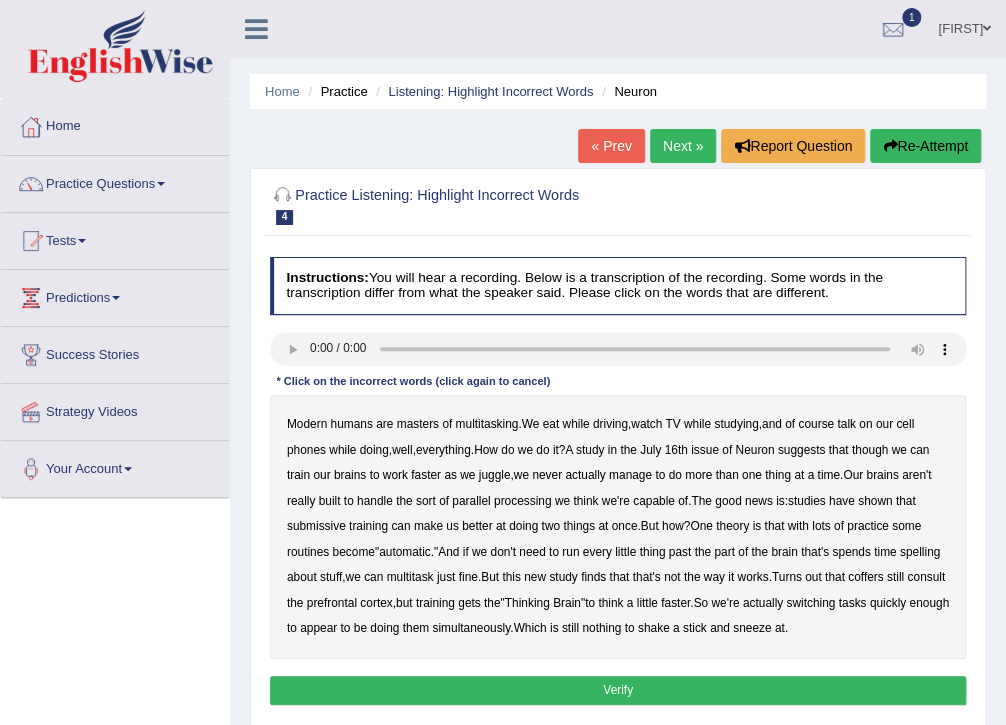 click on "submissive" at bounding box center (316, 526) 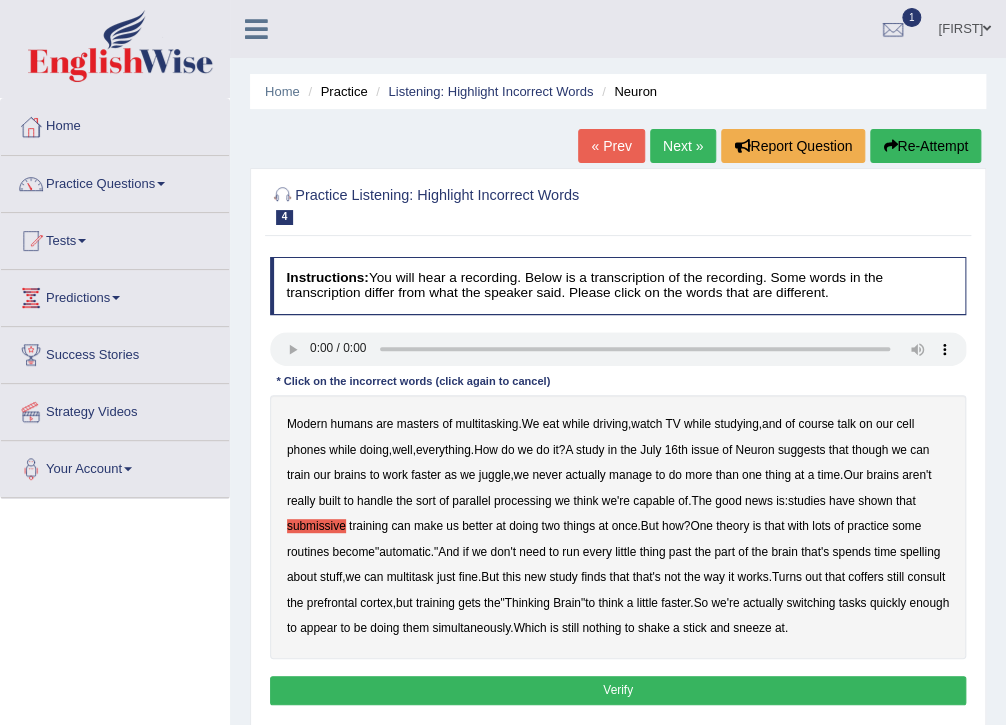 click on "spelling" at bounding box center (920, 552) 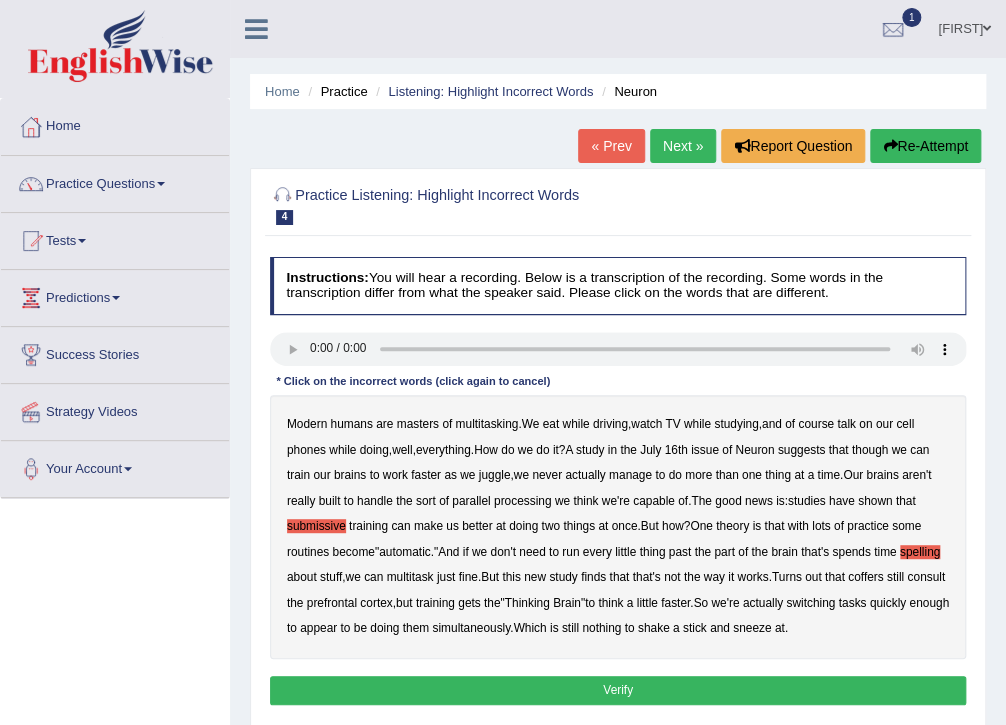 click on "coffers" at bounding box center [865, 577] 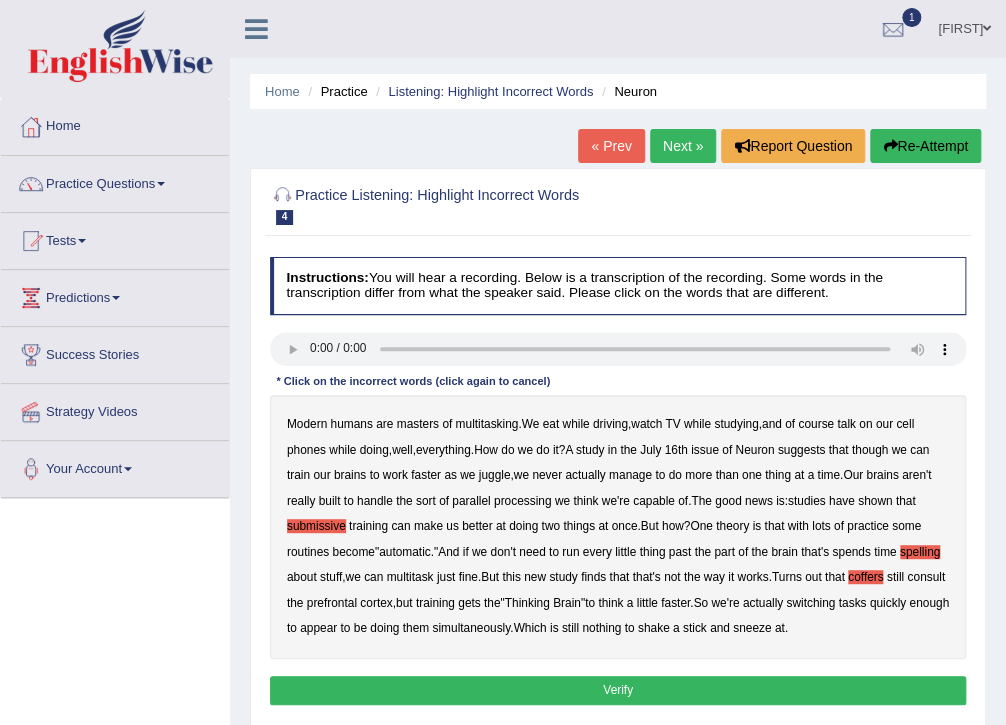click on "Verify" at bounding box center (618, 690) 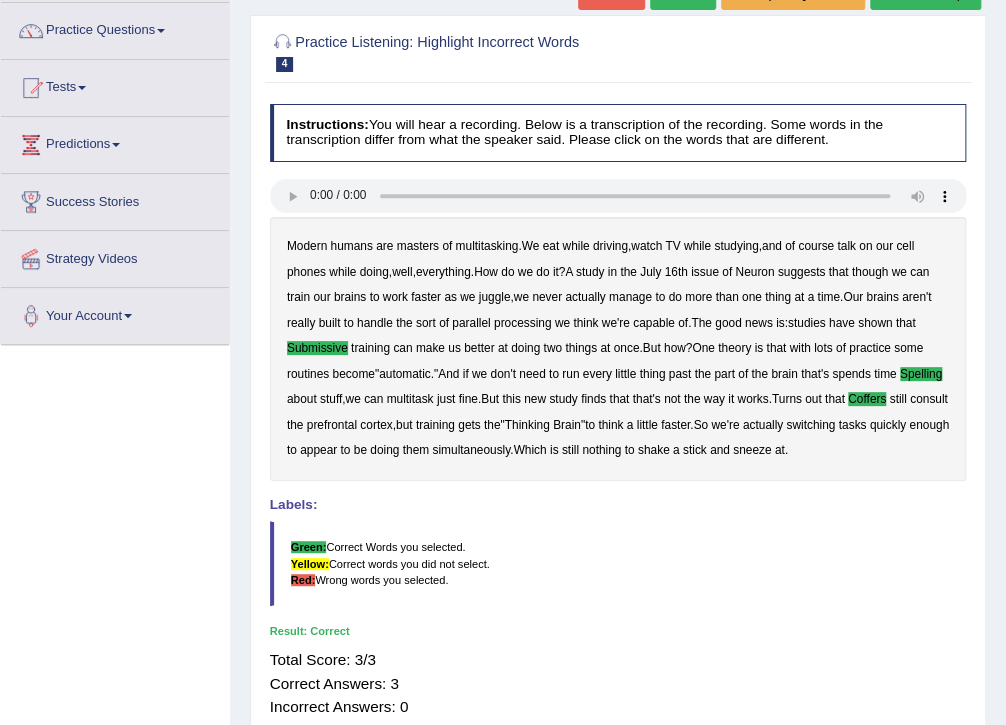 scroll, scrollTop: 0, scrollLeft: 0, axis: both 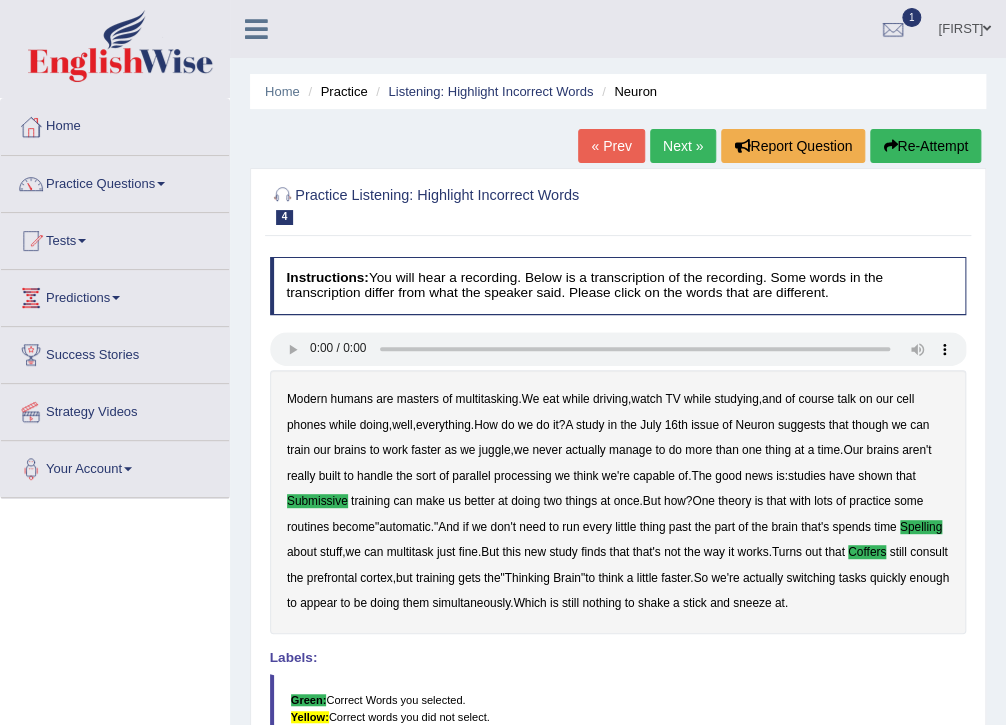 click on "Next »" at bounding box center (683, 146) 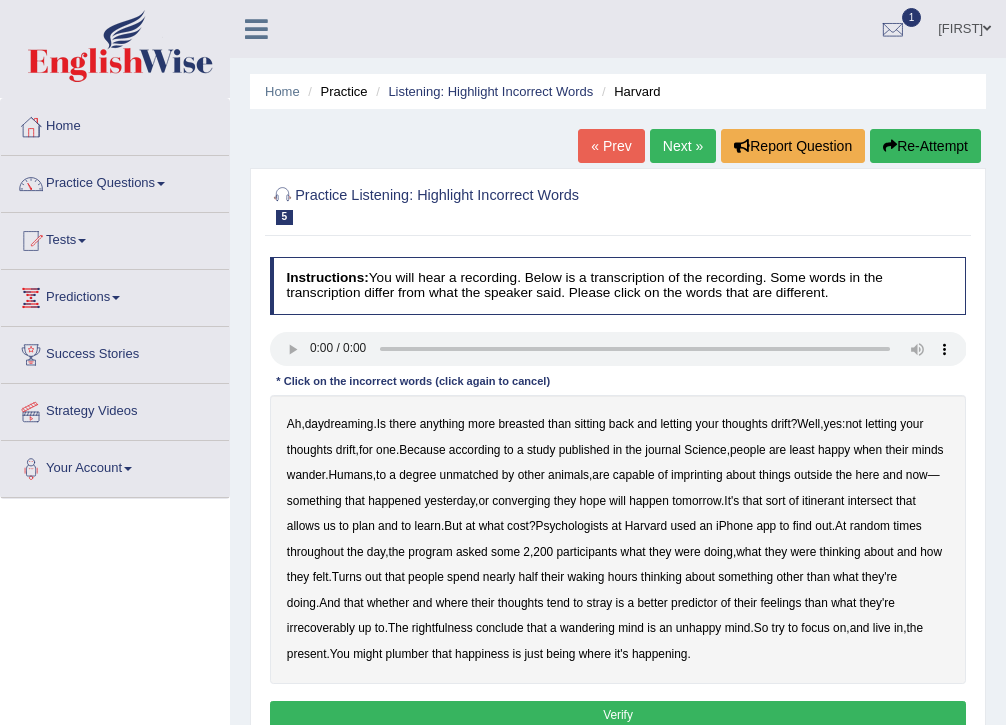 scroll, scrollTop: 0, scrollLeft: 0, axis: both 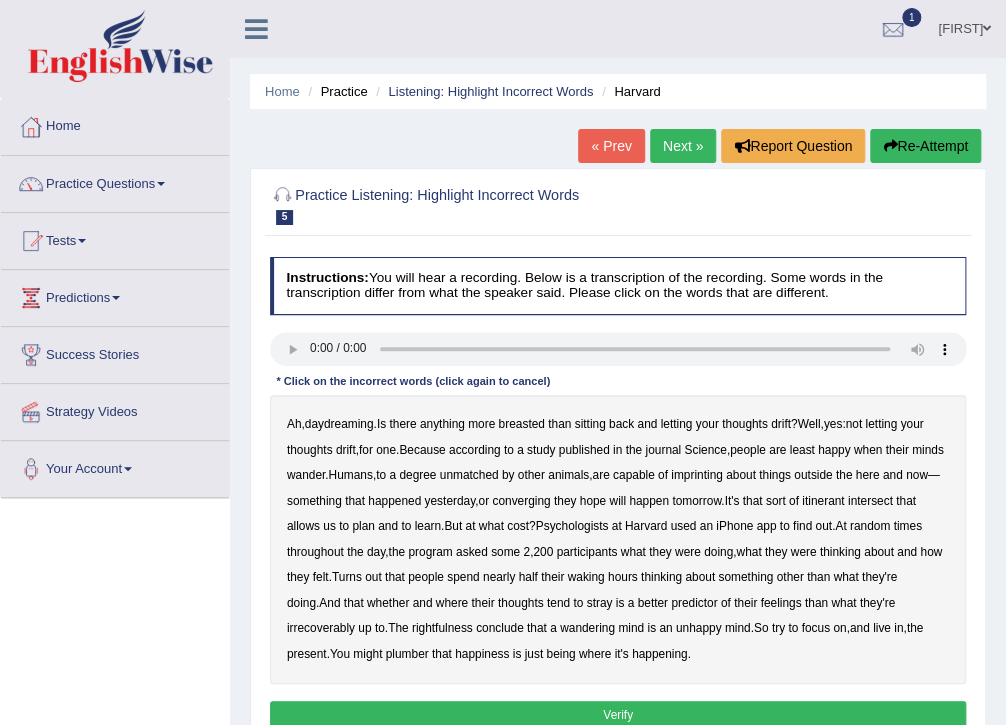 click on "Ah ,  daydreaming .  Is   there   anything   more   breasted   than   sitting   back   and   letting   your   thoughts   drift ?  Well ,  yes :  not   letting   your   thoughts   drift ,  for   one .  Because   according   to   a   study   published   in   the   journal   Science ,  people   are   least   happy   when   their   minds   wander .  Humans ,  to   a   degree   unmatched   by   other   animals ,  are   capable   of   imprinting   about   things   outside   the   here   and   now — something   that   happened   yesterday ,  or   converging   they   hope   will   happen   tomorrow .  It's   that   sort   of   itinerant   intersect   that   allows   us   to   plan   and   to   learn .  But   at   what   cost ?  Psychologists   at   Harvard   used   an   iPhone   app   to   find   out .  At   random   times   throughout   the   day ,  the   program   asked   some   2 , 200   participants   what   they   were   doing ,  what   they   were   thinking   about   and   how   they   felt .  Turns   out" at bounding box center [618, 539] 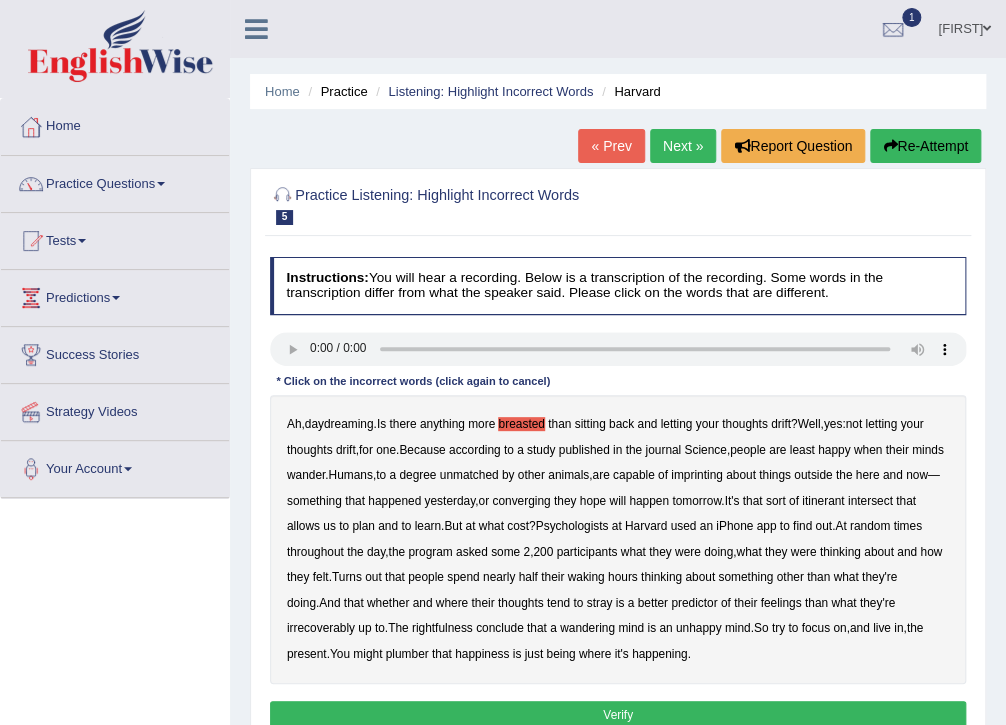 click on "imprinting" at bounding box center (697, 475) 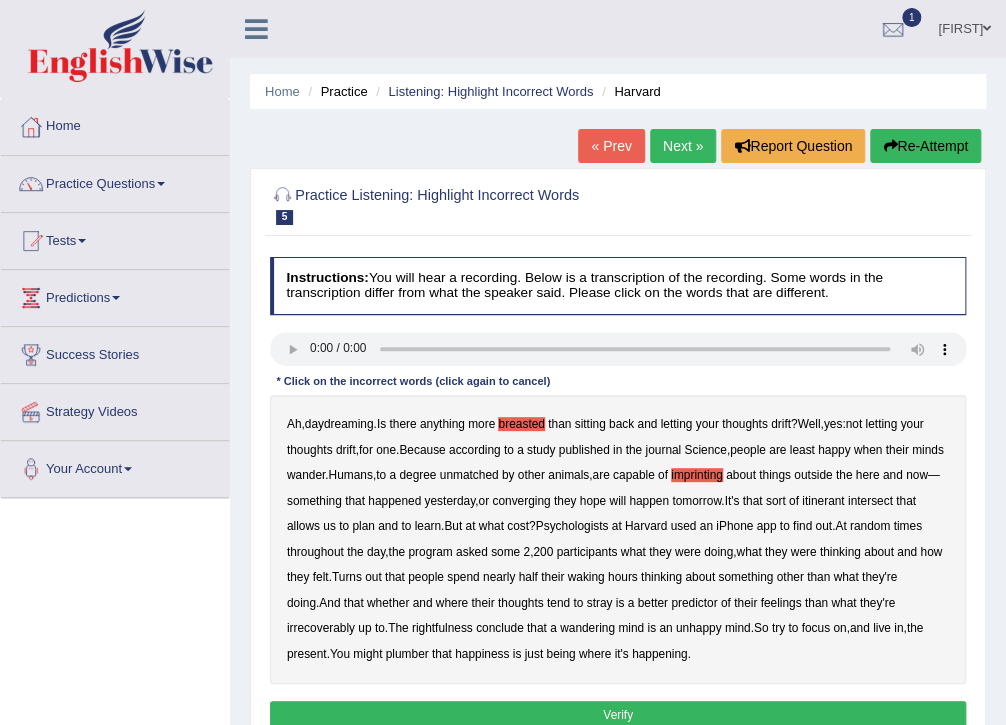 click on "converging" at bounding box center [521, 501] 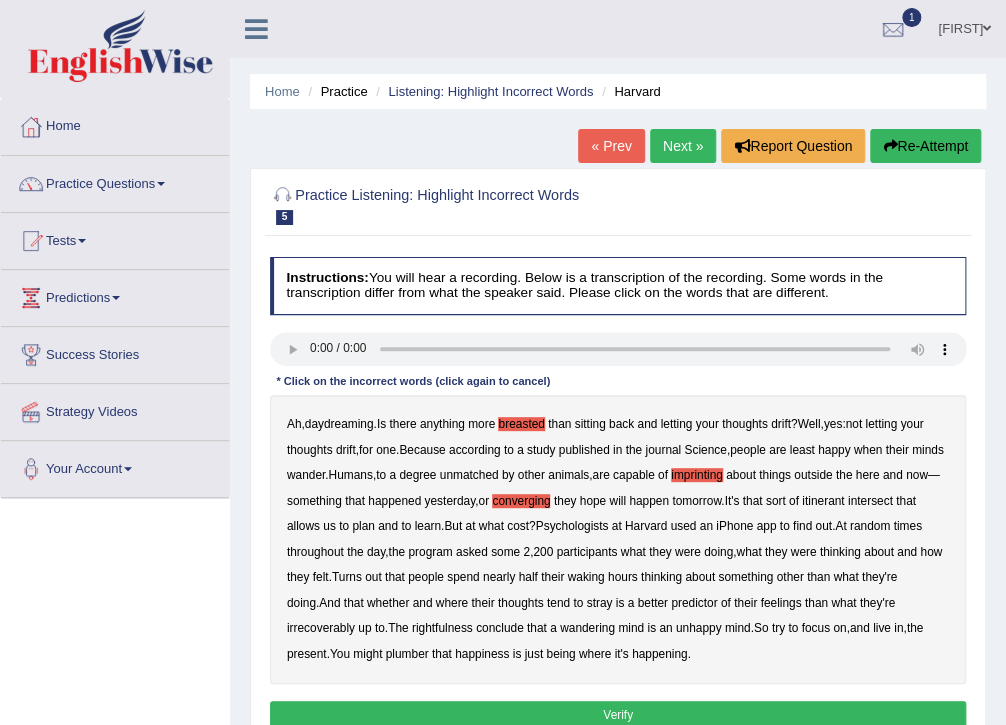 click on "irrecoverably" at bounding box center [321, 628] 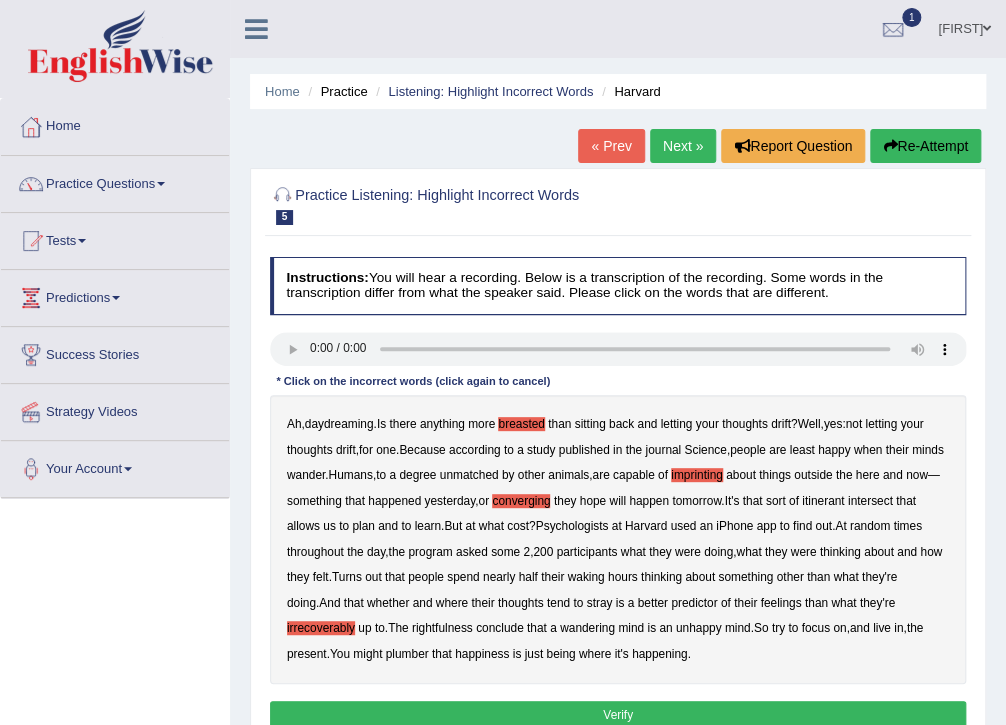 click on "Verify" at bounding box center (618, 715) 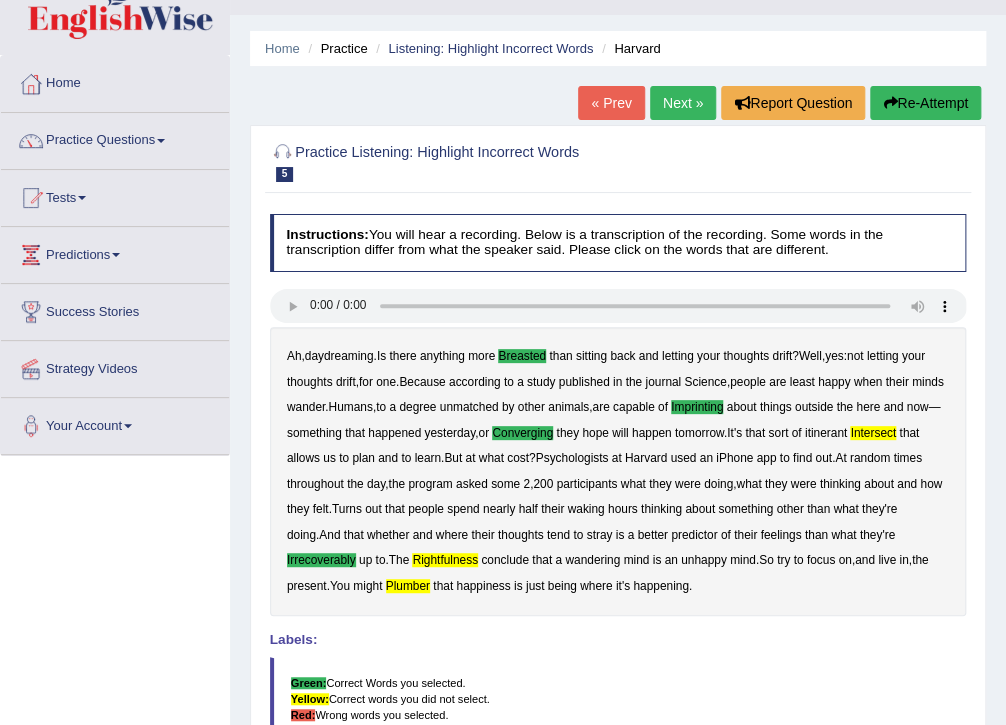 scroll, scrollTop: 0, scrollLeft: 0, axis: both 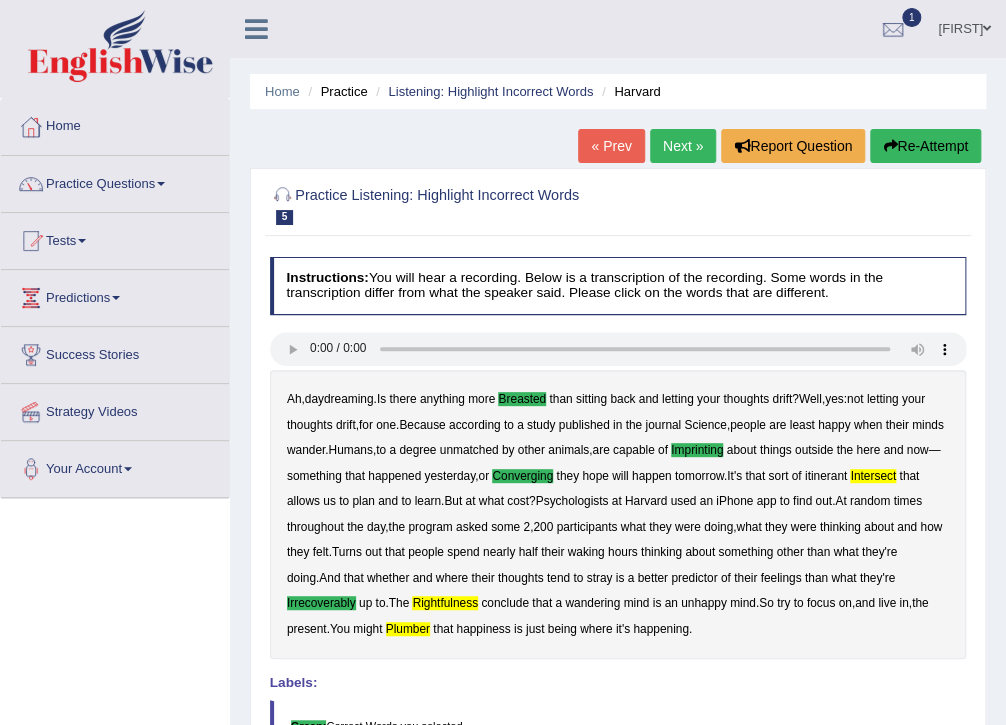 click on "Next »" at bounding box center (683, 146) 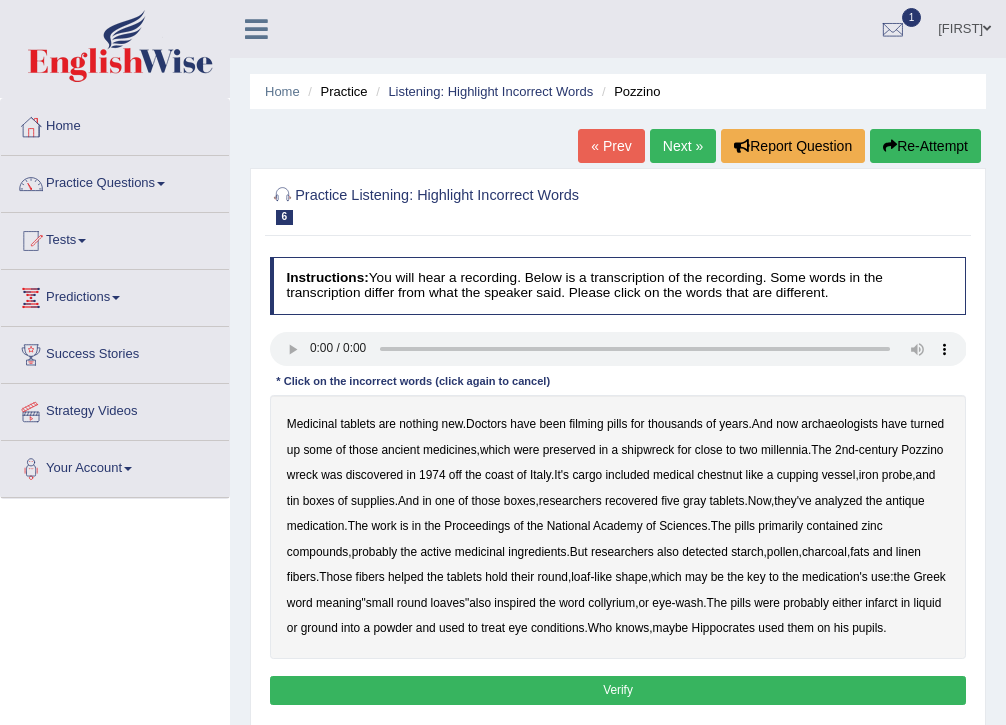 scroll, scrollTop: 0, scrollLeft: 0, axis: both 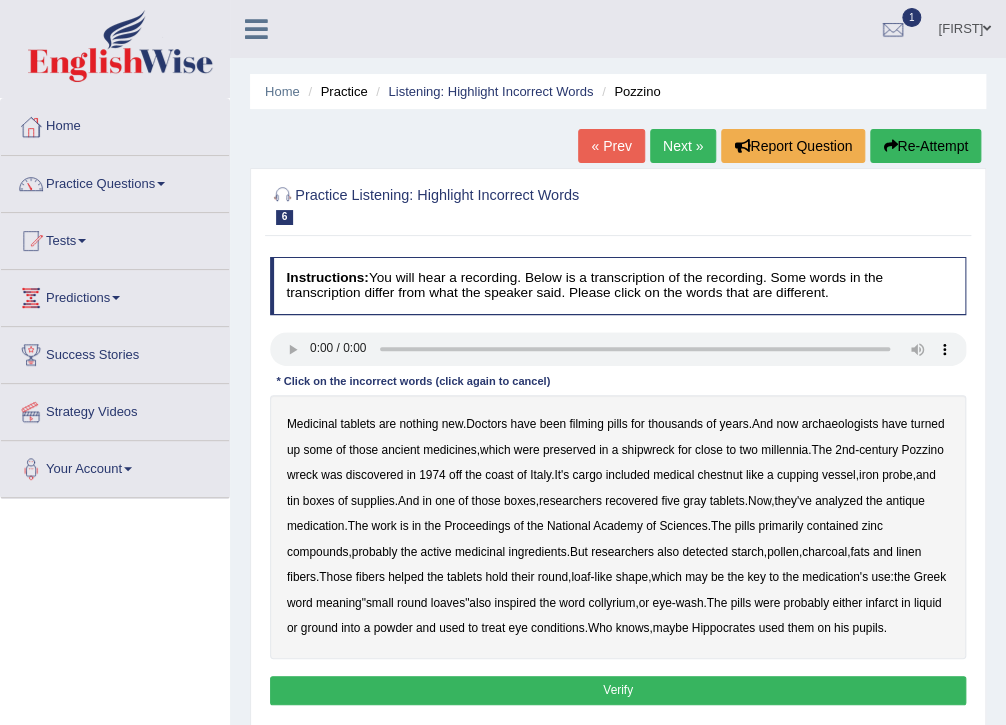 click on "filming" at bounding box center (586, 424) 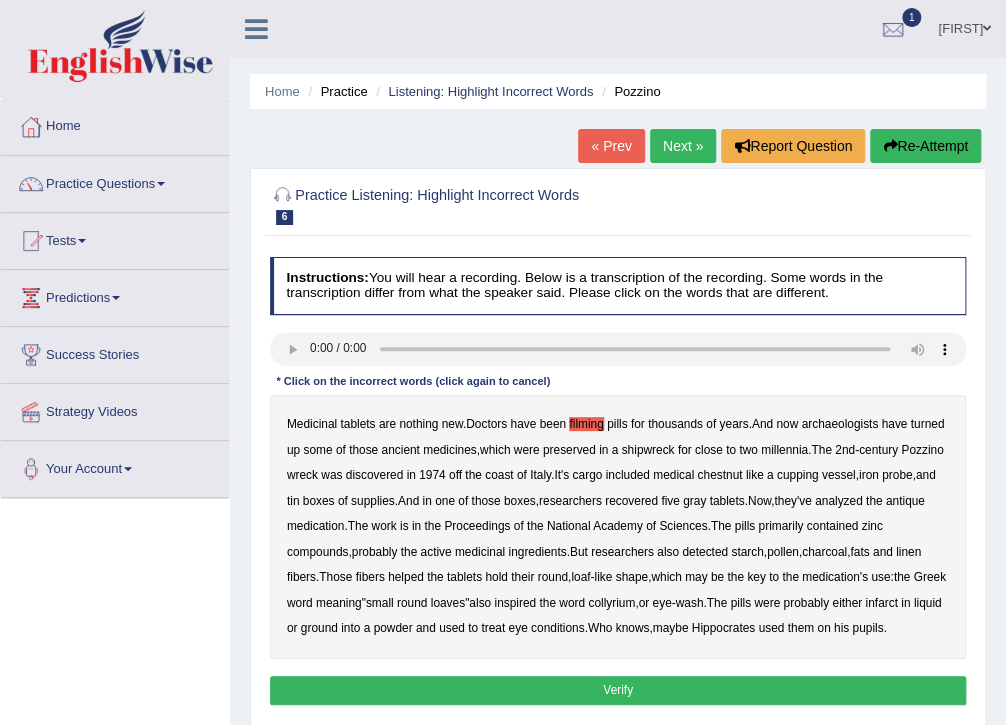 click on "chestnut" at bounding box center (719, 475) 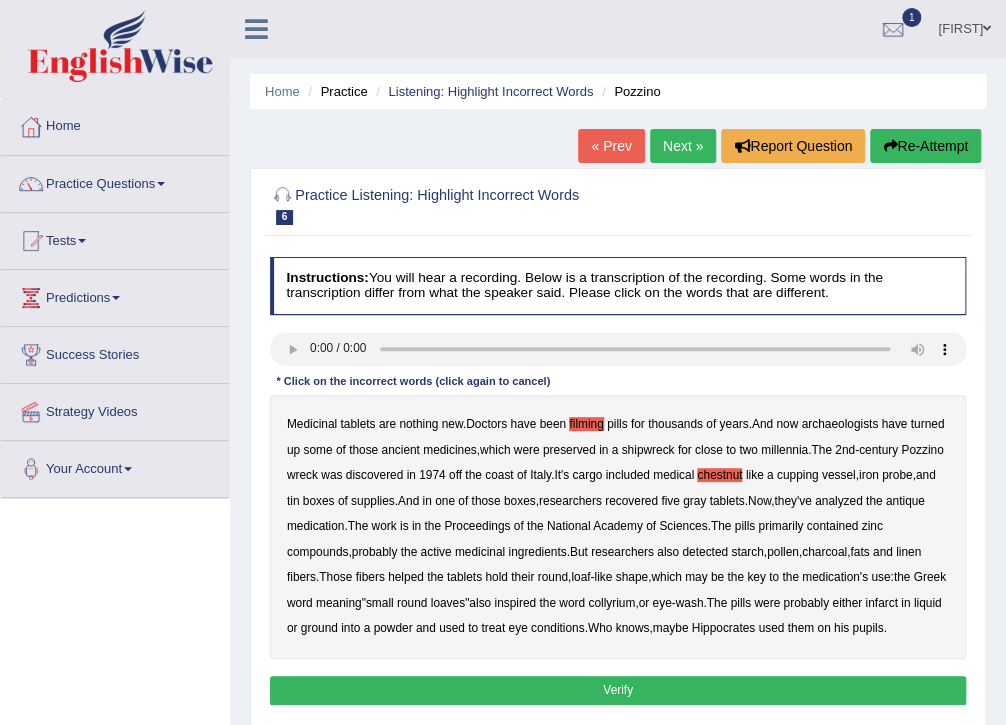 click on "infarct" at bounding box center (881, 603) 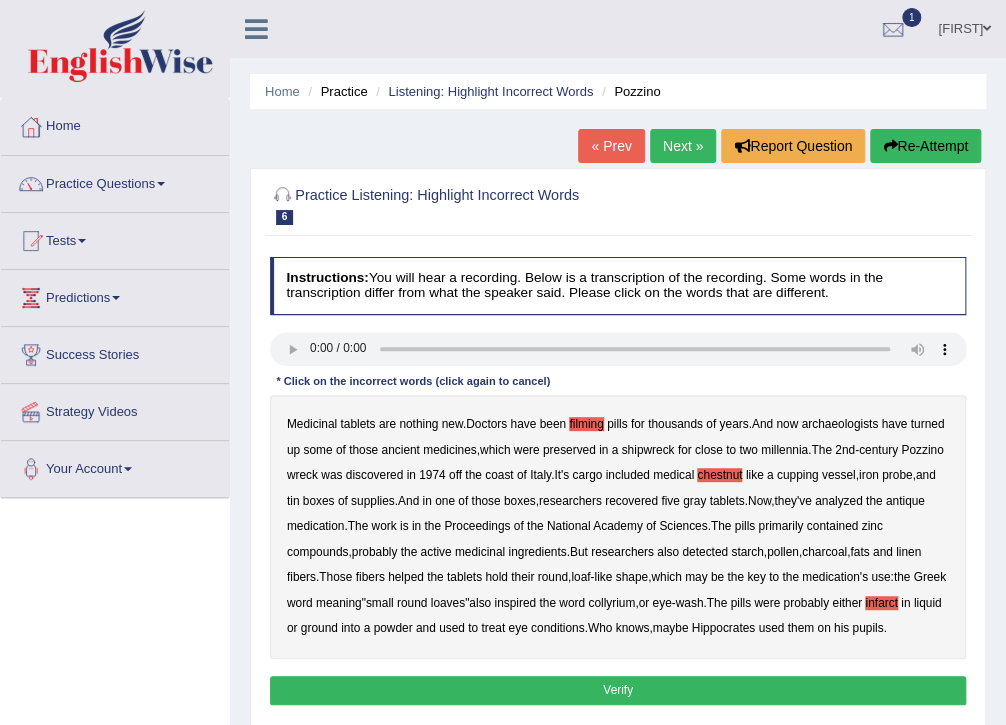 click on "Verify" at bounding box center [618, 690] 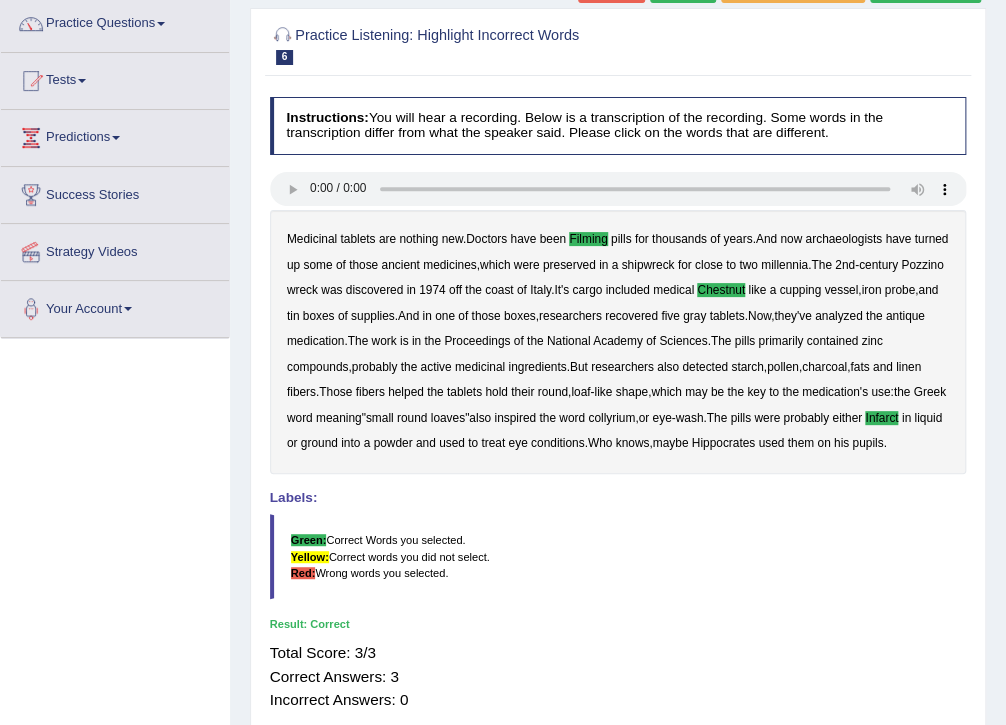 scroll, scrollTop: 0, scrollLeft: 0, axis: both 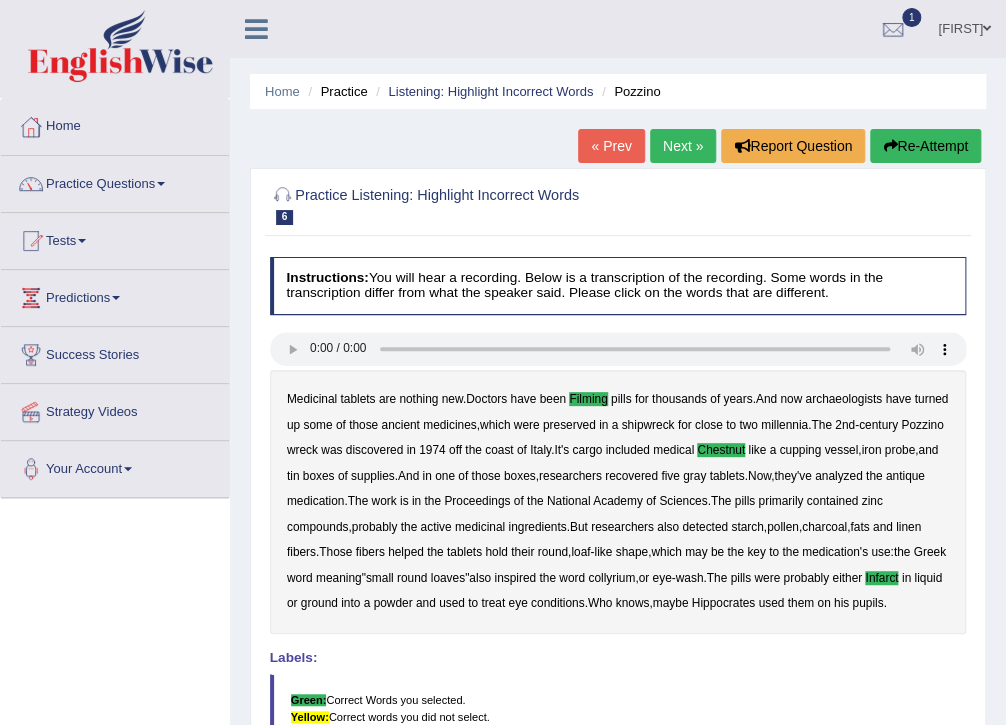 click on "Next »" at bounding box center (683, 146) 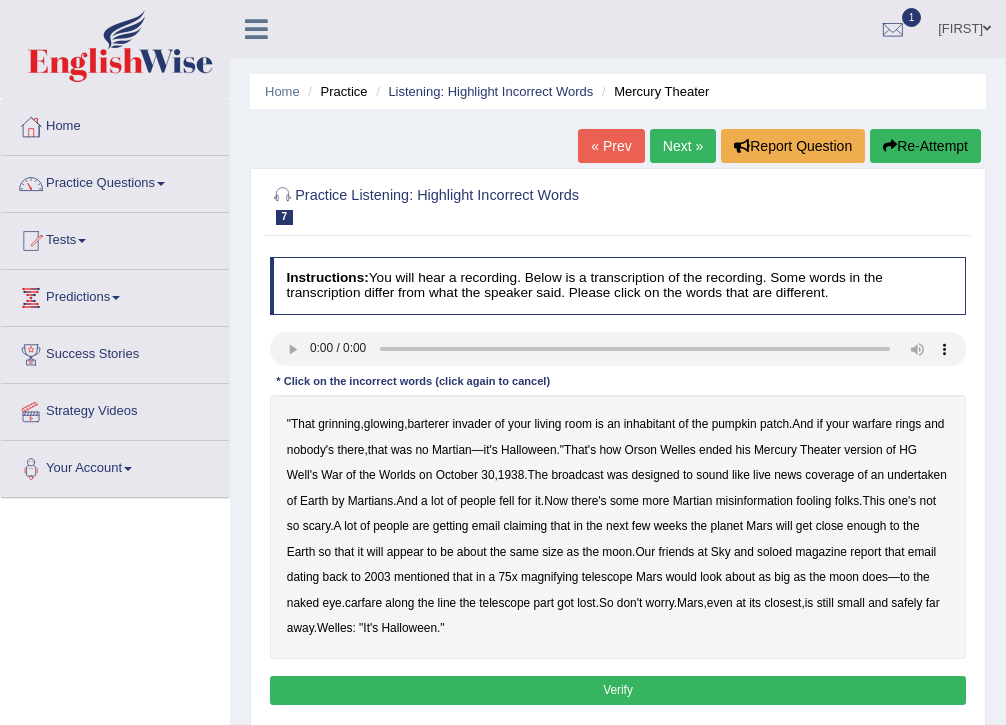 scroll, scrollTop: 0, scrollLeft: 0, axis: both 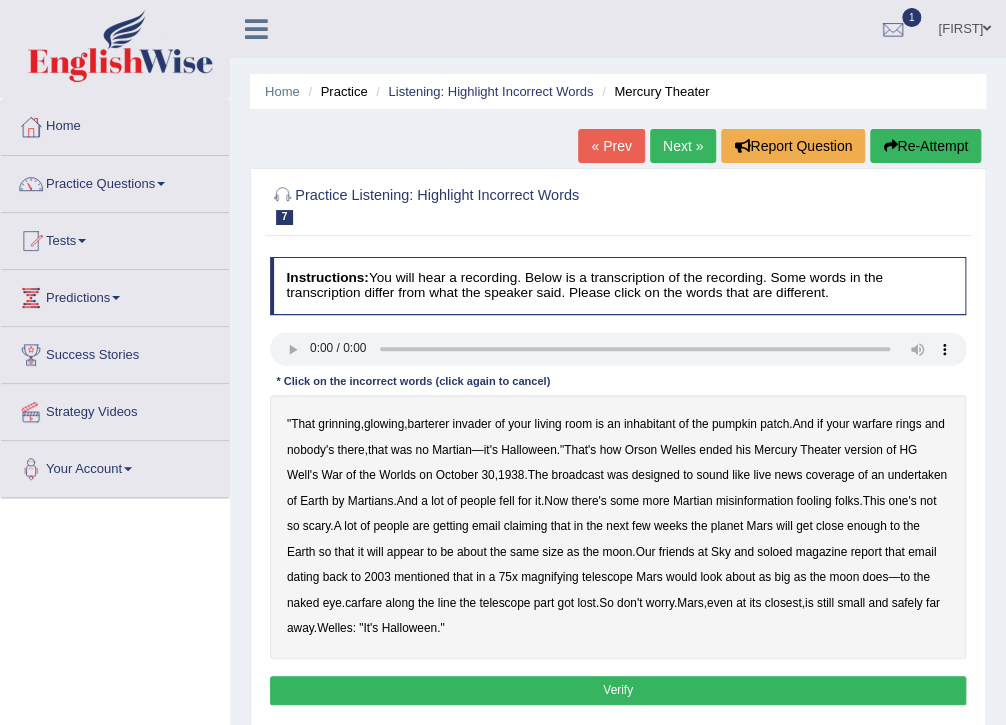 click on "" That   grinning ,  glowing ,  barterer   invader   of   your   living   room   is   an   inhabitant   of   the   pumpkin   patch .  And   if   your   warfare   rings   and   nobody's   there ,  that   was   no   Martian — it's   Halloween ."  That's   how   Orson   Welles   ended   his   Mercury   Theater   version   of   HG   Well's   War   of   the   Worlds   on   October   30 ,  1938 .  The   broadcast   was   designed   to   sound   like   live   news   coverage   of   an   undertaken   of   Earth   by   Martians .  And   a   lot   of   people   fell   for   it .  Now   there's   some   more   Martian   misinformation   fooling   folks .  This   one's   not   so   scary .  A   lot   of   people   are   getting   email   claiming   that   in   the   next   few   weeks   the   planet   Mars   will   get   close   enough   to   the   Earth   so   that   it   will   appear   to   be   about   the   same   size   as   the   moon .  Our   friends   at   Sky   and   soloed   magazine   report   that   email" at bounding box center (618, 527) 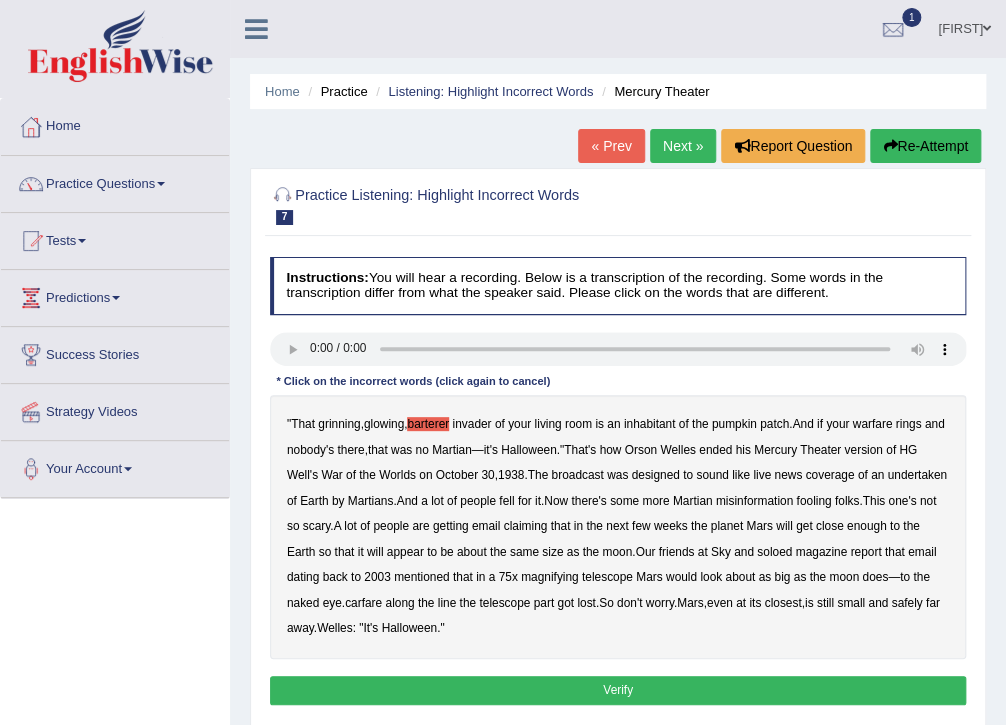 click on "undertaken" at bounding box center [917, 475] 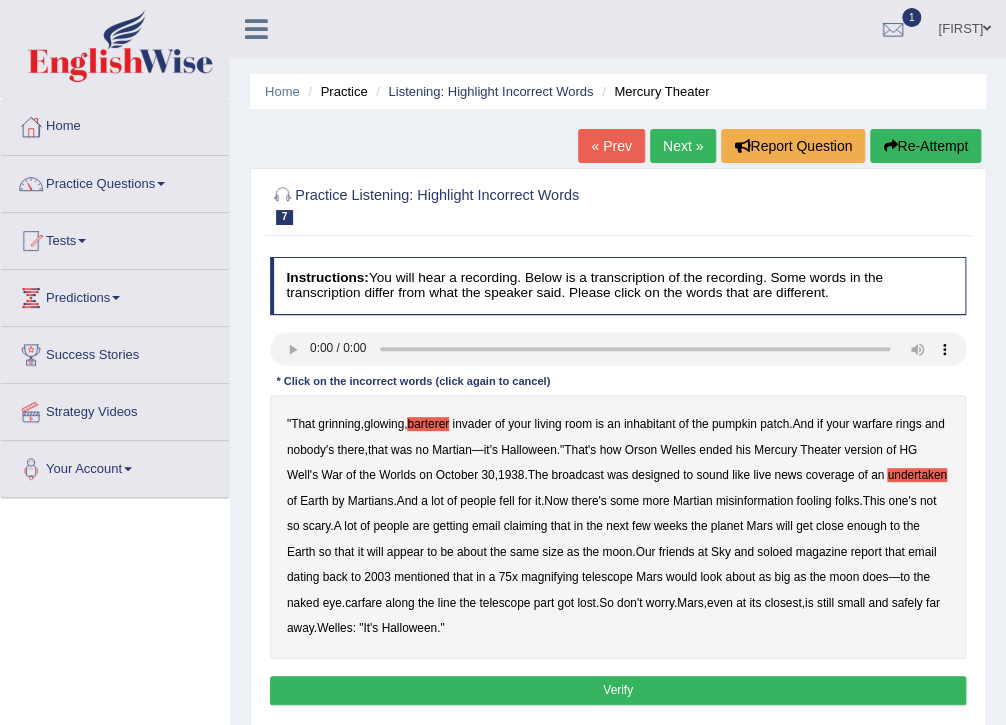 click on "soloed" at bounding box center [774, 552] 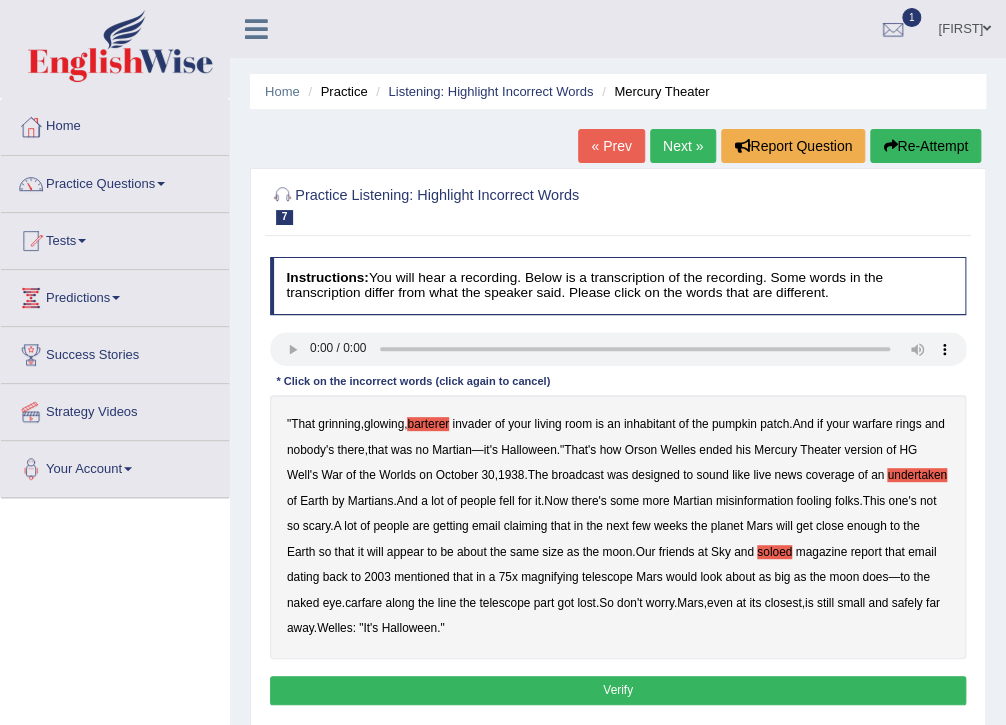 click on "carfare" at bounding box center (363, 603) 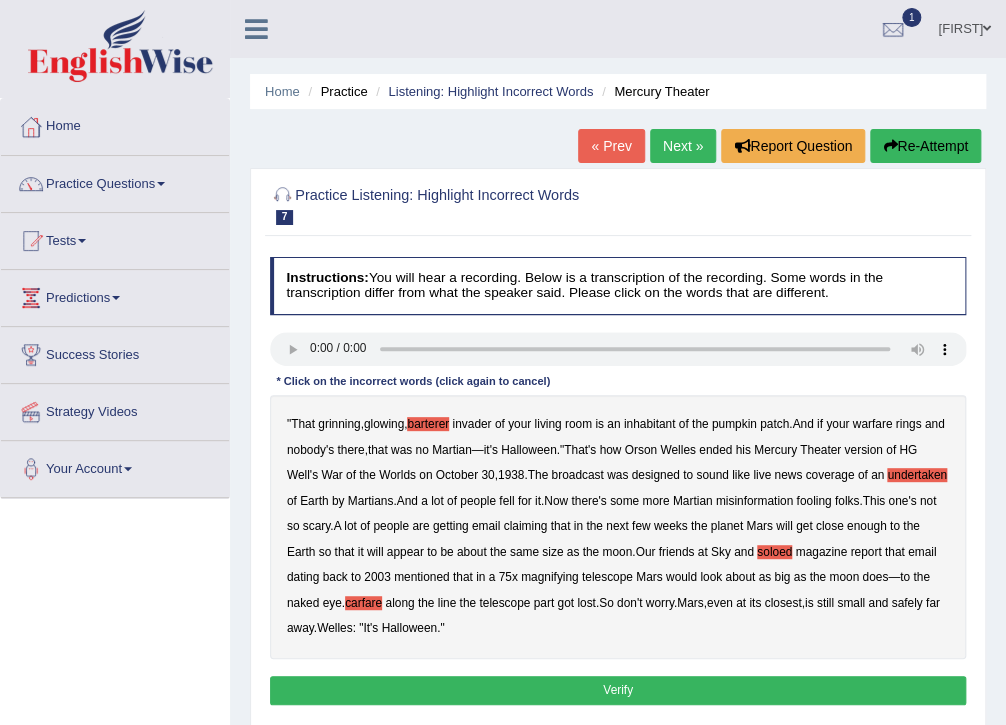 click on "Welles" at bounding box center [334, 628] 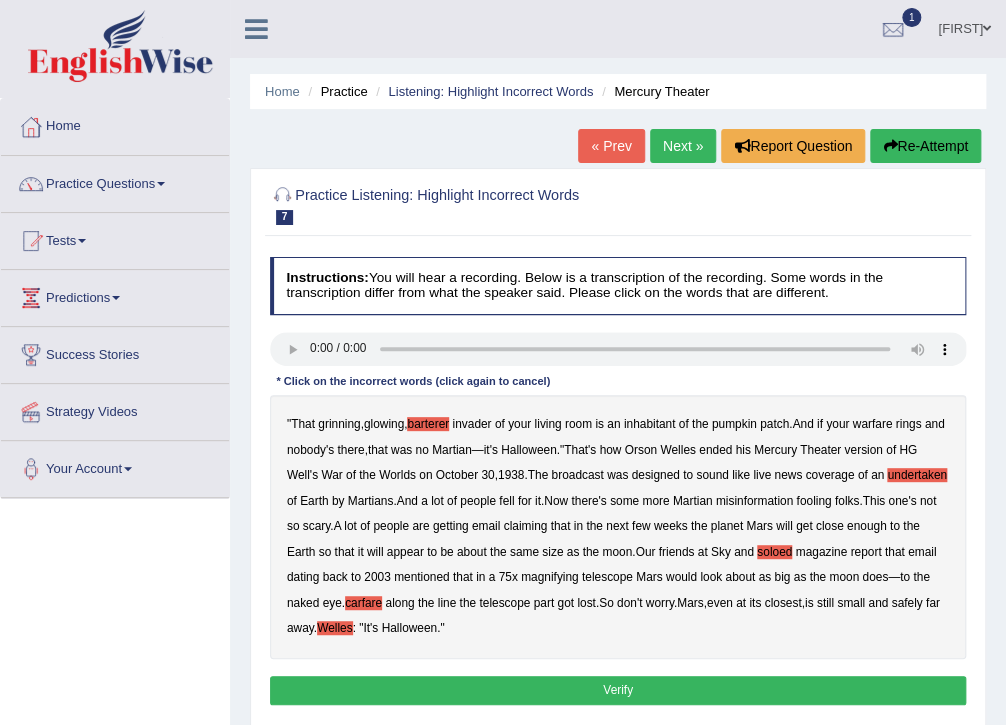 click on "" That   grinning ,  glowing ,  barterer   invader   of   your   living   room   is   an   inhabitant   of   the   pumpkin   patch .  And   if   your   warfare   rings   and   nobody's   there ,  that   was   no   Martian — it's   Halloween ."  That's   how   Orson   Welles   ended   his   Mercury   Theater   version   of   HG   Well's   War   of   the   Worlds   on   October   30 ,  1938 .  The   broadcast   was   designed   to   sound   like   live   news   coverage   of   an   undertaken   of   Earth   by   Martians .  And   a   lot   of   people   fell   for   it .  Now   there's   some   more   Martian   misinformation   fooling   folks .  This   one's   not   so   scary .  A   lot   of   people   are   getting   email   claiming   that   in   the   next   few   weeks   the   planet   Mars   will   get   close   enough   to   the   Earth   so   that   it   will   appear   to   be   about   the   same   size   as   the   moon .  Our   friends   at   Sky   and   soloed   magazine   report   that   email" at bounding box center [618, 527] 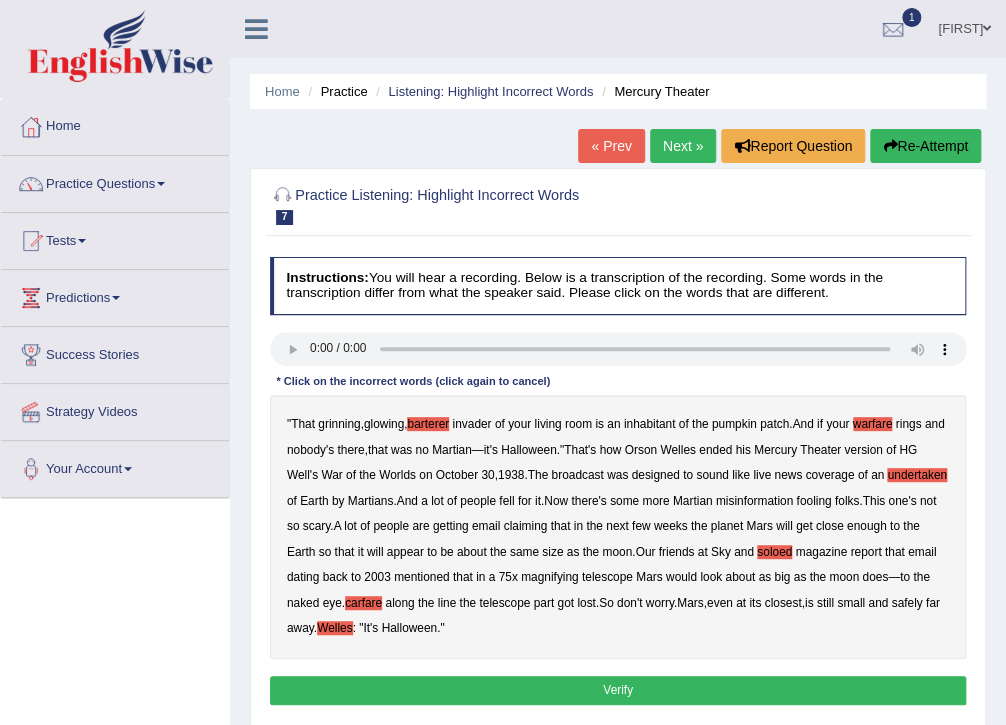 click on "Verify" at bounding box center (618, 690) 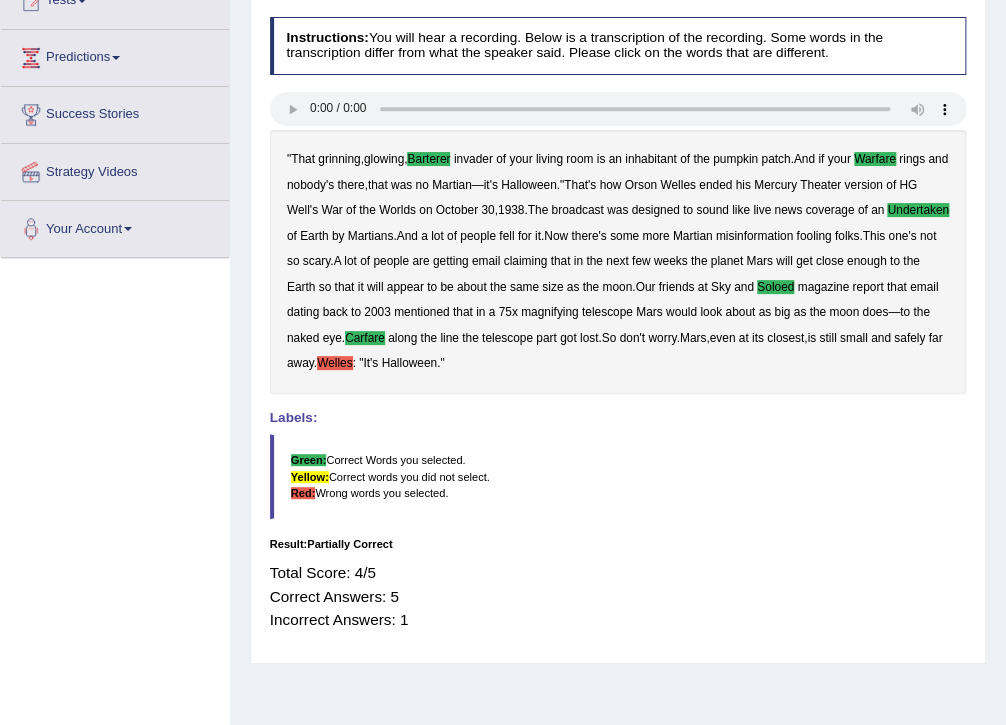 scroll, scrollTop: 0, scrollLeft: 0, axis: both 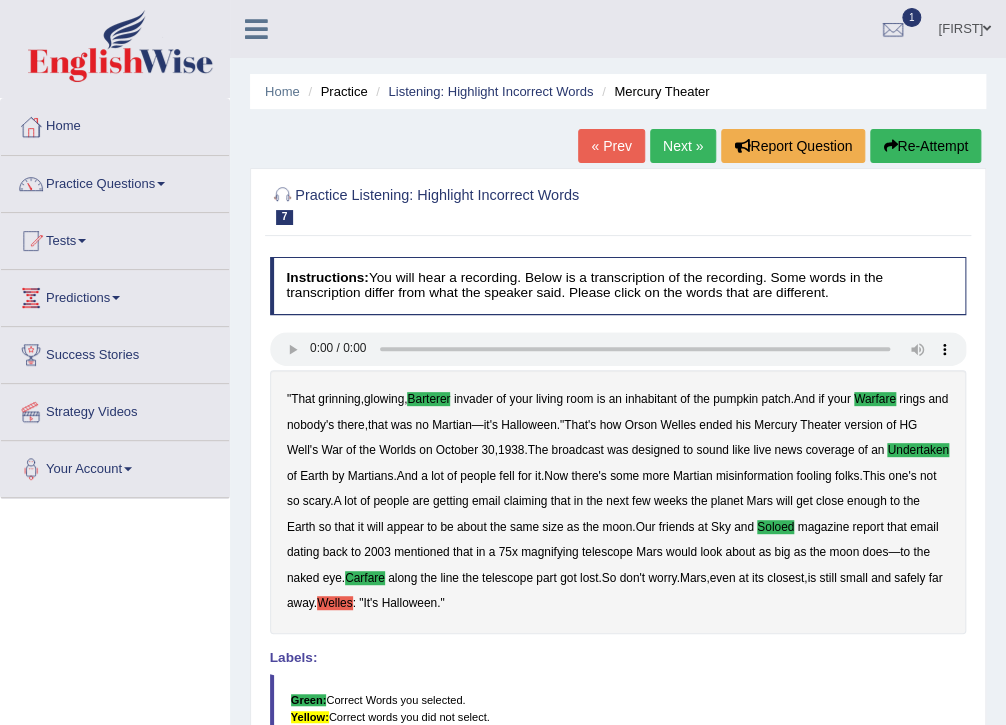 click on "Next »" at bounding box center [683, 146] 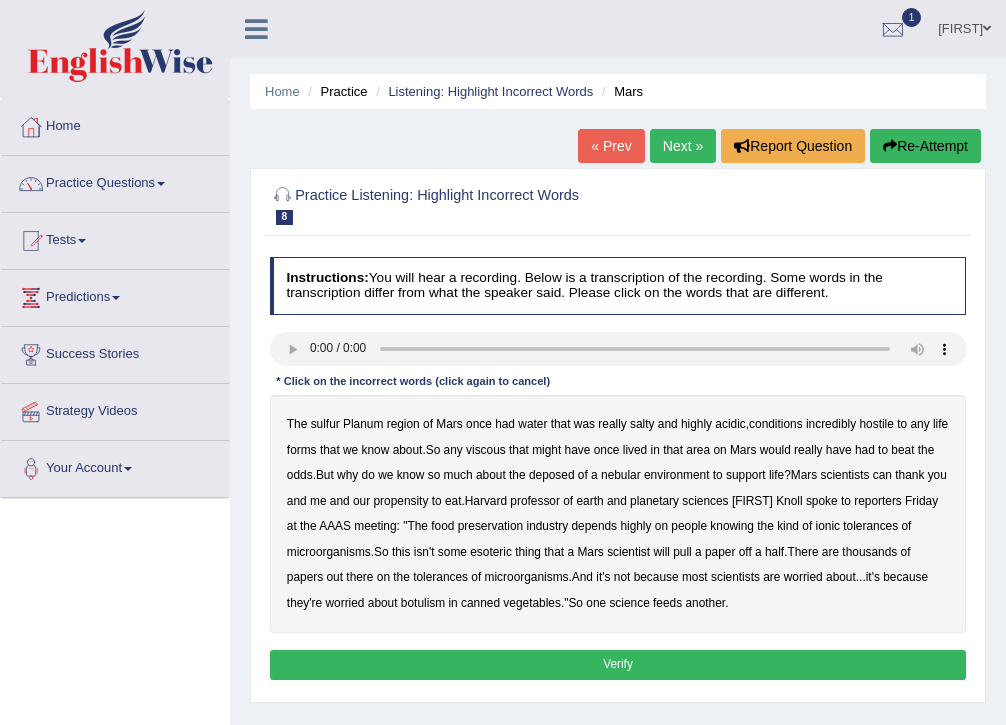 scroll, scrollTop: 0, scrollLeft: 0, axis: both 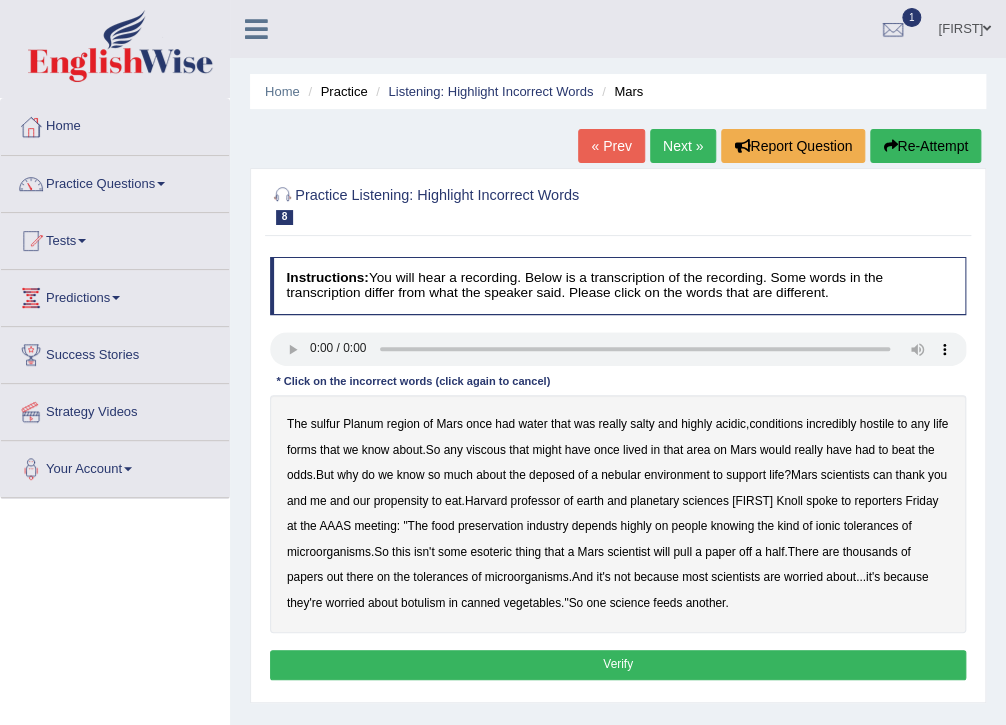 click on "sulfur" at bounding box center [325, 424] 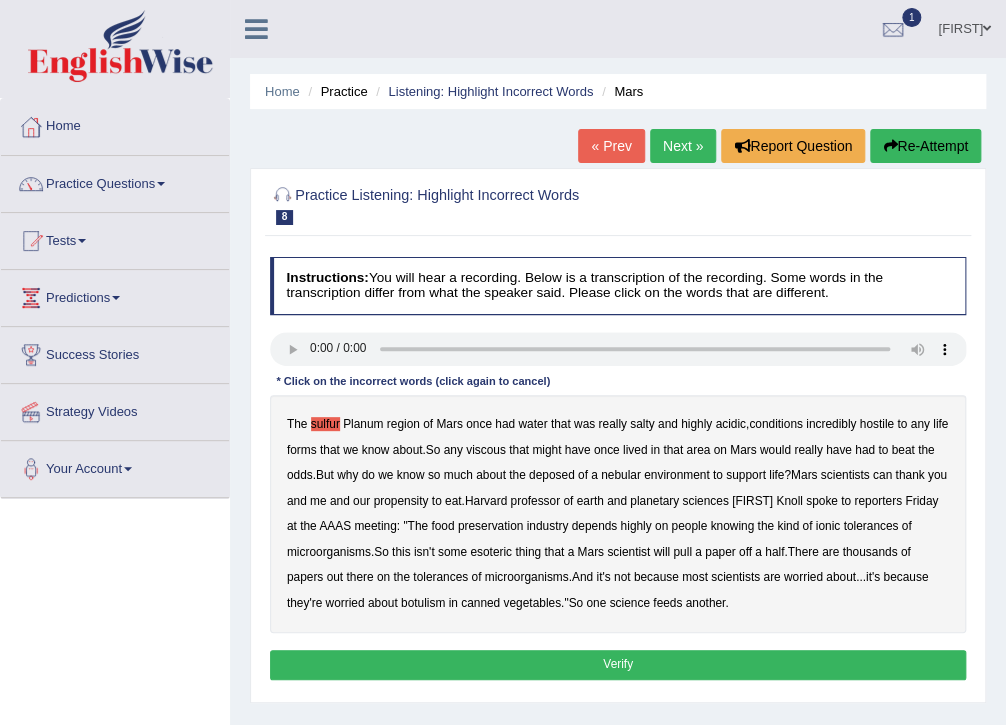click on "viscous" at bounding box center [486, 450] 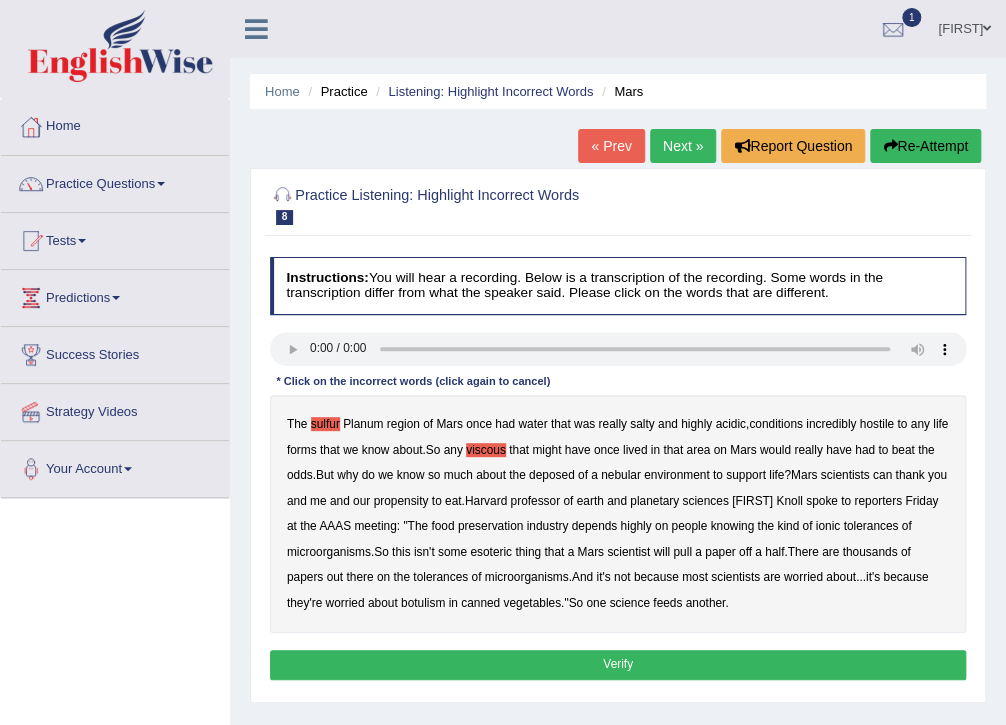 click on "deposed" at bounding box center [552, 475] 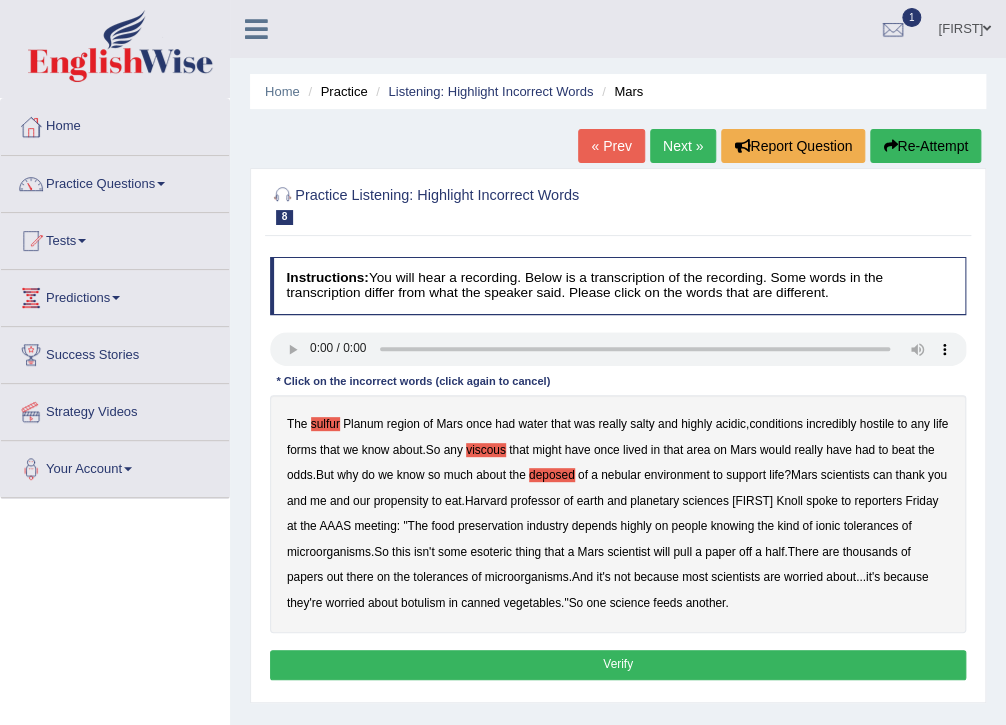 click on "nebular" at bounding box center (621, 475) 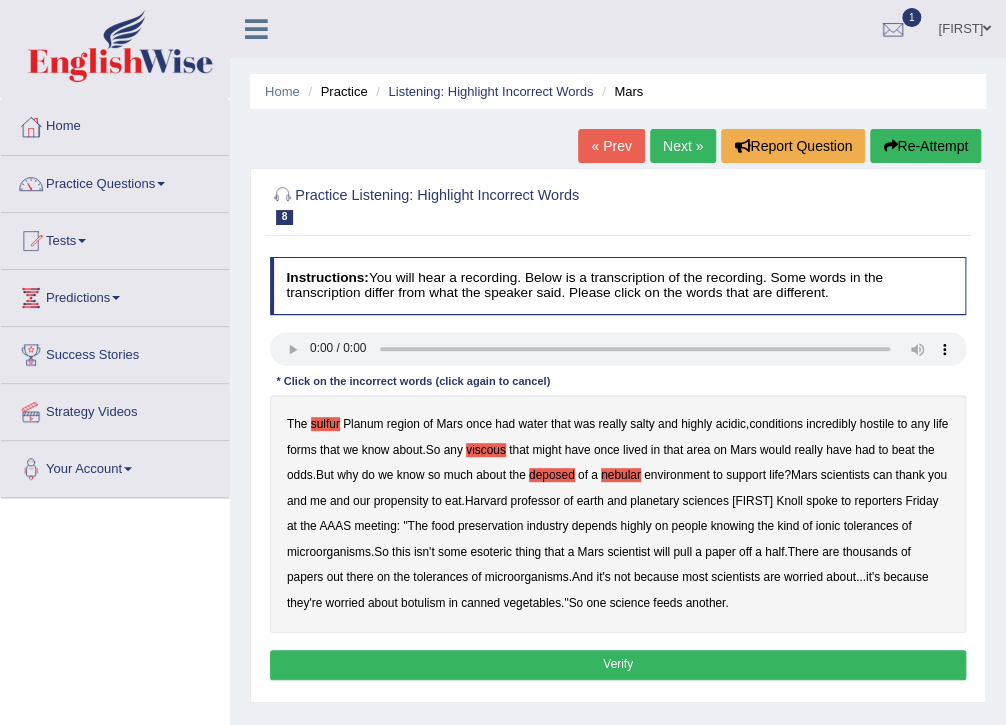 click on "Verify" at bounding box center (618, 664) 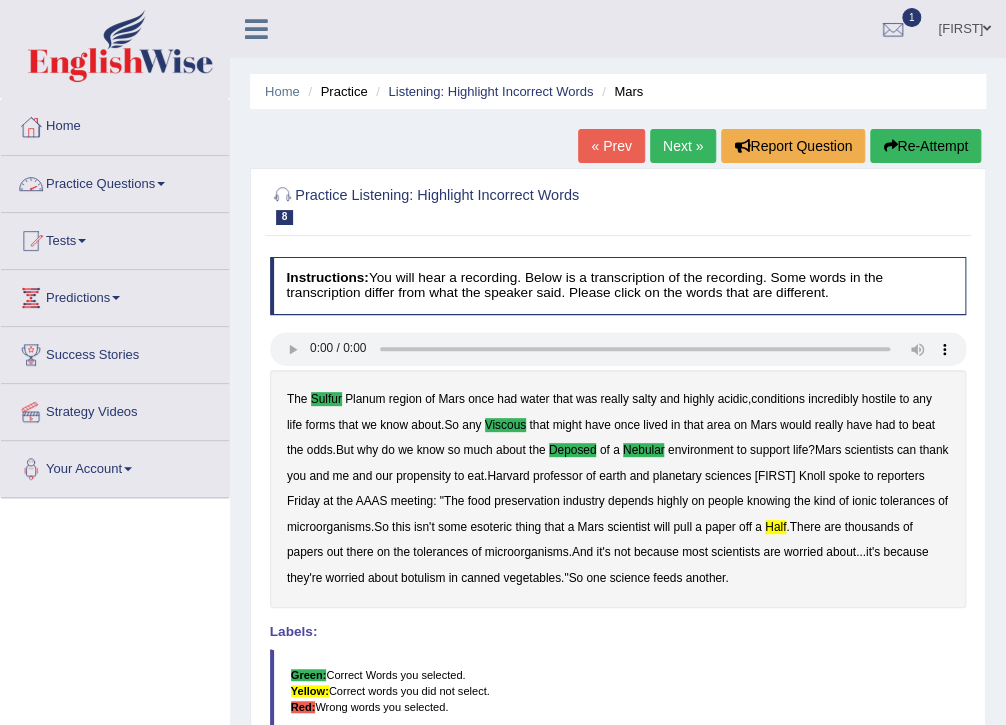 click on "Practice Questions" at bounding box center (115, 181) 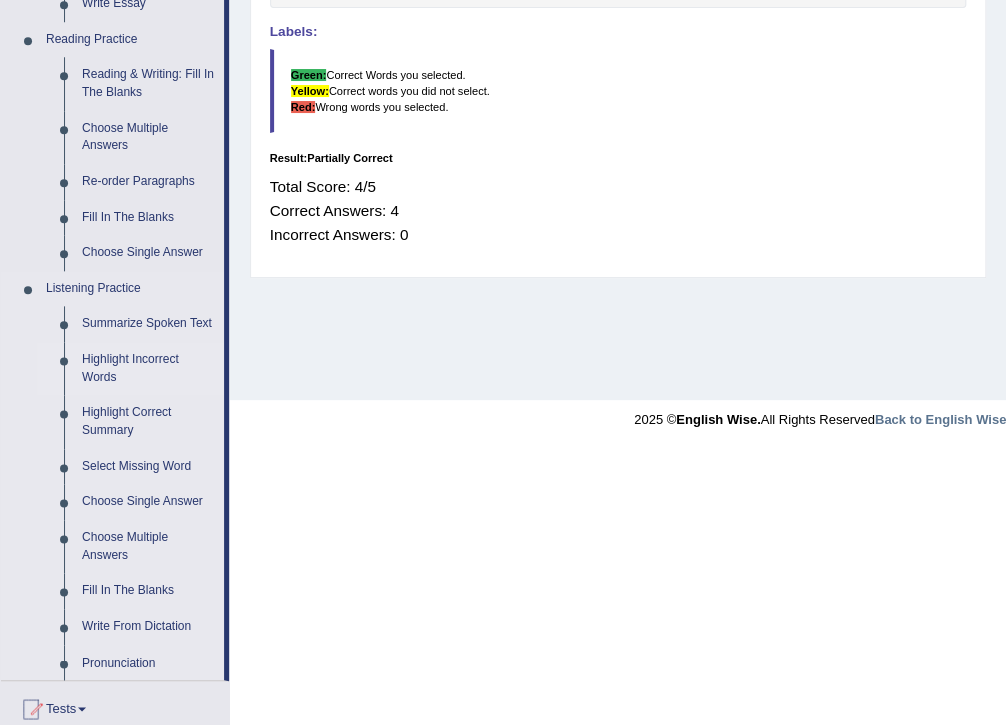 scroll, scrollTop: 640, scrollLeft: 0, axis: vertical 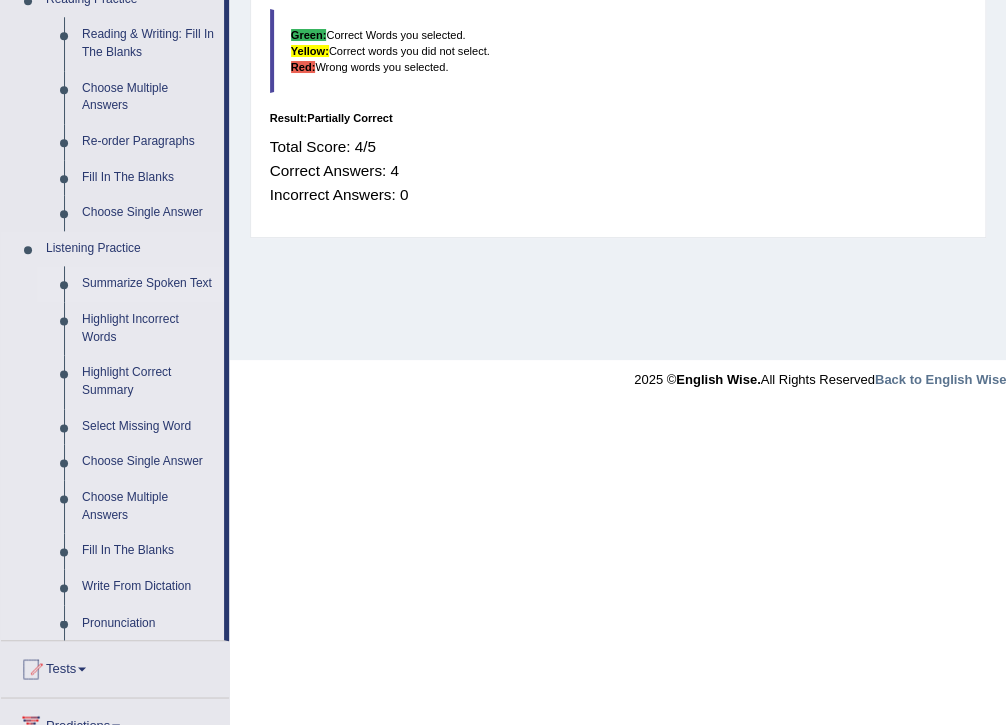 click on "Summarize Spoken Text" at bounding box center [148, 284] 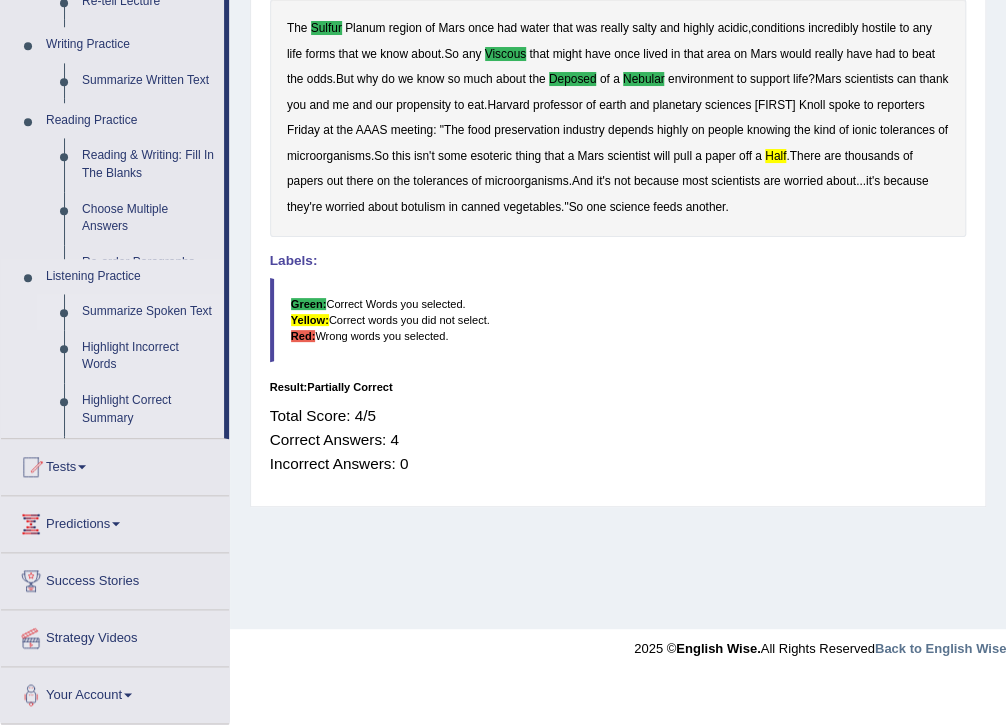 scroll, scrollTop: 325, scrollLeft: 0, axis: vertical 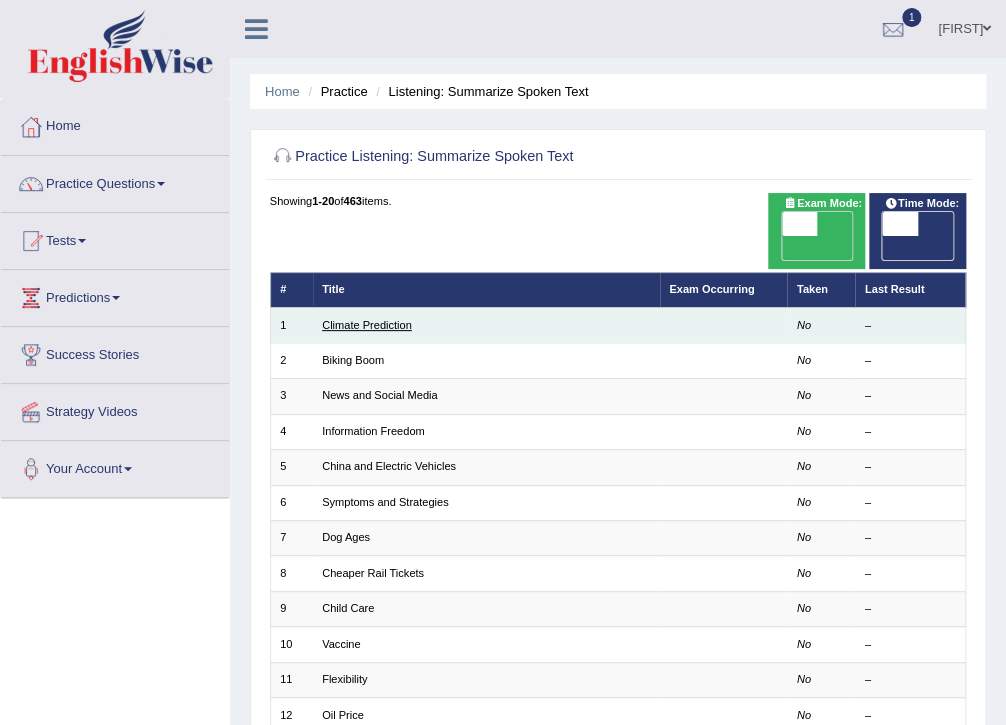 click on "Climate Prediction" at bounding box center [367, 325] 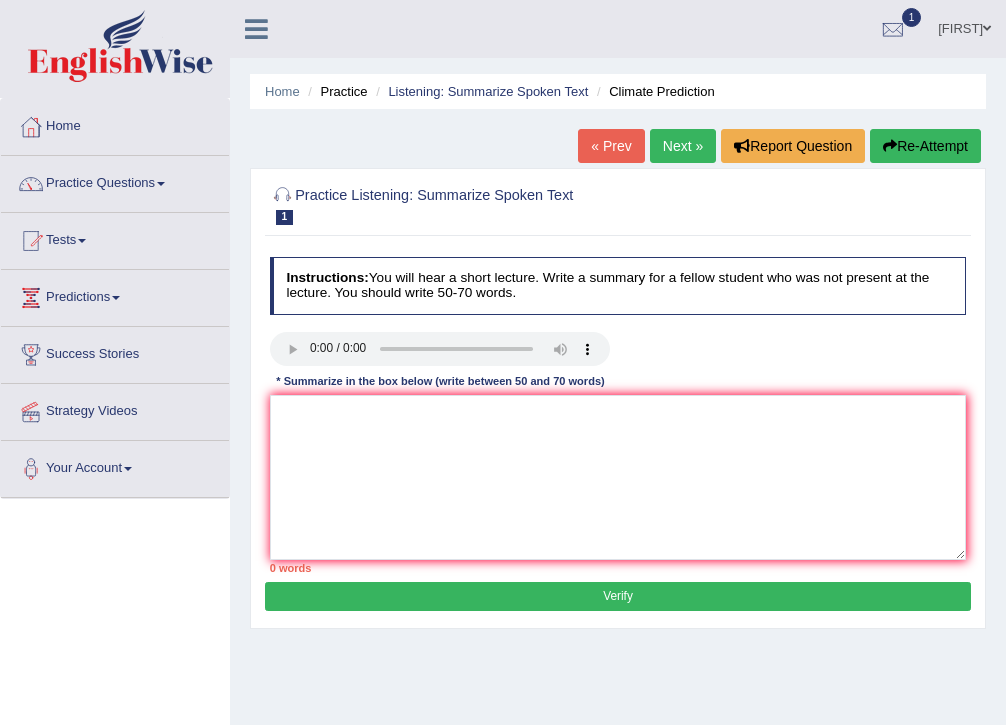 scroll, scrollTop: 0, scrollLeft: 0, axis: both 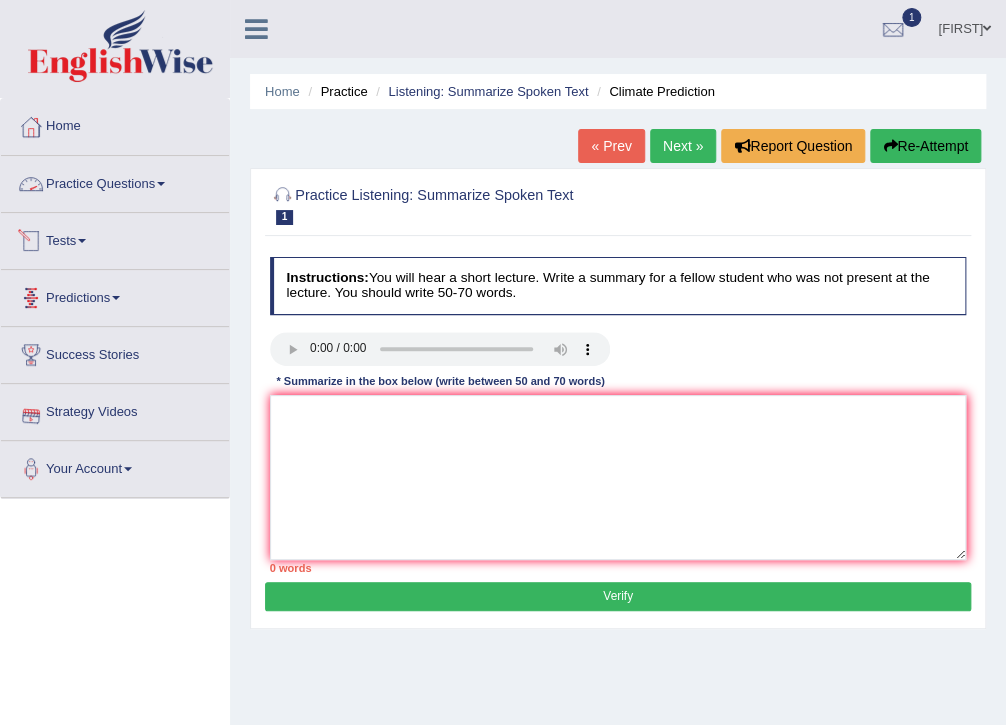 click on "Practice Questions" at bounding box center (115, 181) 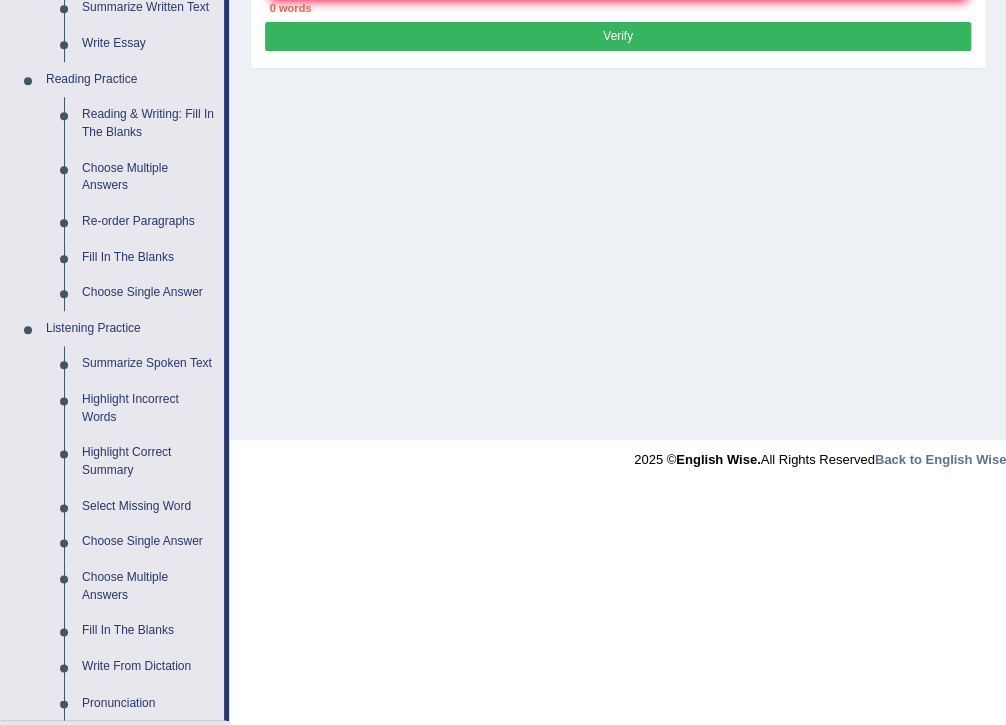 scroll, scrollTop: 640, scrollLeft: 0, axis: vertical 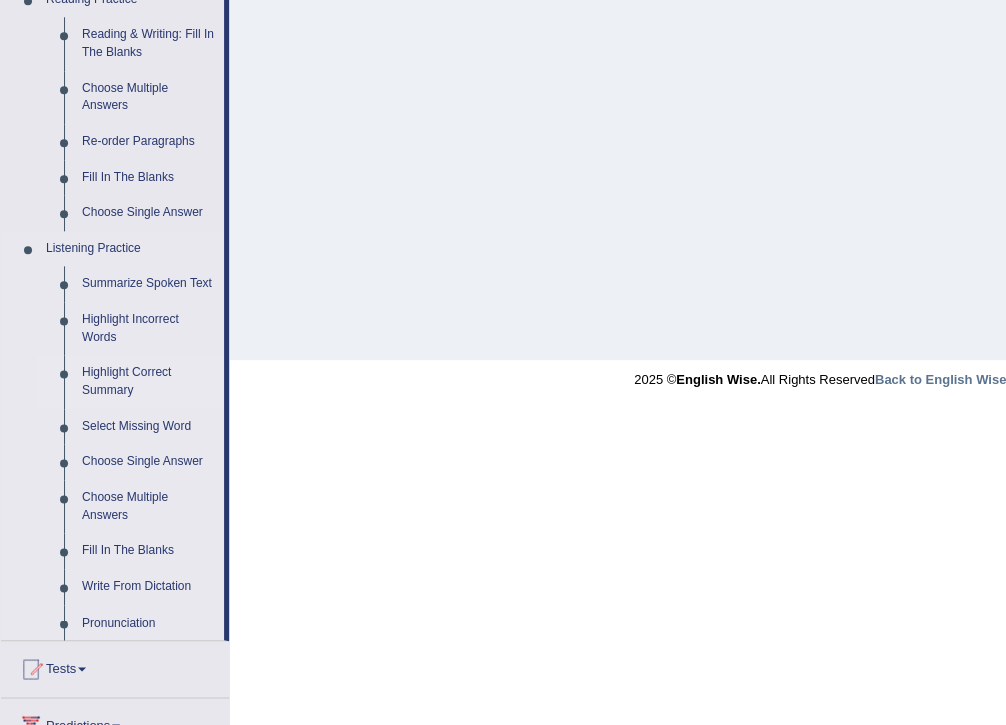 click on "Highlight Correct Summary" at bounding box center [148, 381] 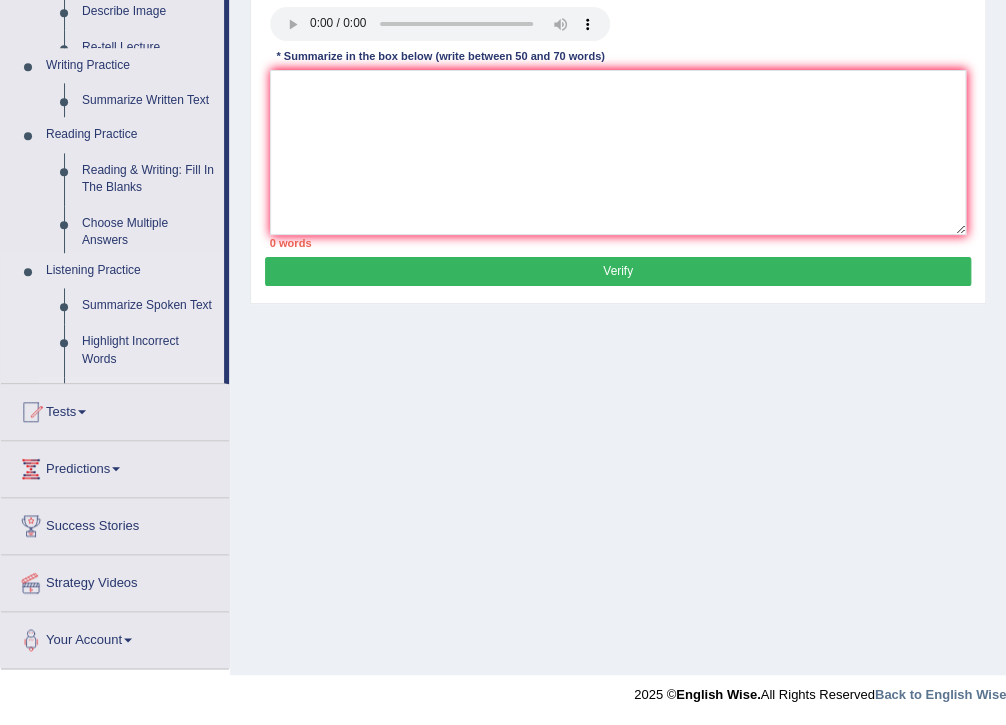 scroll, scrollTop: 325, scrollLeft: 0, axis: vertical 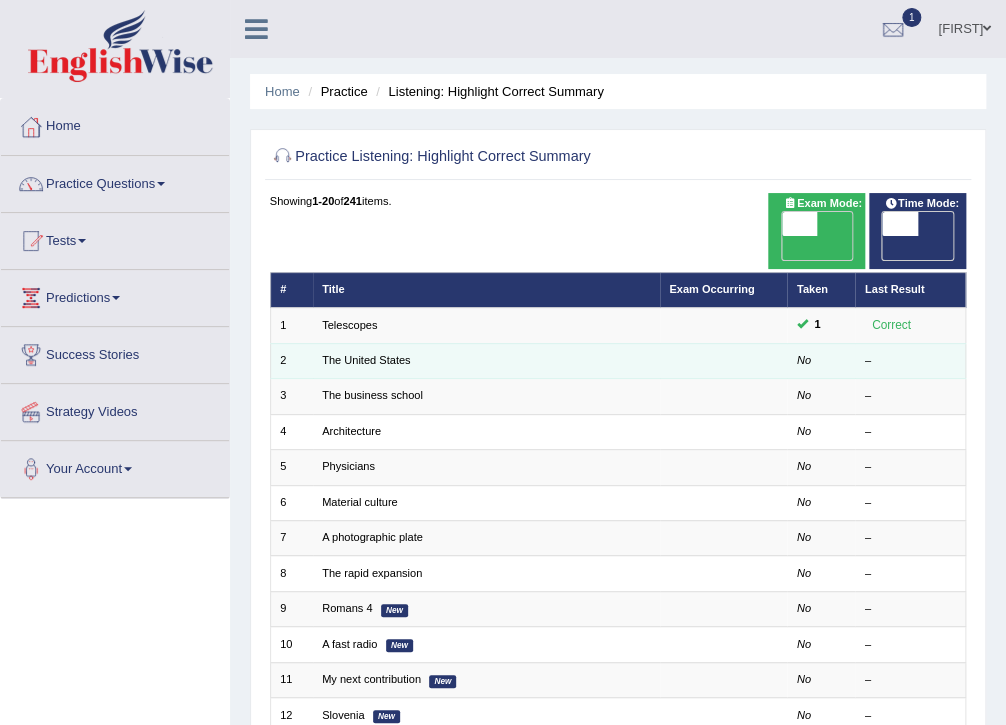 click on "The United States" at bounding box center [486, 360] 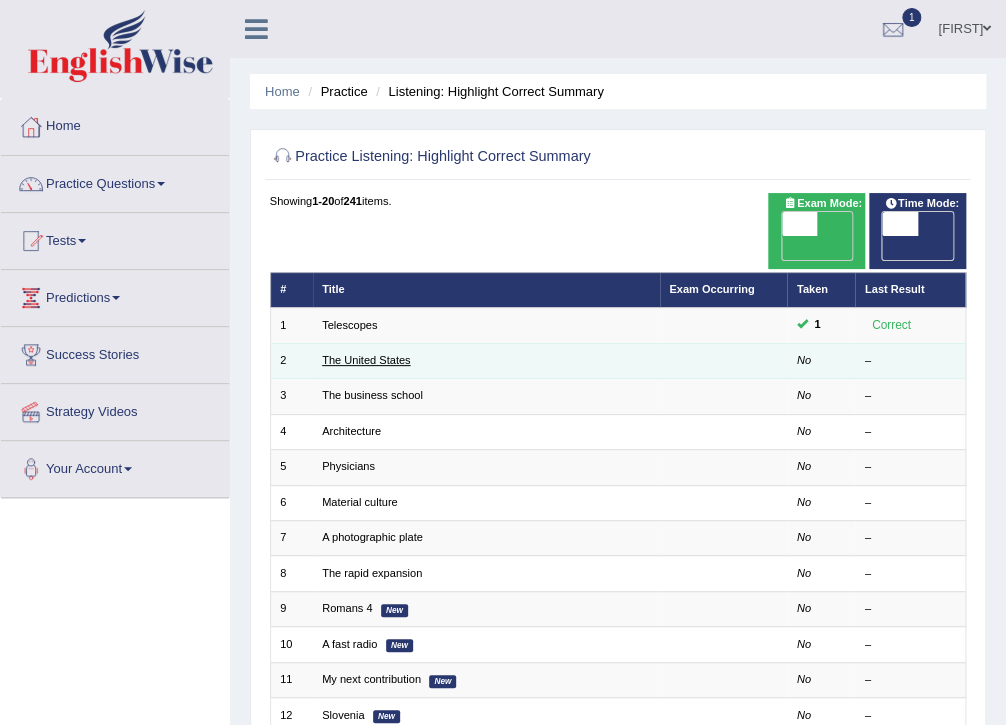 click on "The United States" at bounding box center (366, 360) 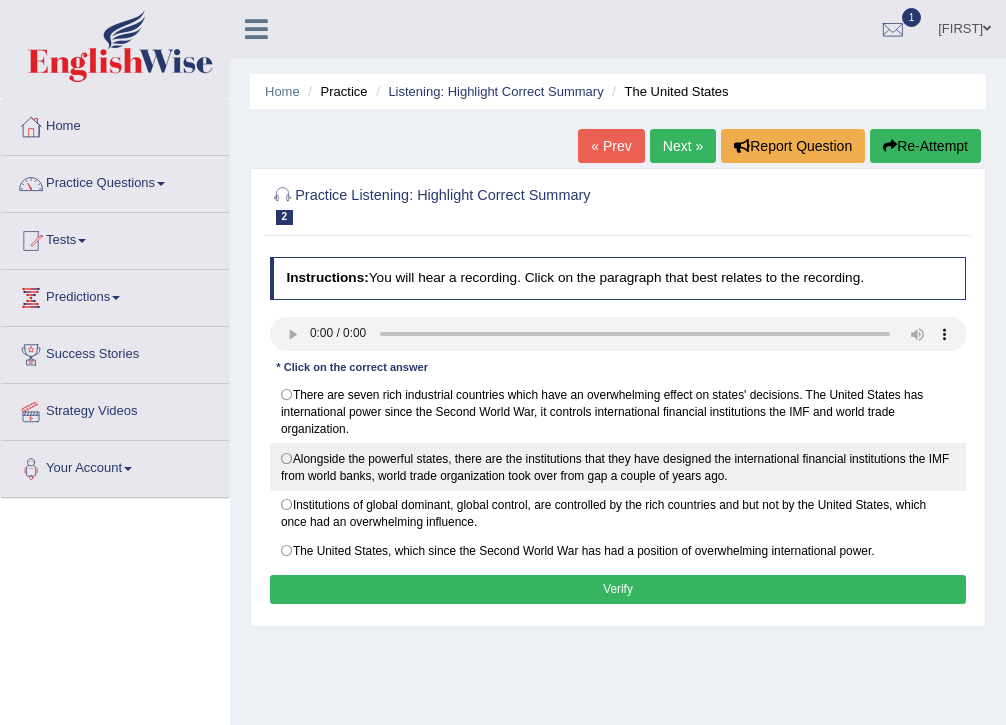 scroll, scrollTop: 0, scrollLeft: 0, axis: both 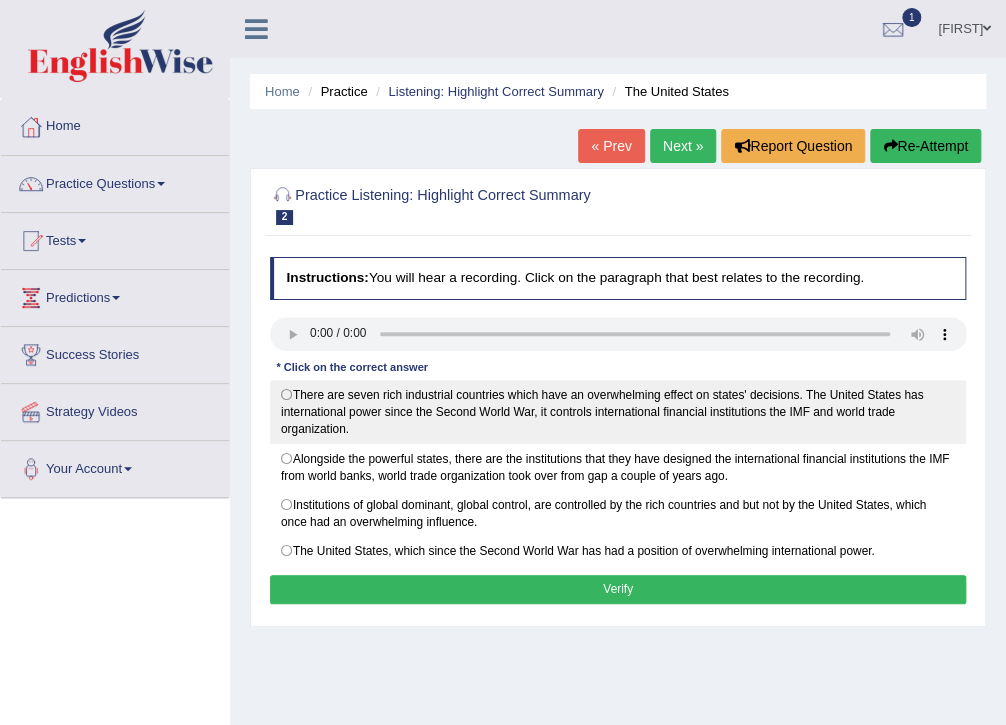 click on "There are seven rich industrial countries which have an overwhelming effect on states' decisions. The United States has international power since the Second World War, it controls international financial institutions the IMF and world trade organization." at bounding box center (618, 412) 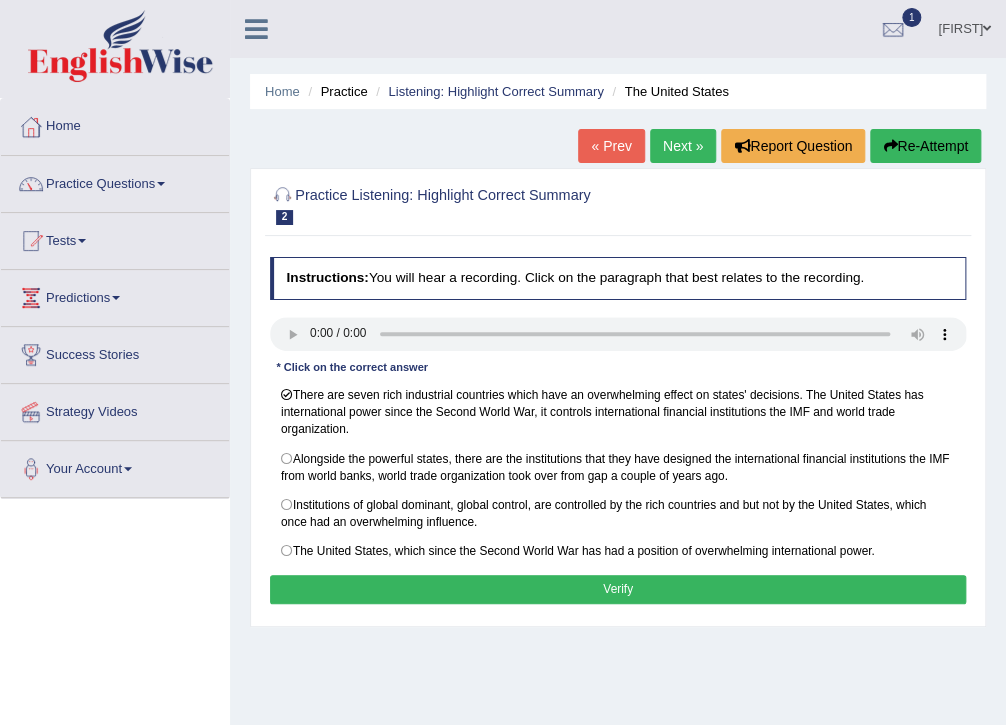 click on "Verify" at bounding box center (618, 589) 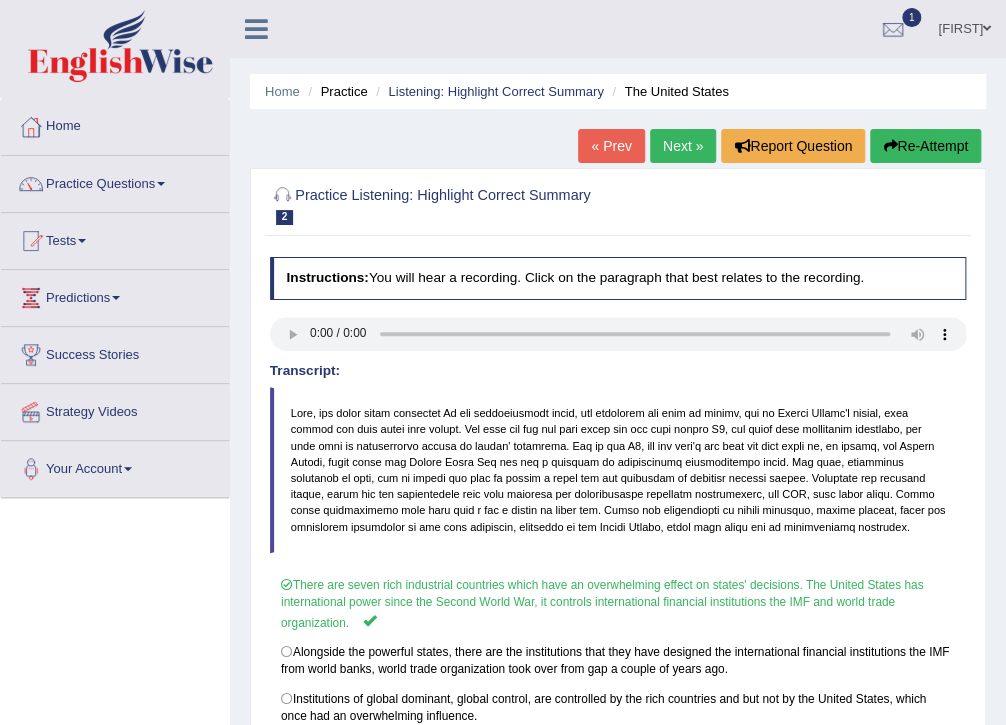 click on "Next »" at bounding box center [683, 146] 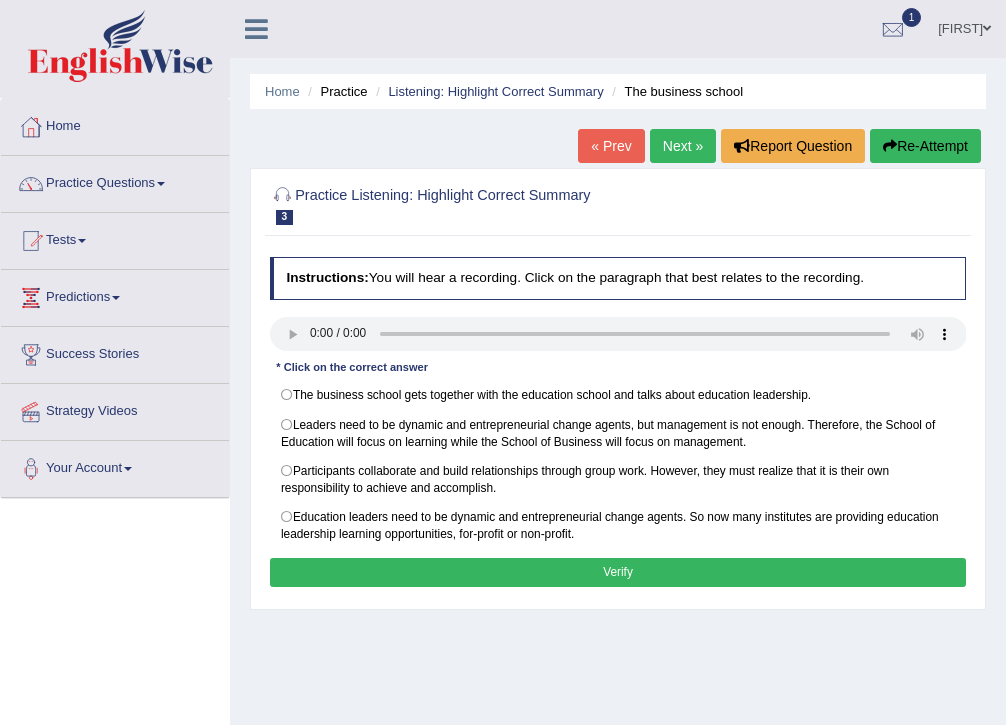 scroll, scrollTop: 0, scrollLeft: 0, axis: both 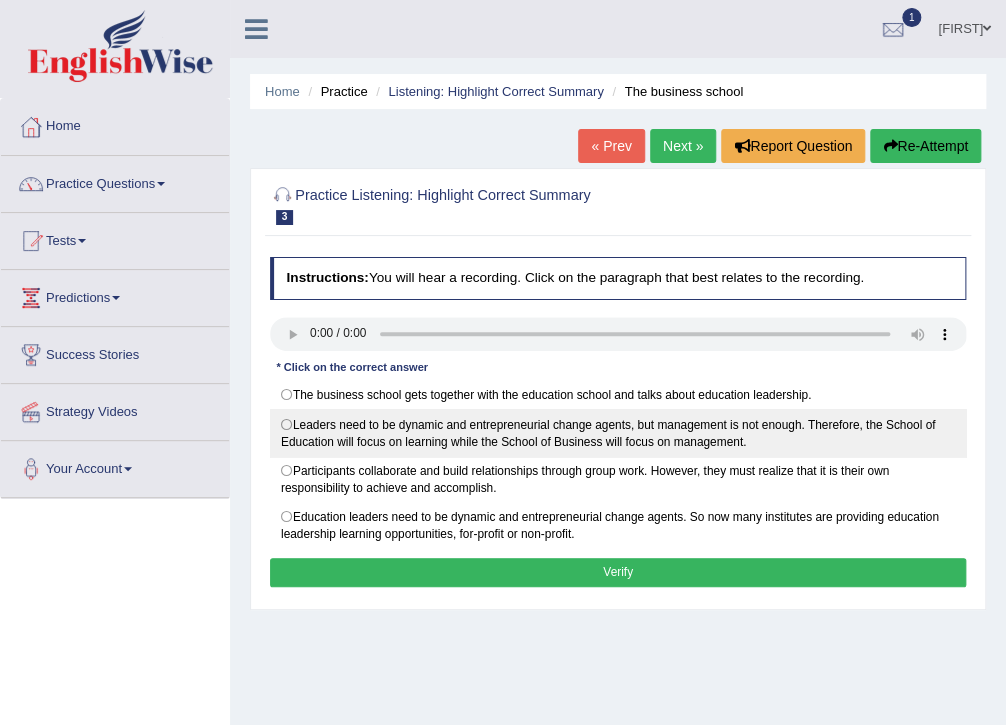 click on "Leaders need to be dynamic and entrepreneurial change agents, but management is not enough. Therefore, the School of Education will focus on learning while the School of Business will focus on management." at bounding box center (618, 432) 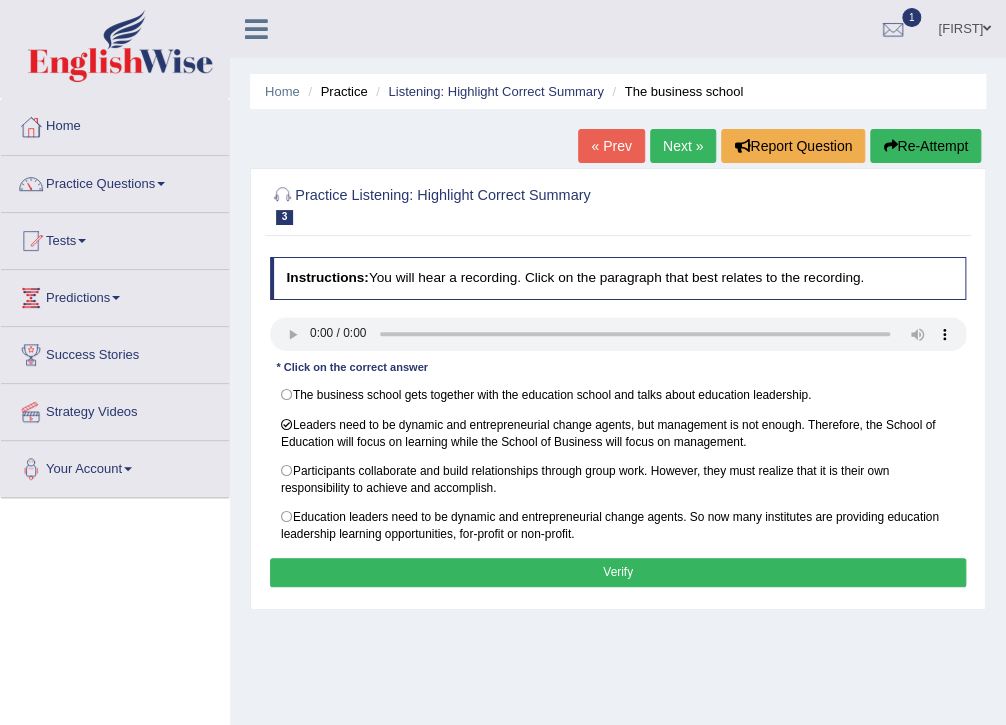 click on "Verify" at bounding box center [618, 572] 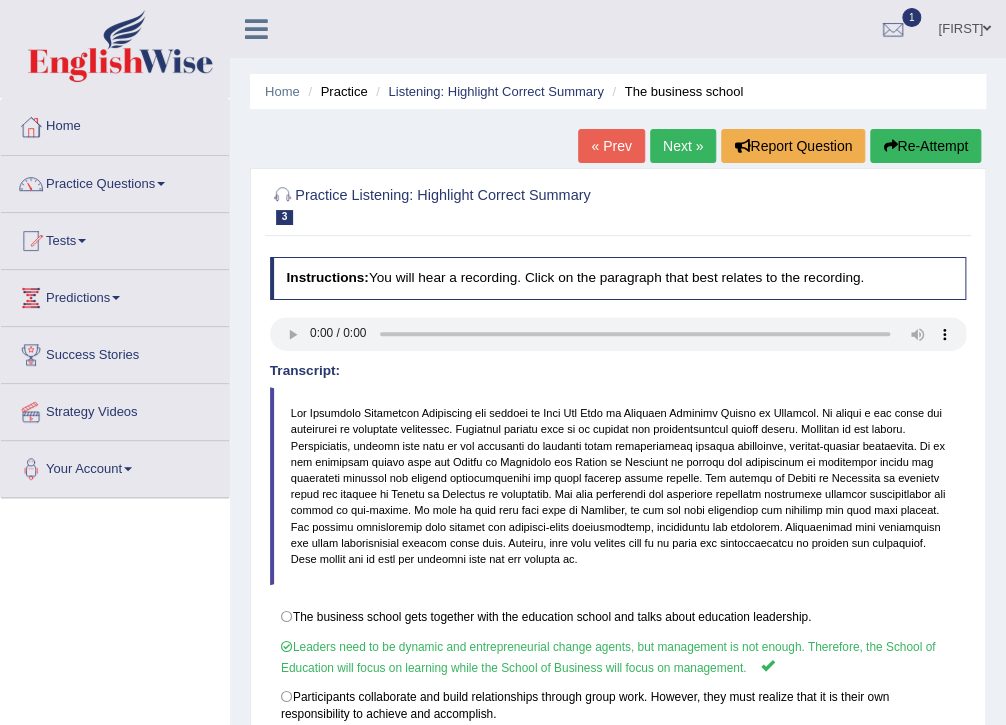 click on "Next »" at bounding box center (683, 146) 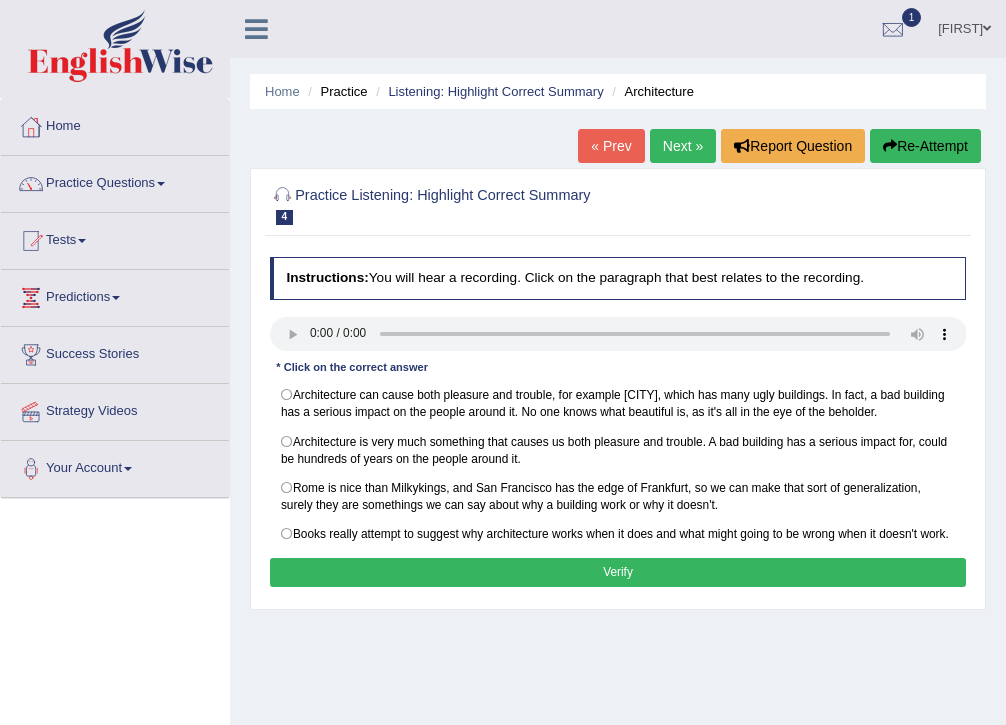 scroll, scrollTop: 0, scrollLeft: 0, axis: both 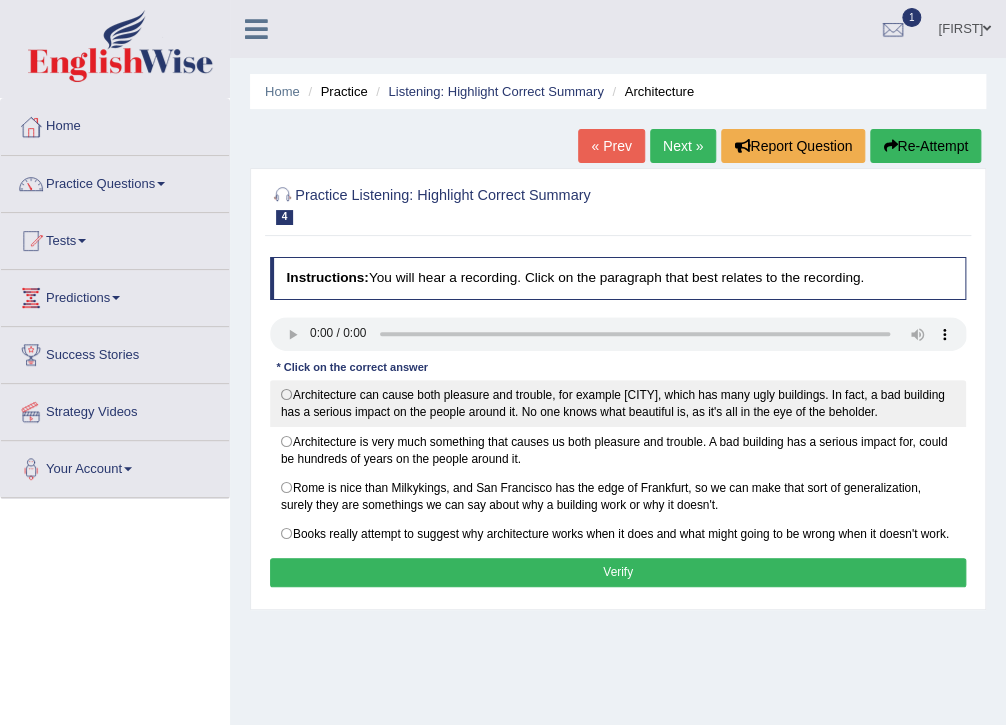 click on "Architecture can cause both pleasure and trouble, for example London, which has many ugly buildings. In fact, a bad building has a serious impact on the people around it. No one knows what beautiful is, as it's all in the eye of the beholder." at bounding box center [618, 403] 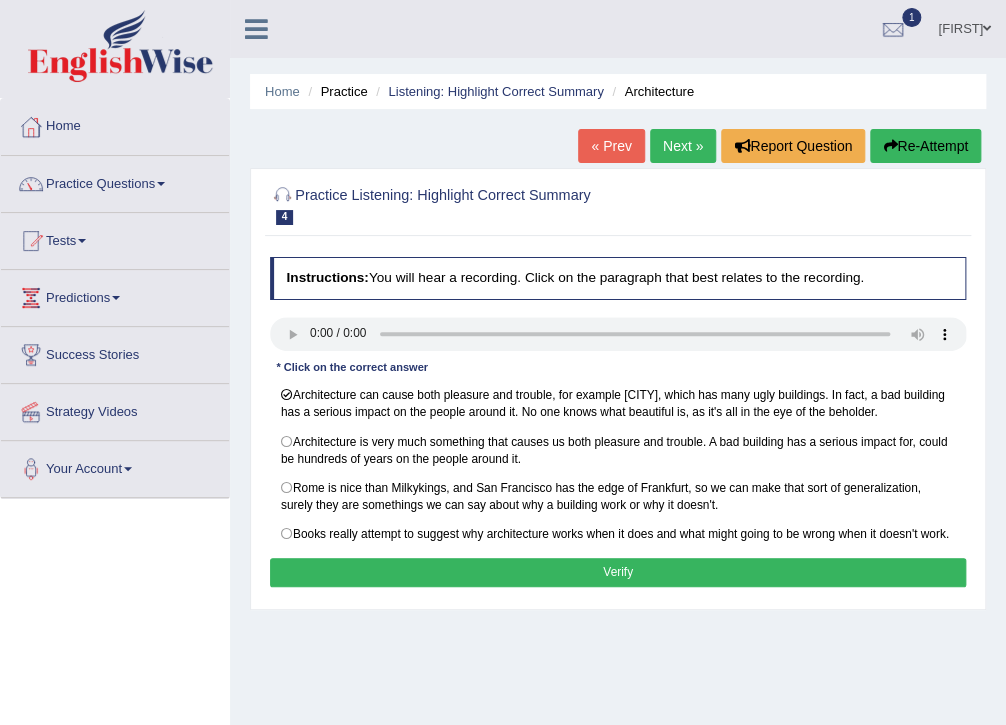 click on "Verify" at bounding box center (618, 572) 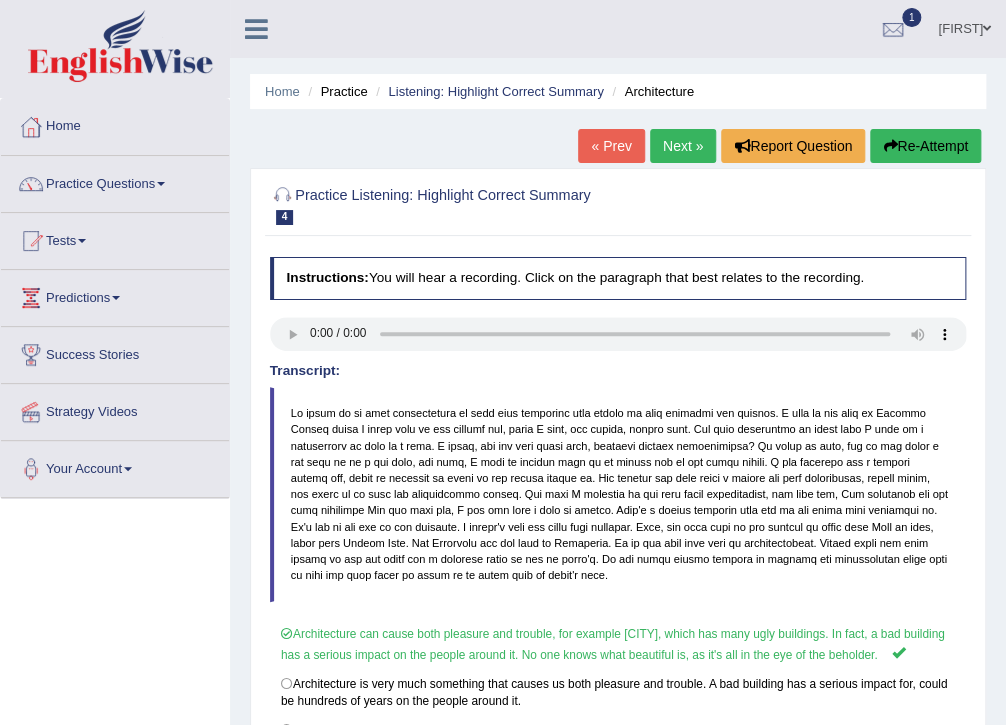 click on "Next »" at bounding box center (683, 146) 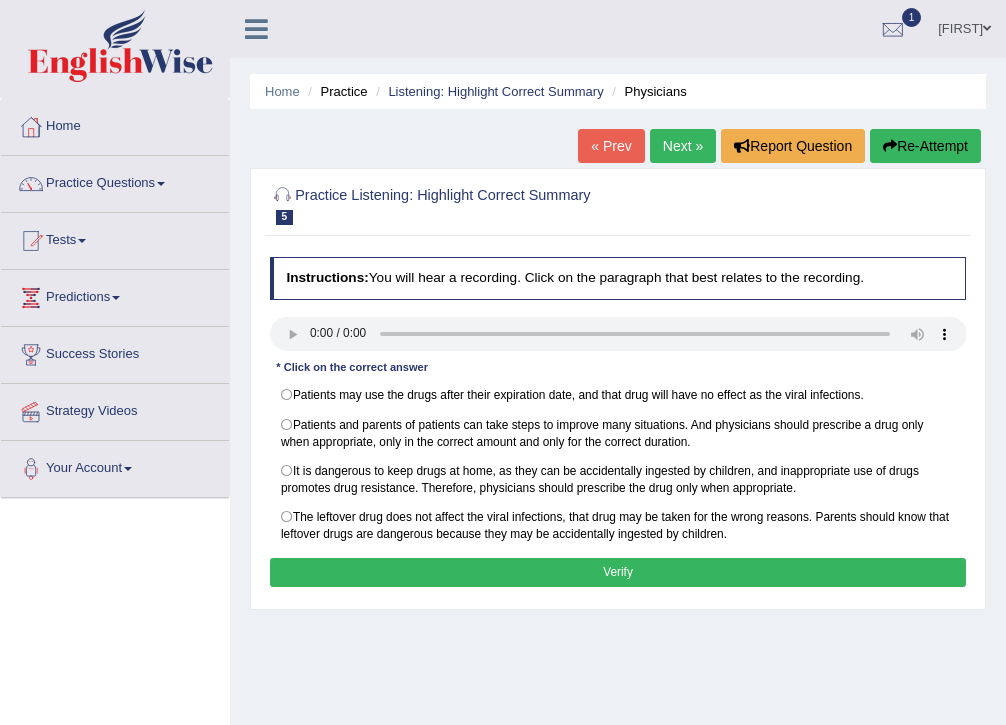 scroll, scrollTop: 0, scrollLeft: 0, axis: both 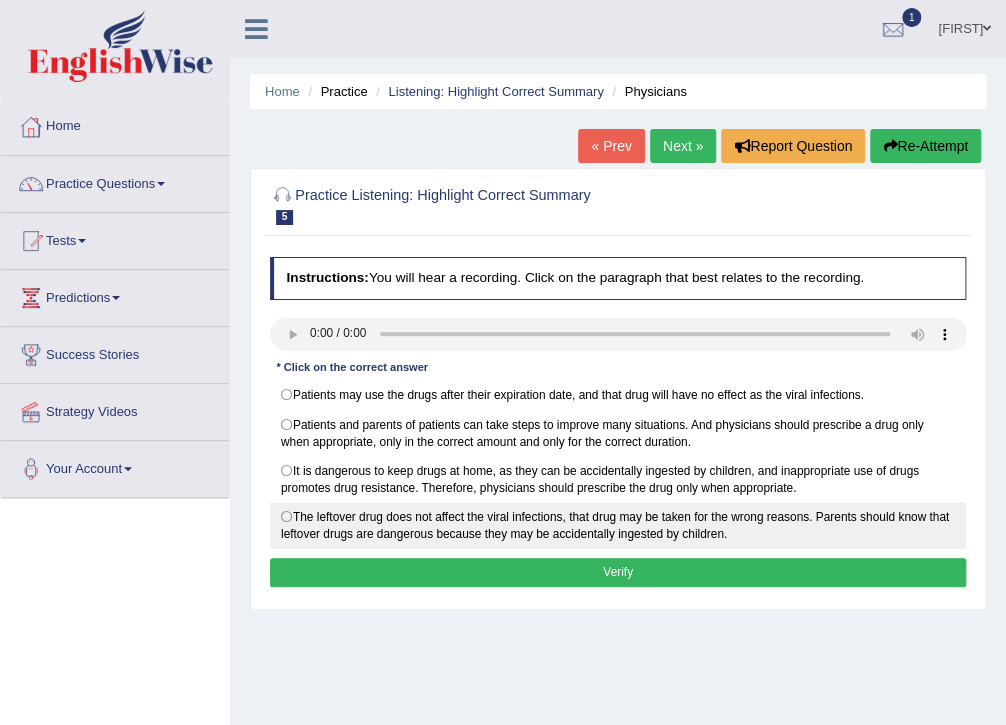 click on "The leftover drug does not affect the viral infections, that drug may be taken for the wrong reasons. Parents should know that leftover drugs are dangerous because they may be accidentally ingested by children." at bounding box center [618, 525] 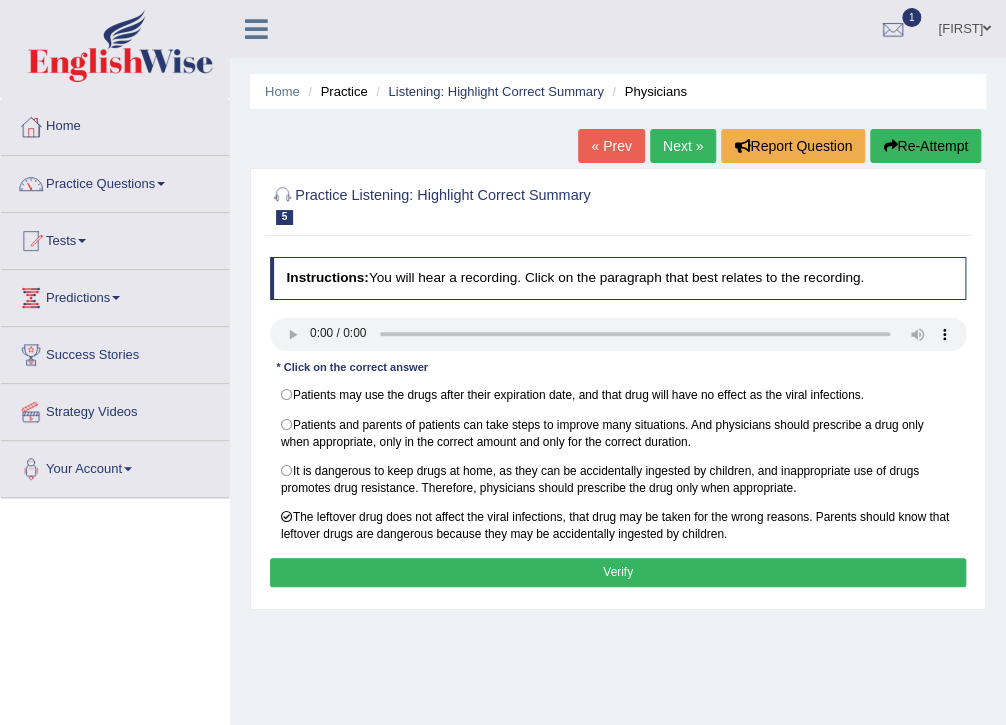 click on "Verify" at bounding box center (618, 572) 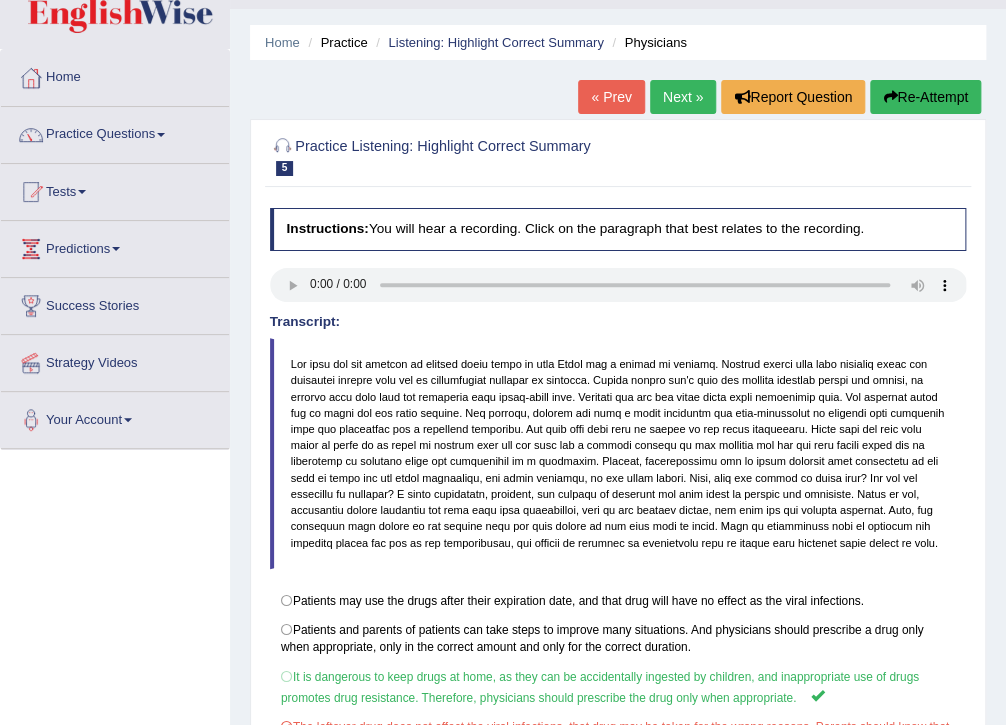 scroll, scrollTop: 0, scrollLeft: 0, axis: both 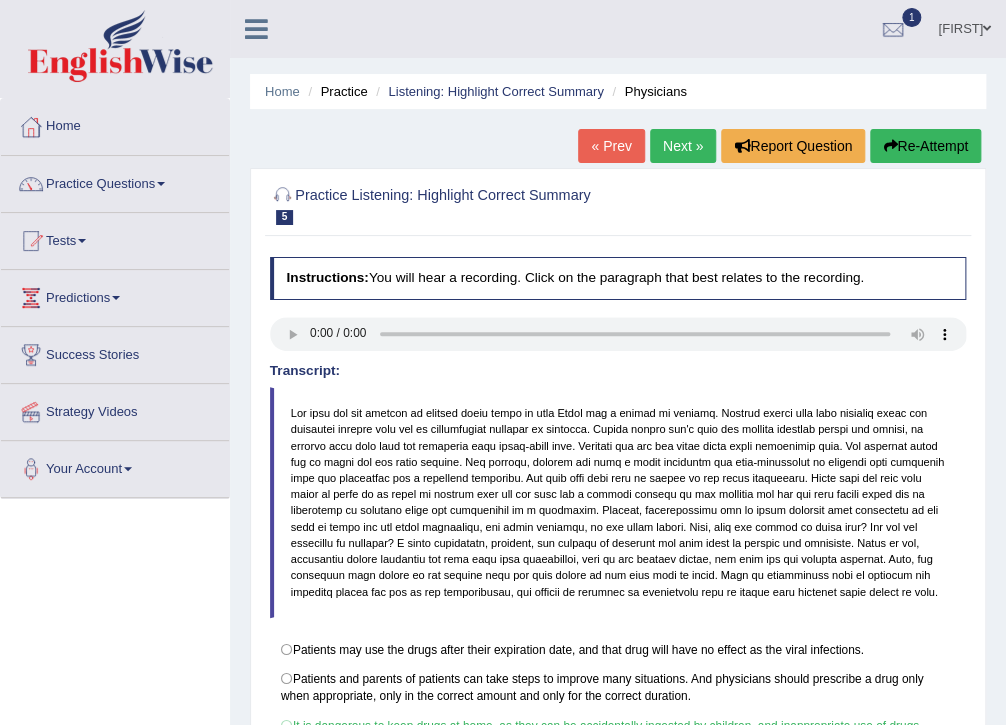 click on "Next »" at bounding box center (683, 146) 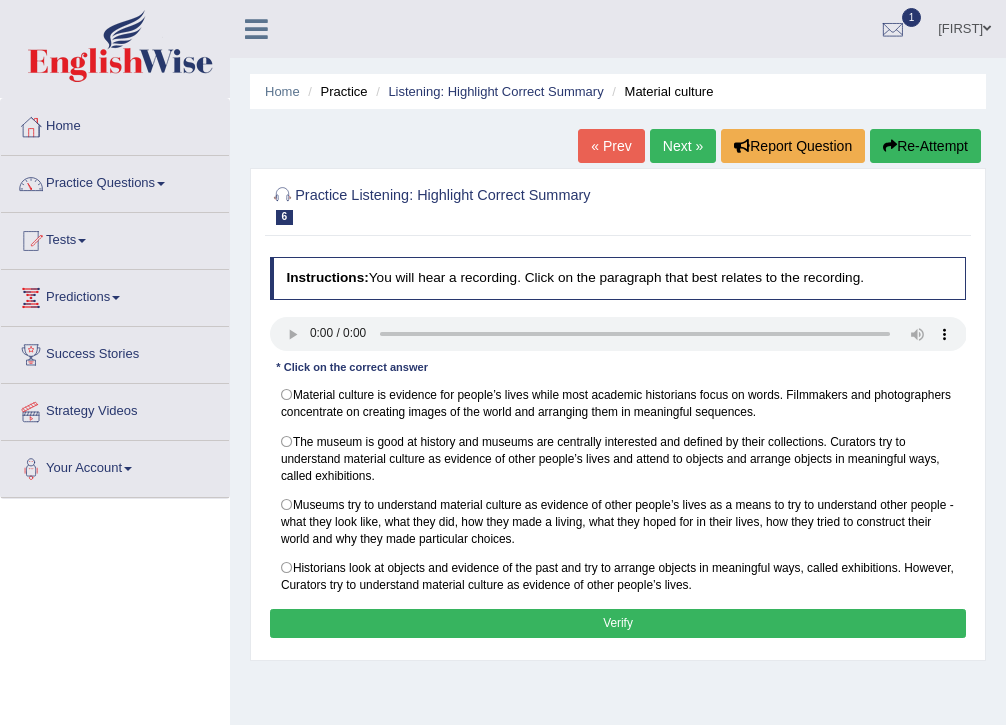 scroll, scrollTop: 0, scrollLeft: 0, axis: both 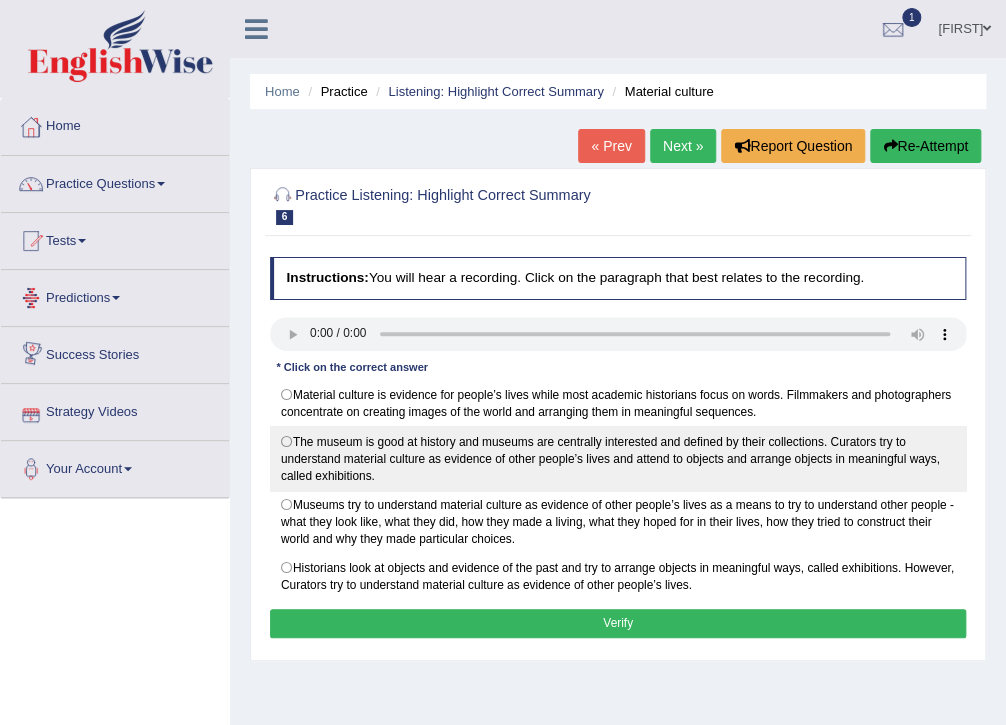 click on "The museum is good at history and museums are centrally interested and defined by their collections. Curators try to understand material culture as evidence of other people’s lives and attend to objects and arrange objects in meaningful ways, called exhibitions." at bounding box center [618, 458] 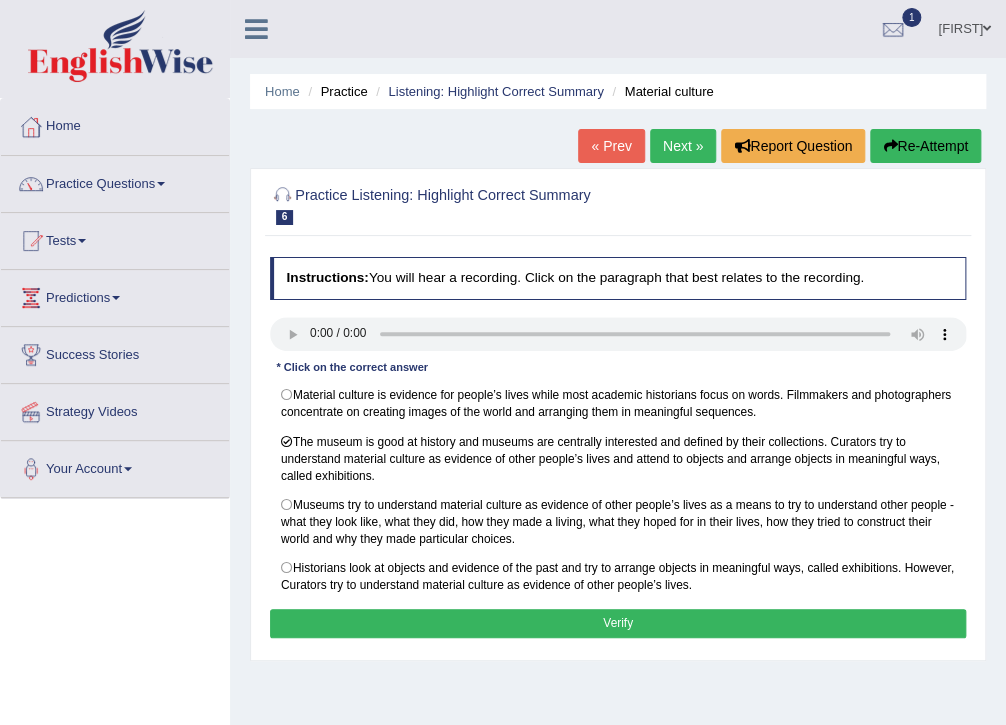 click on "Next »" at bounding box center [683, 146] 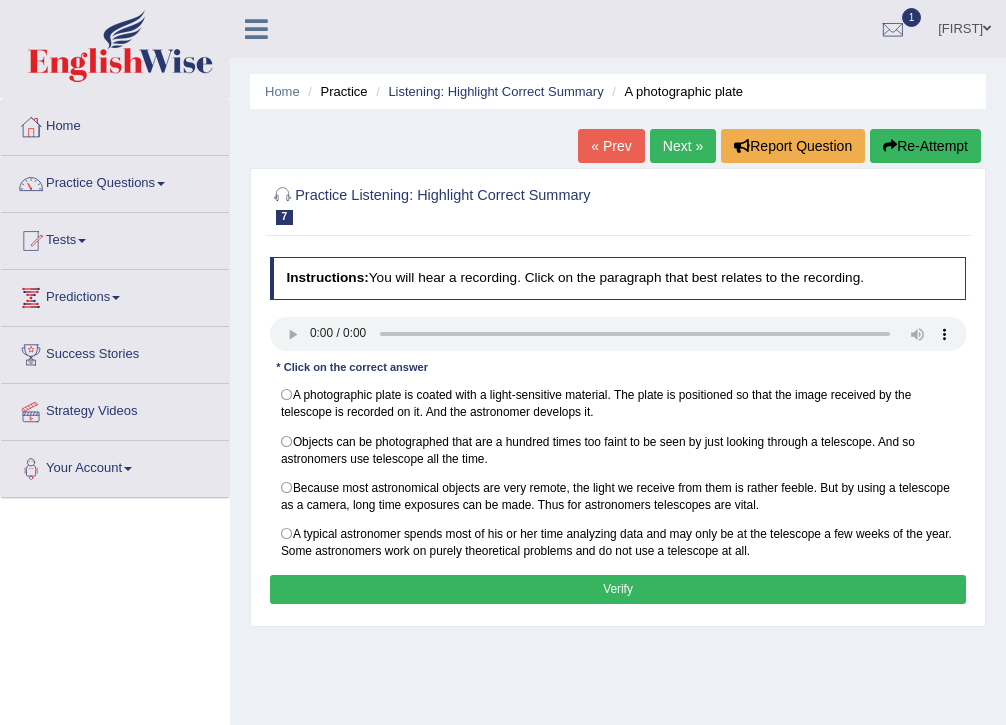 scroll, scrollTop: 0, scrollLeft: 0, axis: both 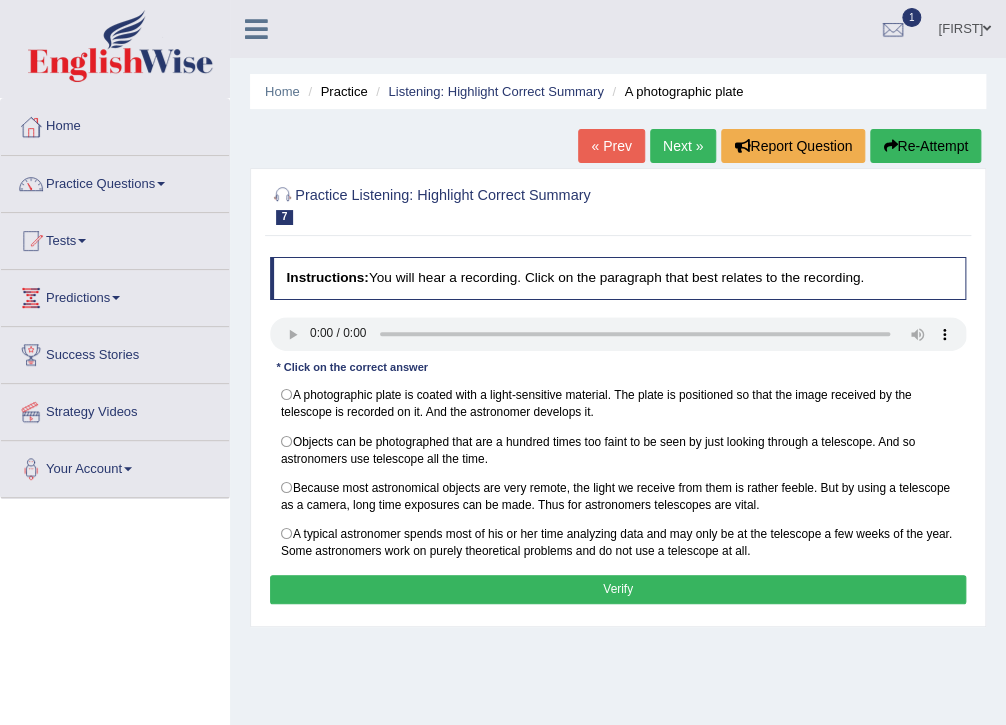 click on "« Prev" at bounding box center [611, 146] 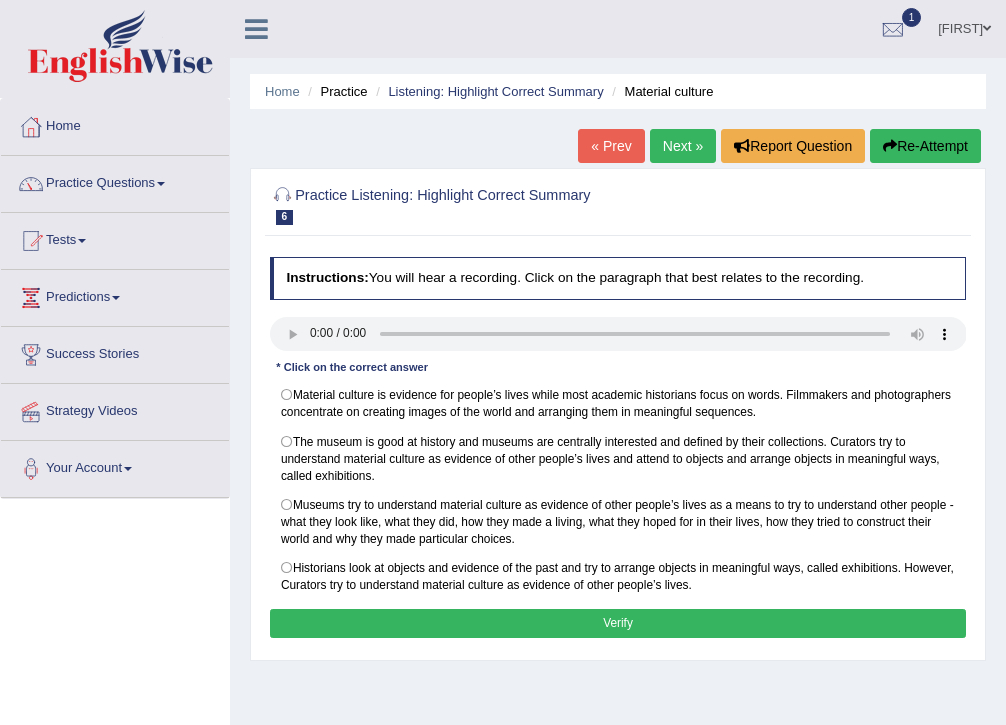 click on "The museum is good at history and museums are centrally interested and defined by their collections. Curators try to understand material culture as evidence of other people’s lives and attend to objects and arrange objects in meaningful ways, called exhibitions." at bounding box center [618, 458] 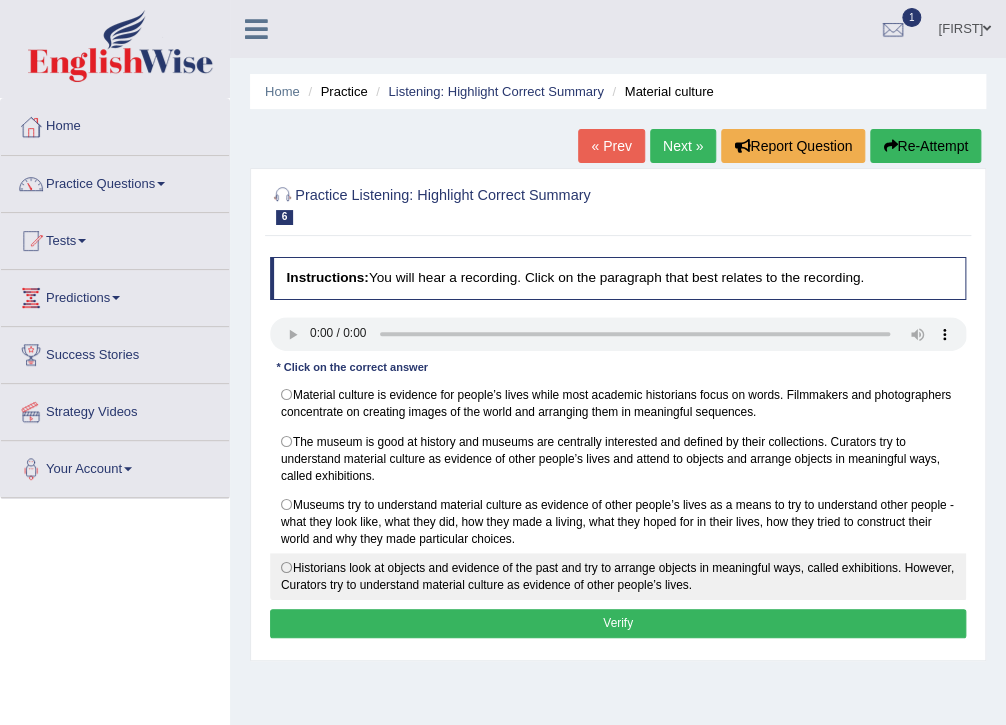 scroll, scrollTop: 0, scrollLeft: 0, axis: both 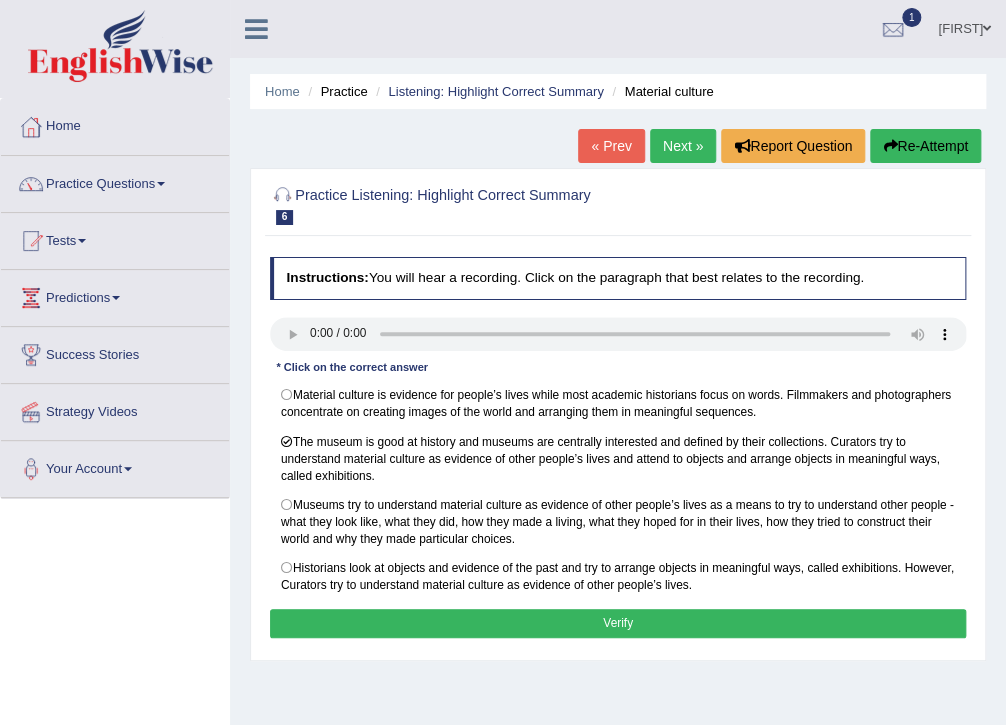 click on "Verify" at bounding box center [618, 623] 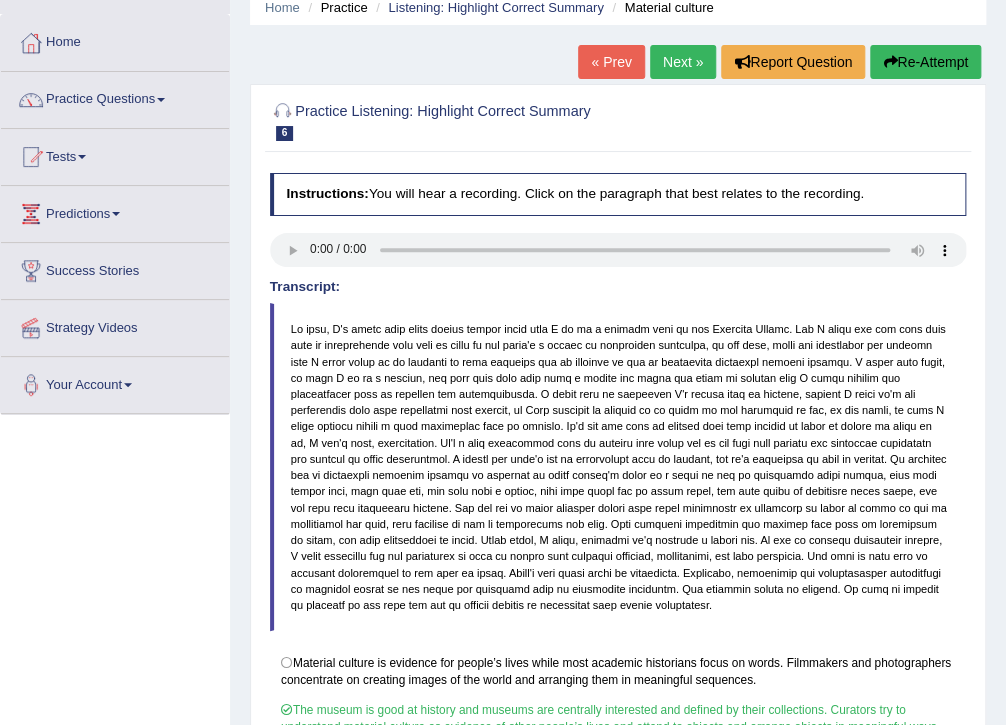 scroll, scrollTop: 0, scrollLeft: 0, axis: both 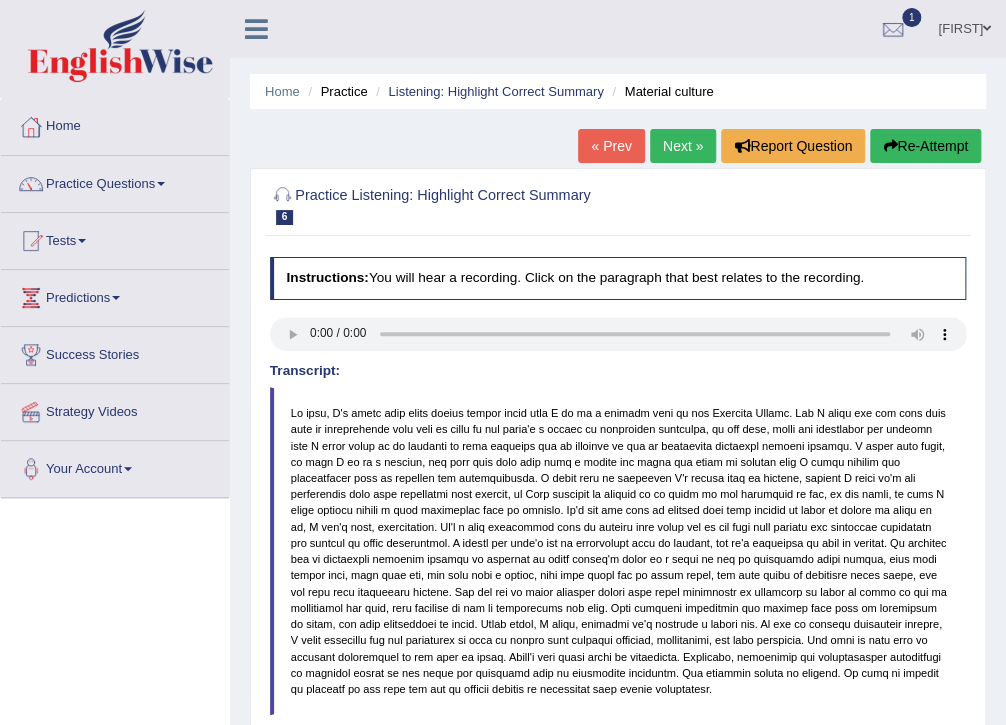 click on "Home
Practice
Listening: Highlight Correct Summary
Material culture
« Prev Next »  Report Question  Re-Attempt
Practice Listening: Highlight Correct Summary
6
Material culture
Instructions:  You will hear a recording. Click on the paragraph that best relates to the recording.
Transcript: * Click on the correct answer  Material culture is evidence for people’s lives while most academic historians focus on words. Filmmakers and photographers concentrate on creating images of the world and arranging them in meaningful sequences.  The museum is good at history and museums are centrally interested and defined by their collections. Curators try to understand material culture as evidence of other people’s lives and attend to objects and arrange objects in meaningful ways, called exhibitions. Result:  Your Score: 1/1" at bounding box center [618, 531] 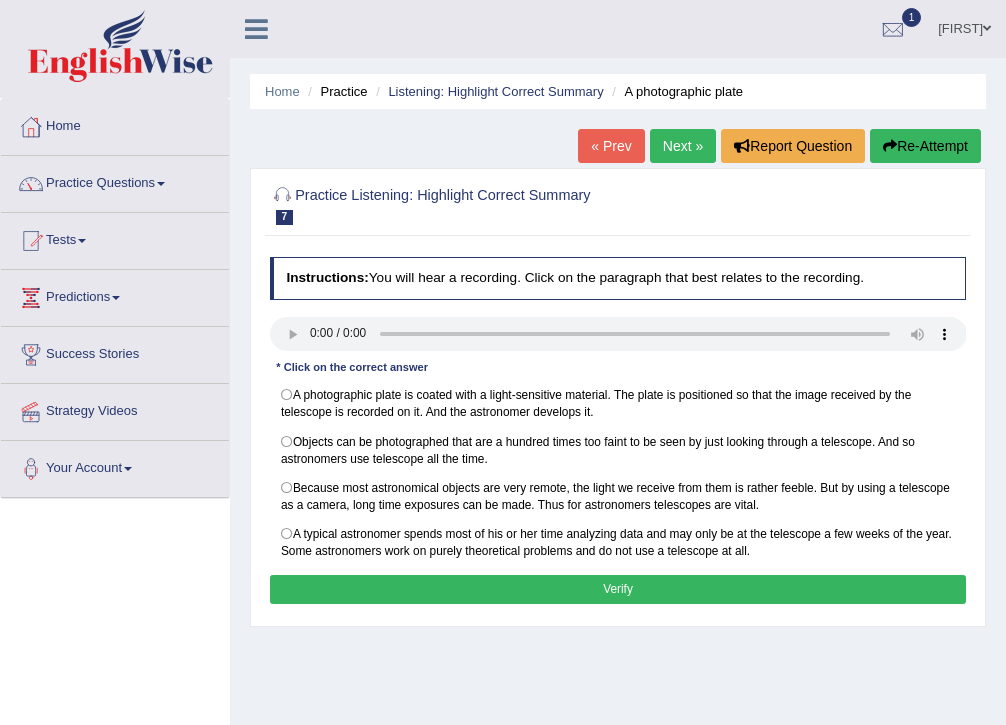 scroll, scrollTop: 0, scrollLeft: 0, axis: both 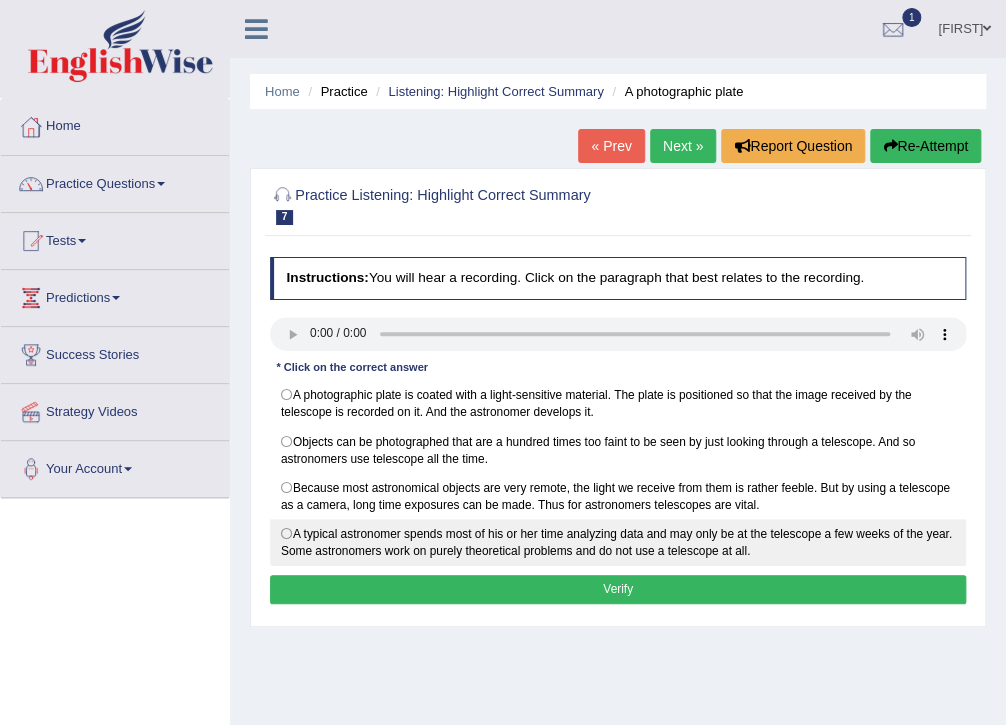click on "A typical astronomer spends most of his or her time analyzing data and may only be at the telescope a few weeks of the year. Some astronomers work on purely theoretical problems and do not use a telescope at all." at bounding box center [618, 542] 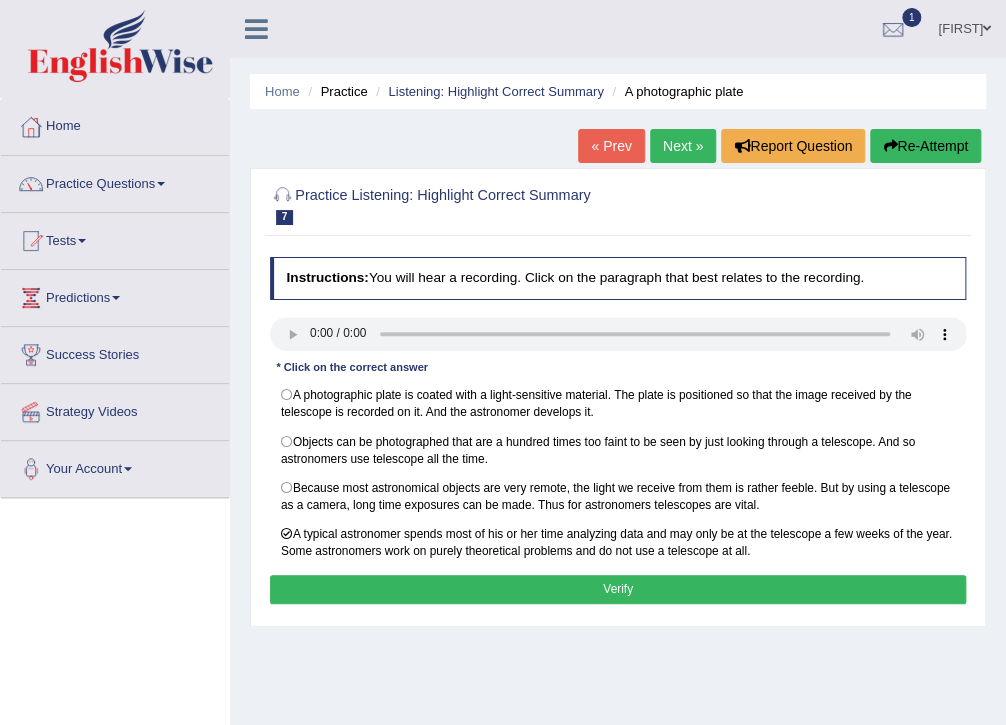 click on "Verify" at bounding box center (618, 589) 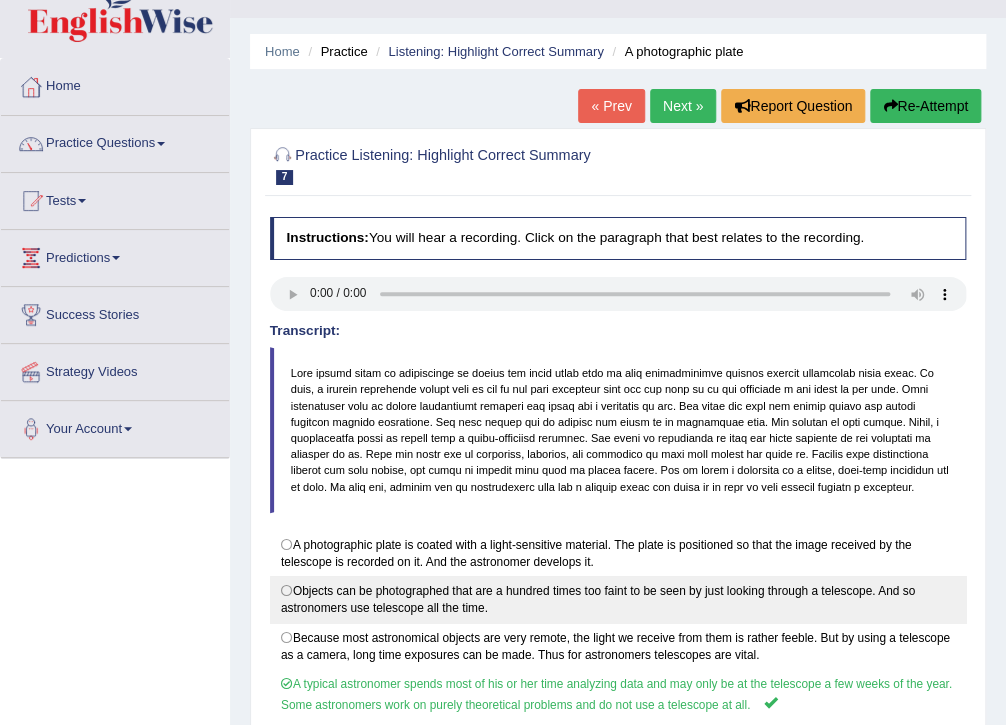 scroll, scrollTop: 80, scrollLeft: 0, axis: vertical 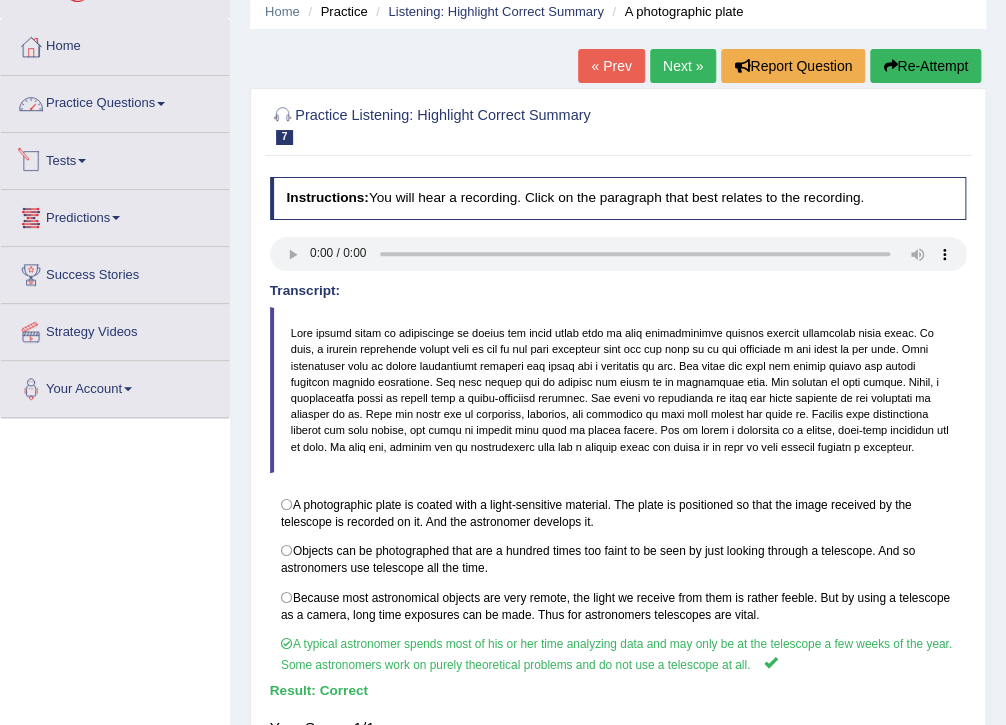 click on "Practice Questions" at bounding box center (115, 101) 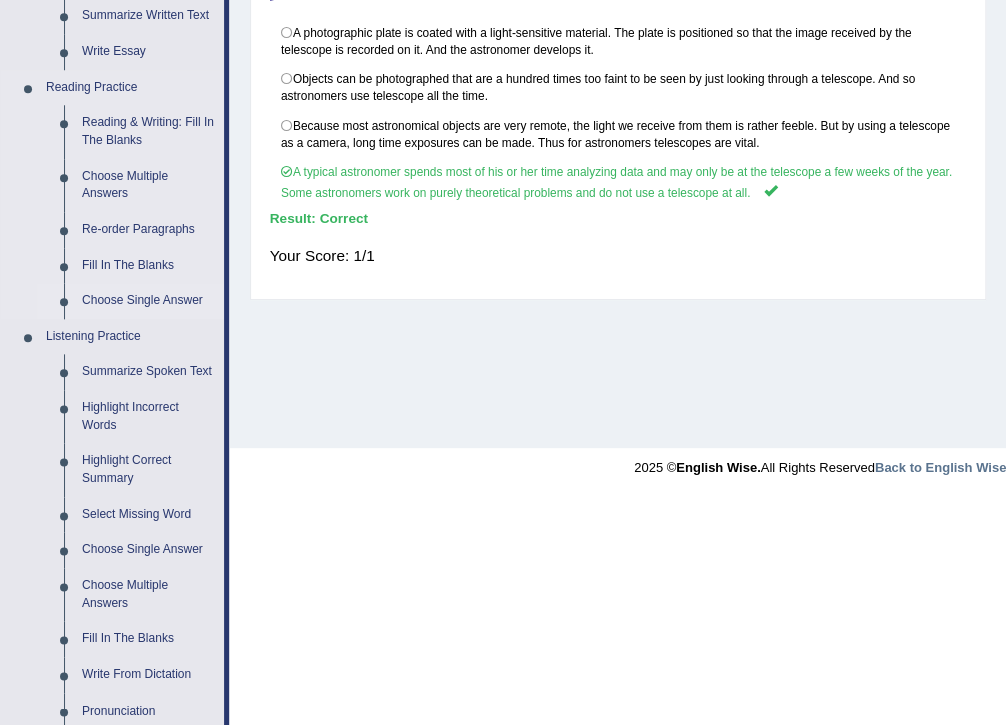 scroll, scrollTop: 560, scrollLeft: 0, axis: vertical 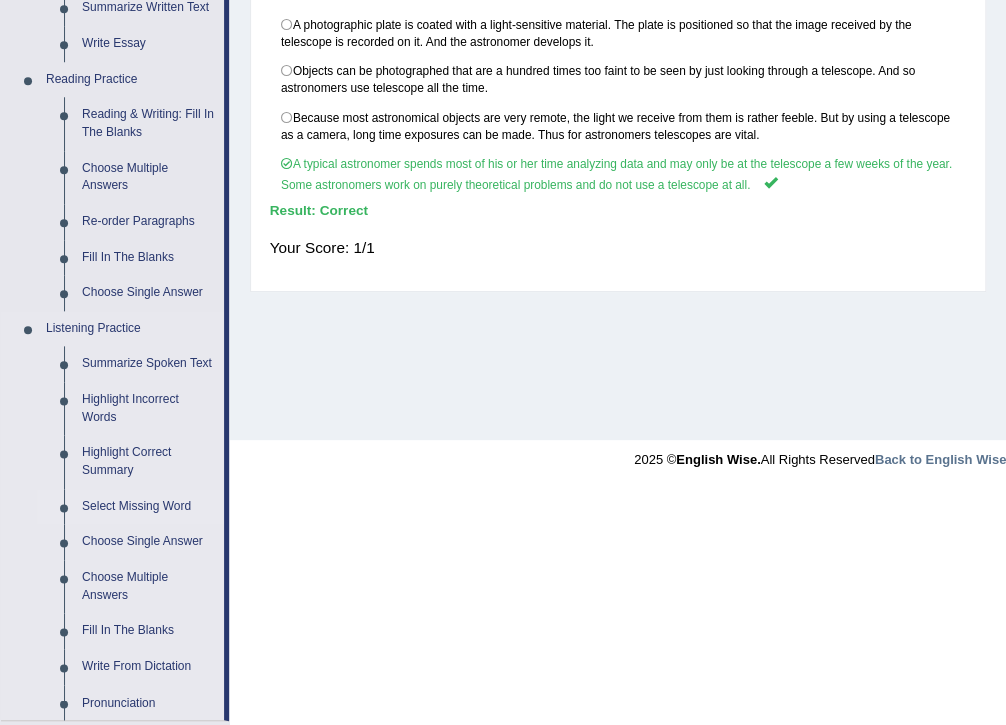 click on "Select Missing Word" at bounding box center (148, 507) 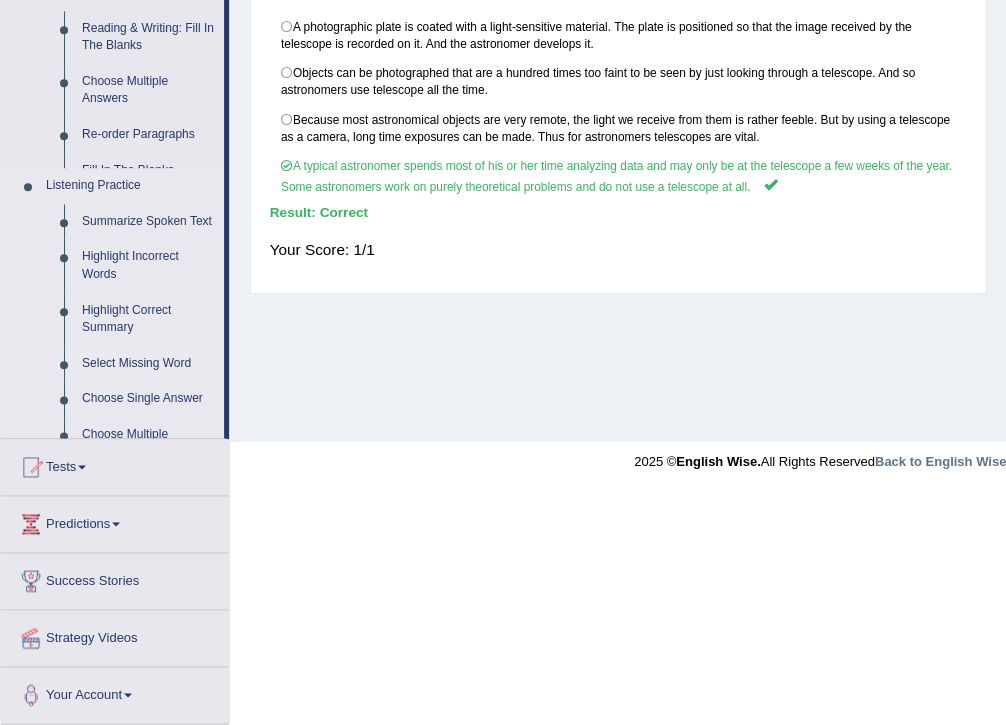 scroll, scrollTop: 325, scrollLeft: 0, axis: vertical 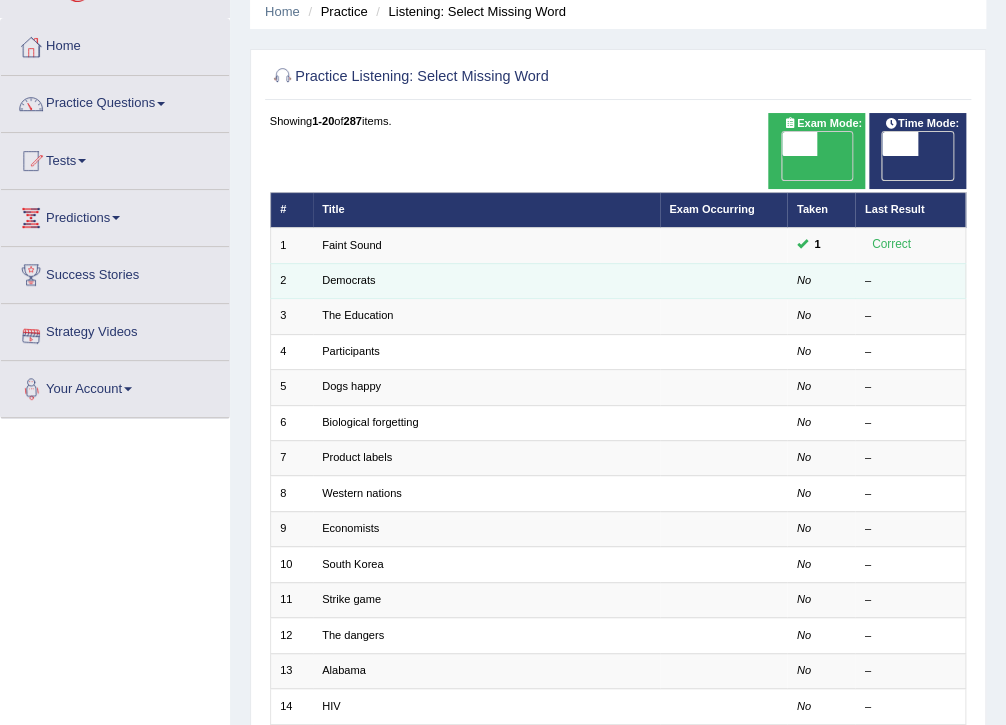 click on "Democrats" at bounding box center [486, 280] 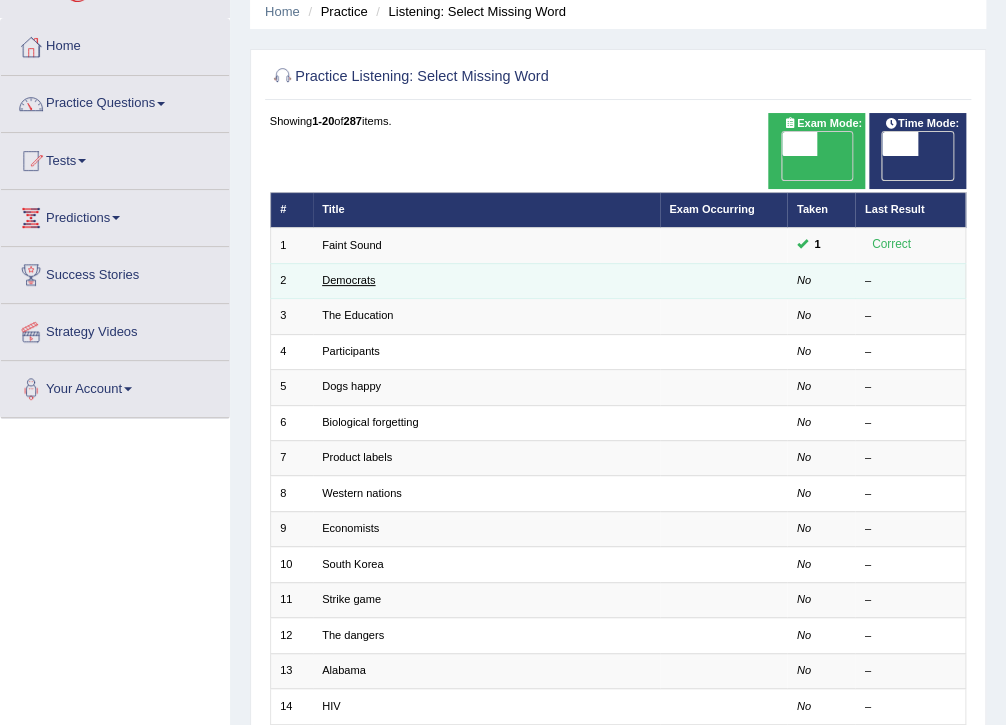 click on "Democrats" at bounding box center (348, 280) 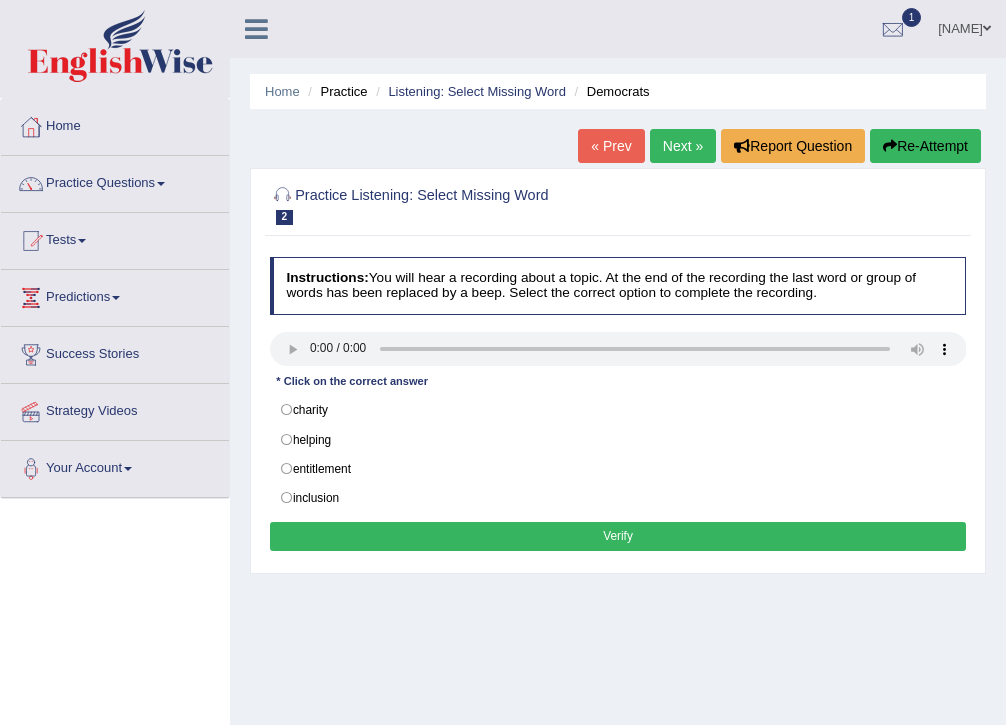 scroll, scrollTop: 0, scrollLeft: 0, axis: both 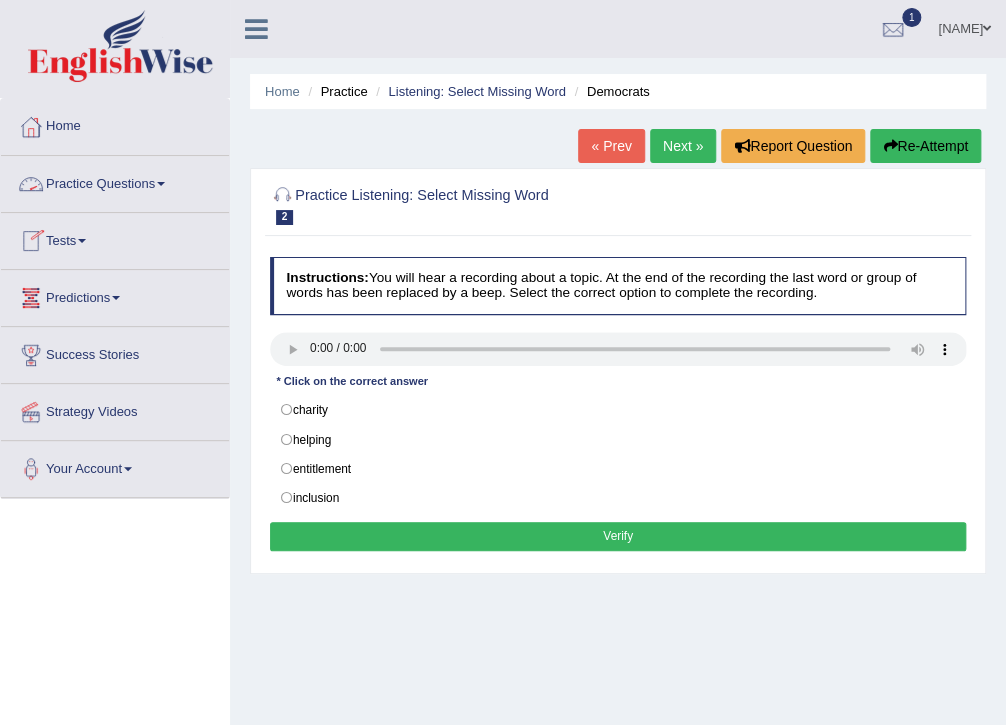 click on "Practice Questions" at bounding box center (115, 181) 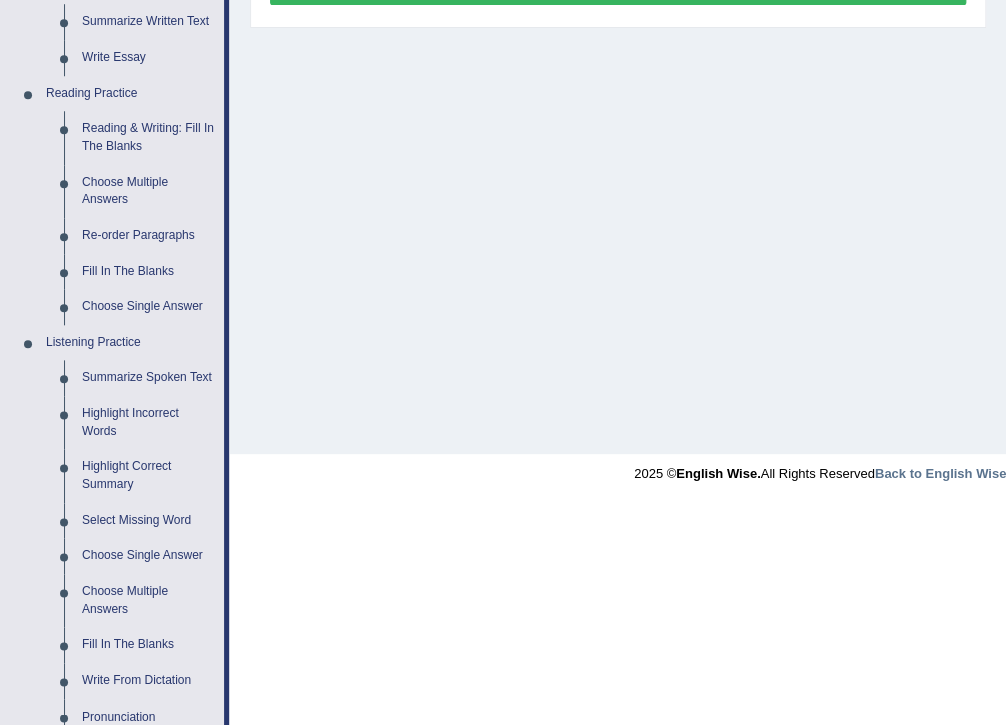 scroll, scrollTop: 640, scrollLeft: 0, axis: vertical 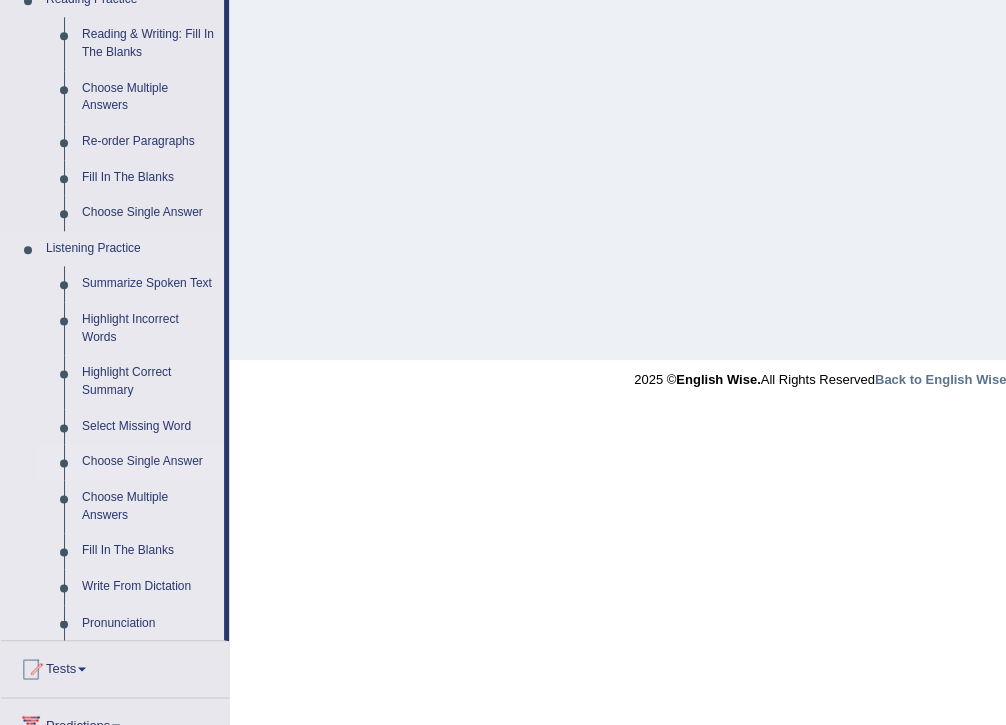 click on "Choose Single Answer" at bounding box center (148, 462) 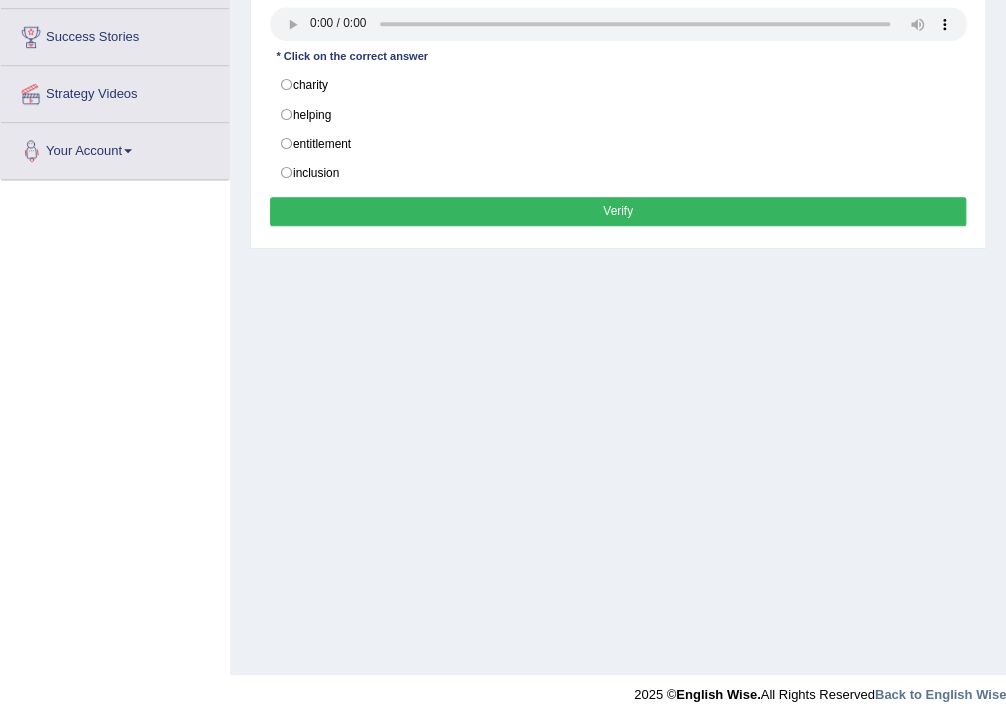 scroll, scrollTop: 320, scrollLeft: 0, axis: vertical 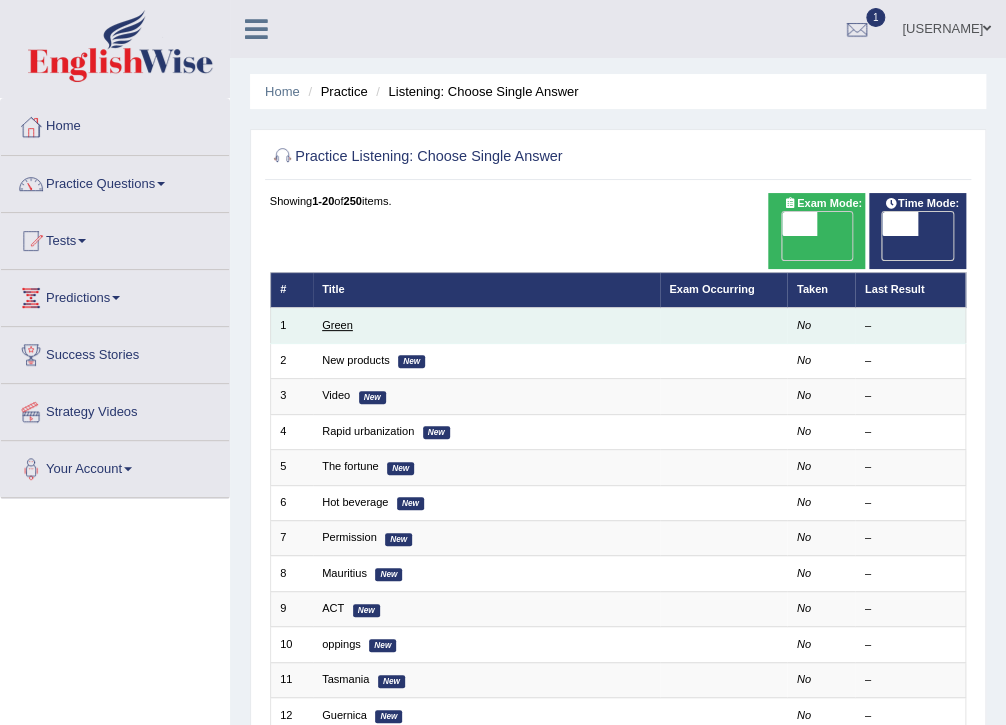 click on "Green" at bounding box center (337, 325) 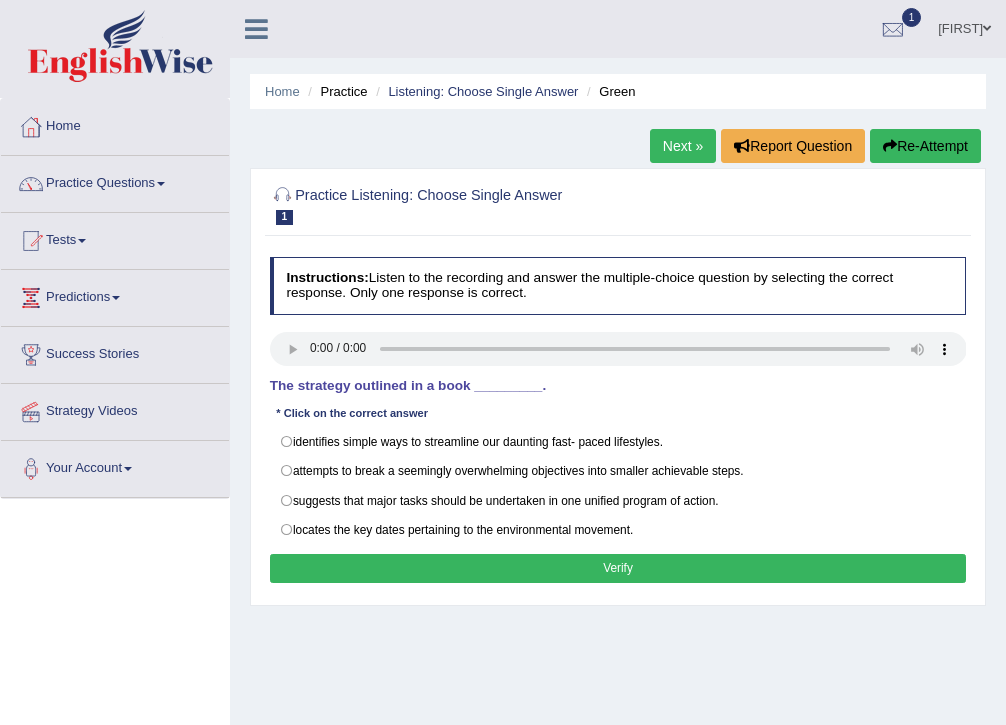 scroll, scrollTop: 0, scrollLeft: 0, axis: both 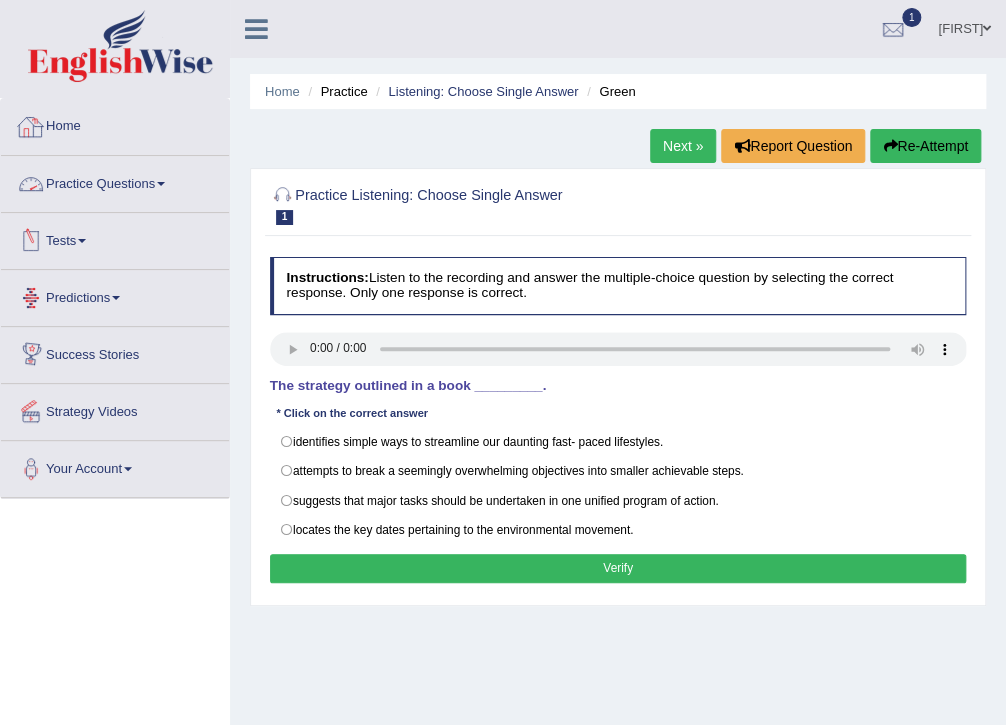 click on "Practice Questions" at bounding box center (115, 181) 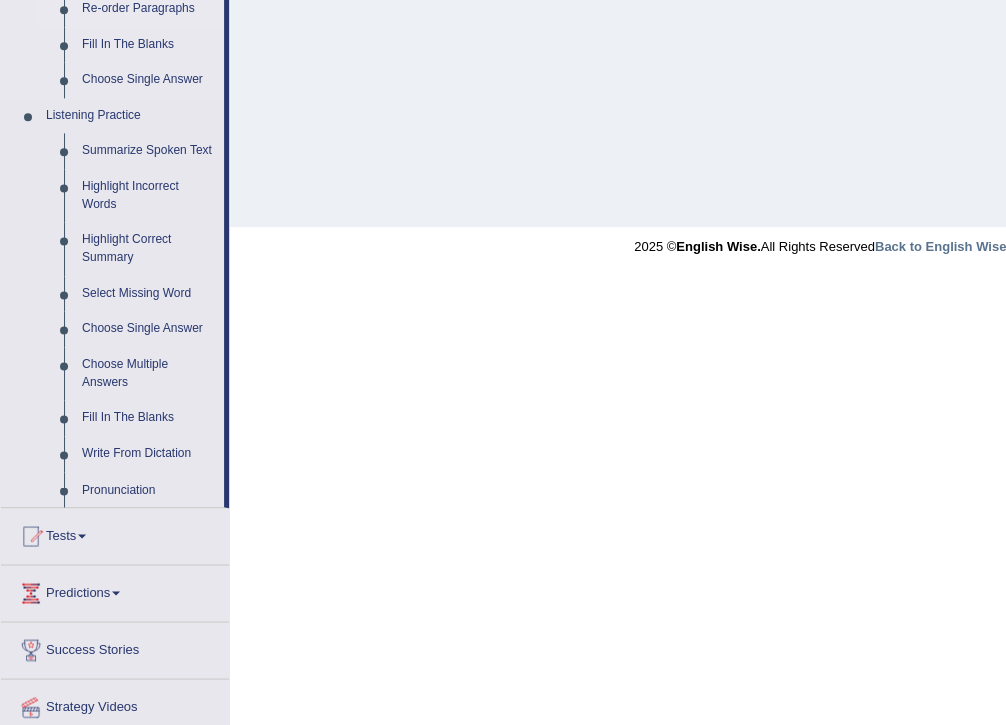 scroll, scrollTop: 800, scrollLeft: 0, axis: vertical 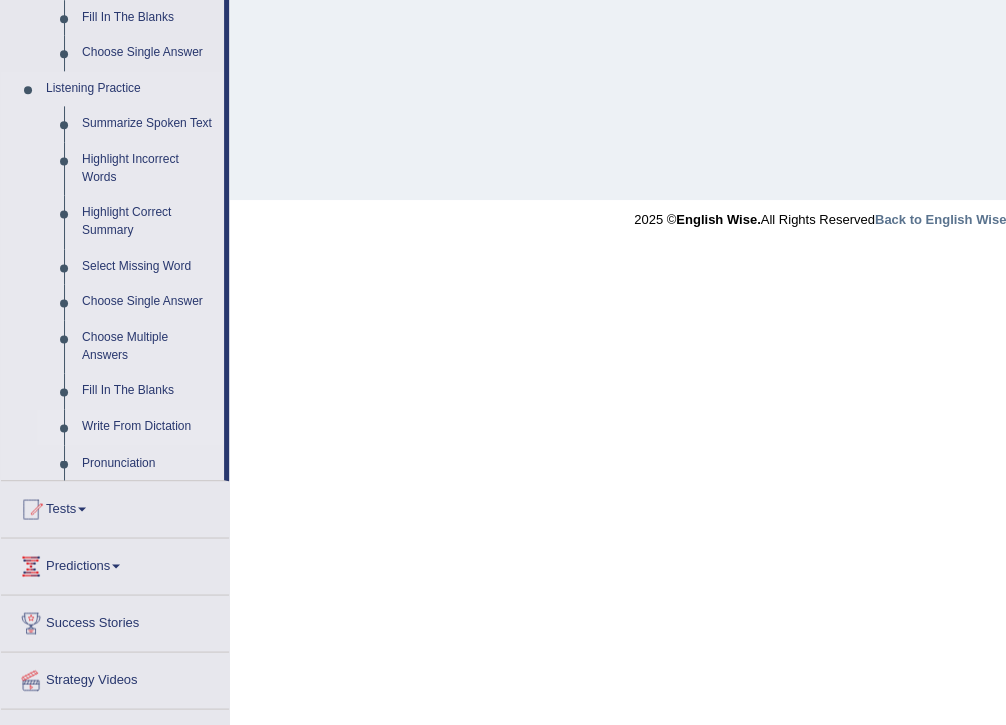 click on "Write From Dictation" at bounding box center [148, 427] 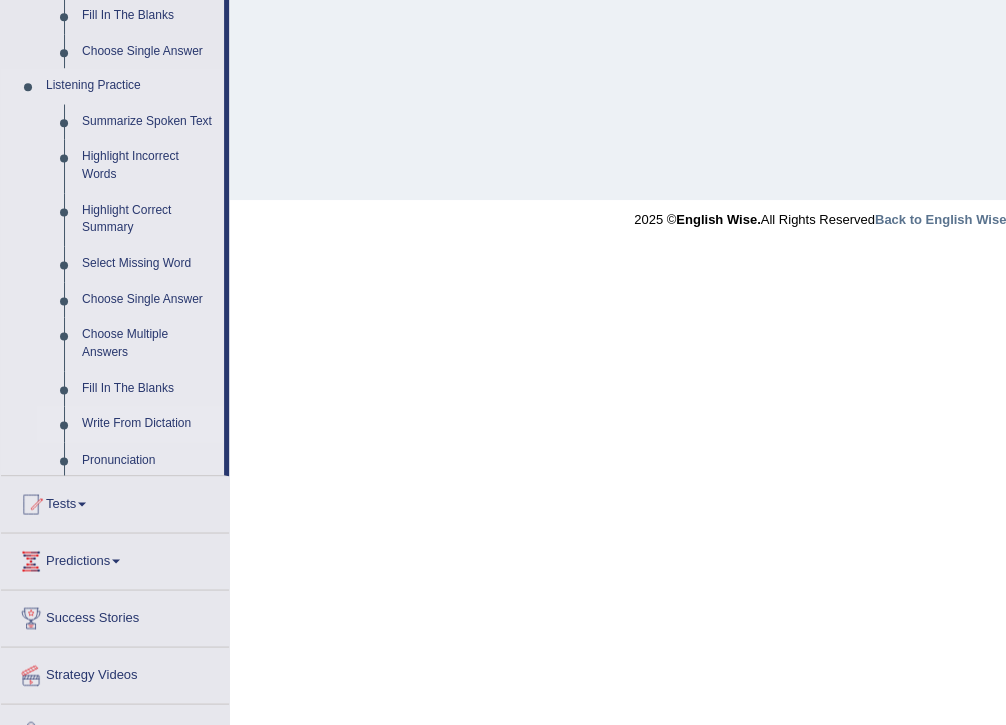 scroll, scrollTop: 325, scrollLeft: 0, axis: vertical 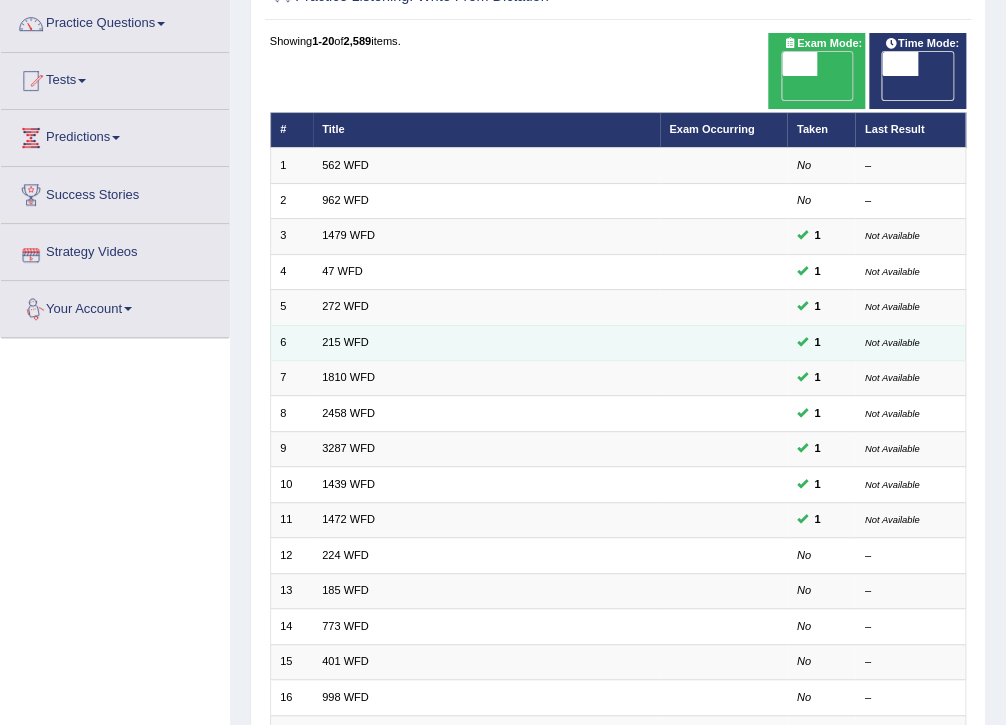 click on "215 WFD" at bounding box center (486, 342) 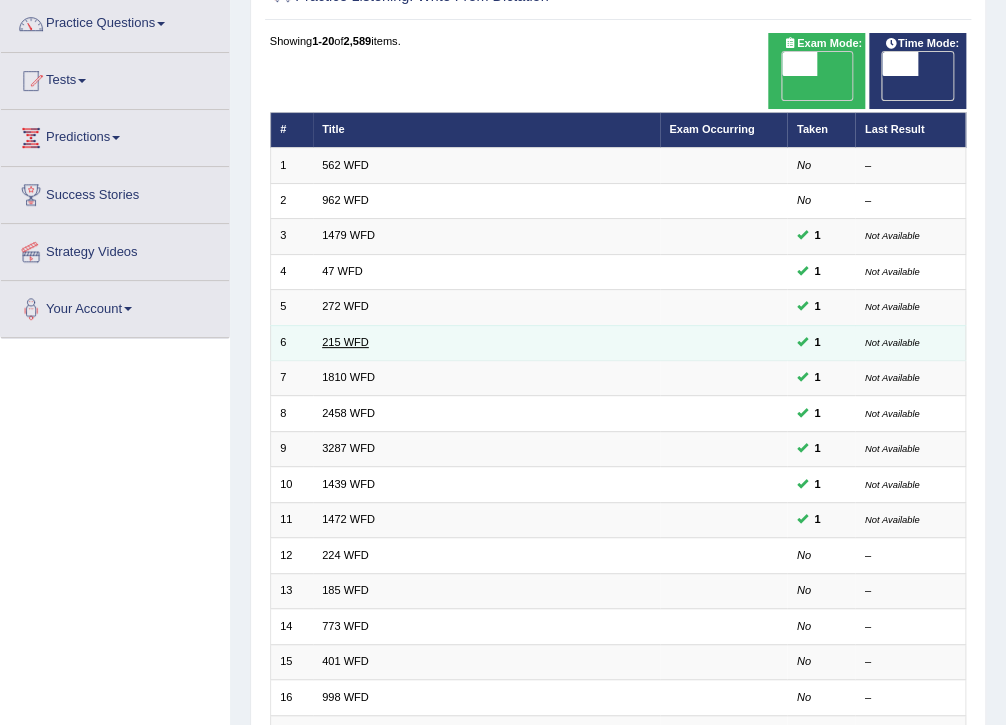 click on "215 WFD" at bounding box center (345, 342) 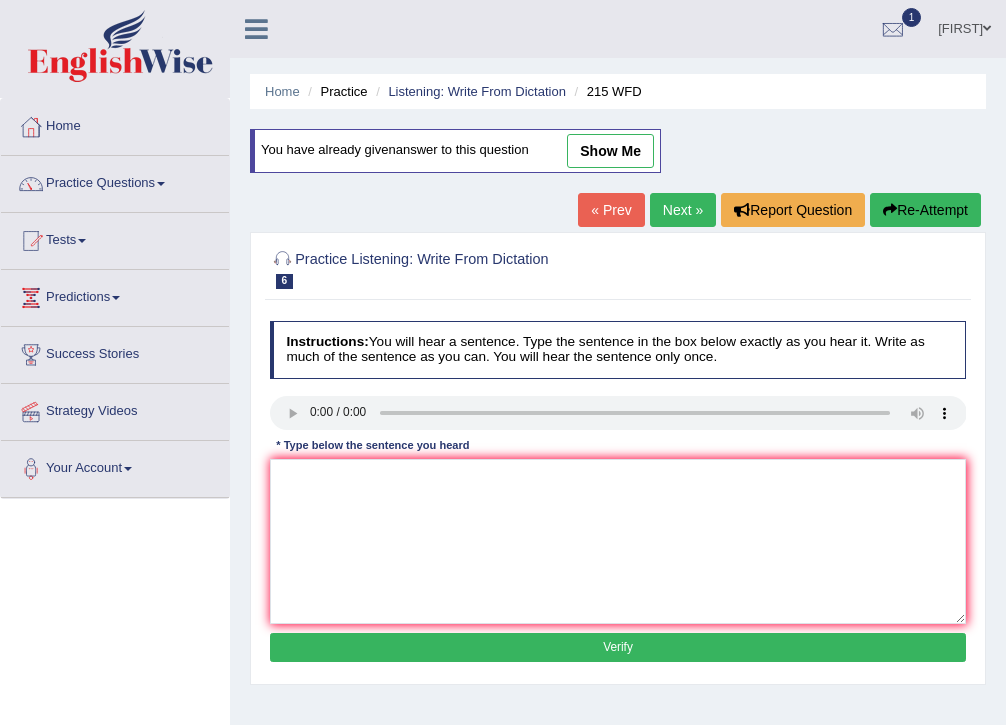 scroll, scrollTop: 0, scrollLeft: 0, axis: both 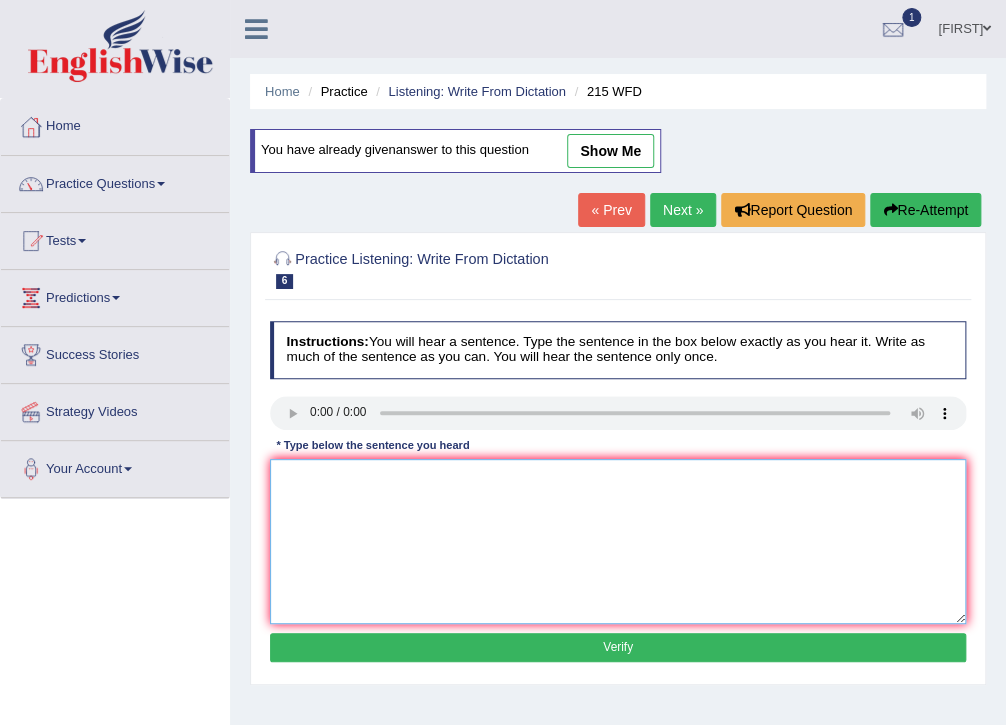 click at bounding box center [618, 541] 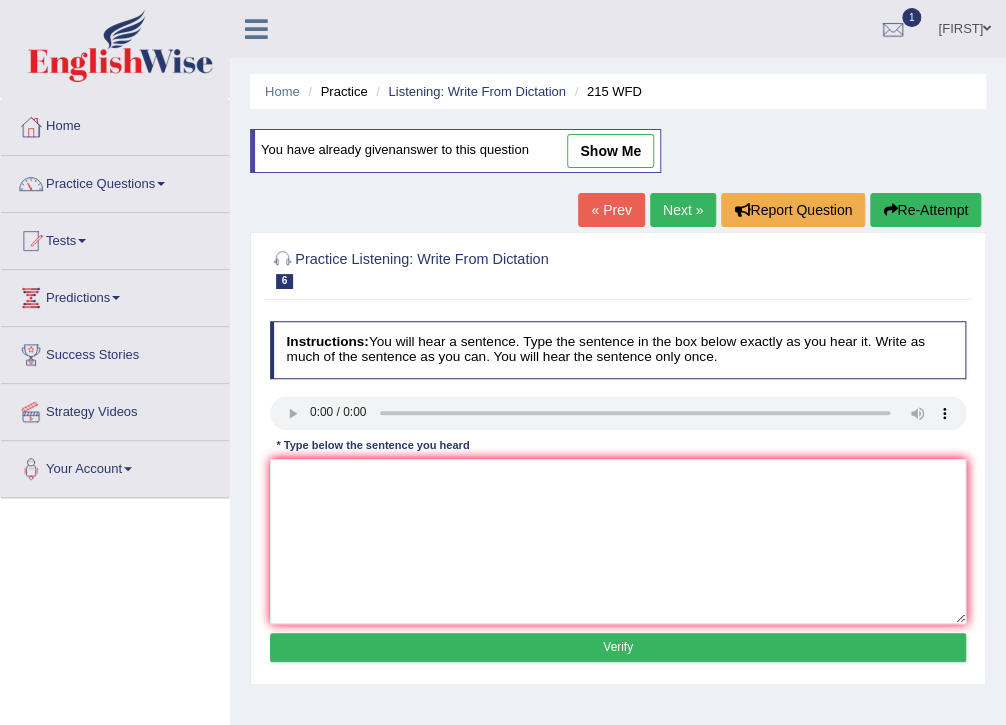 click on "show me" at bounding box center (610, 151) 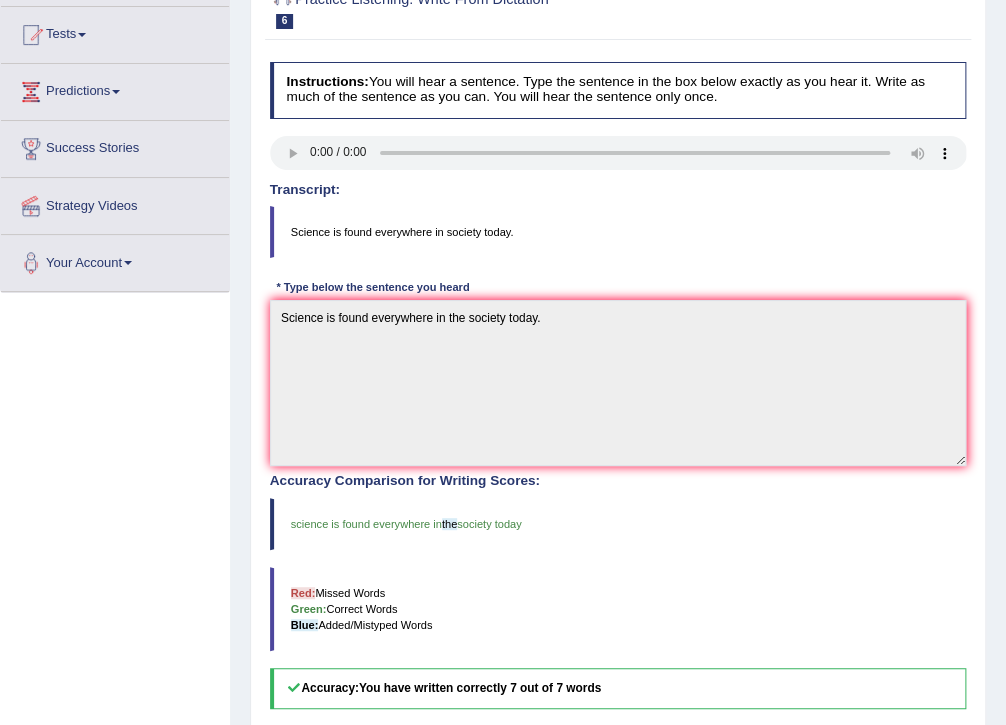scroll, scrollTop: 90, scrollLeft: 0, axis: vertical 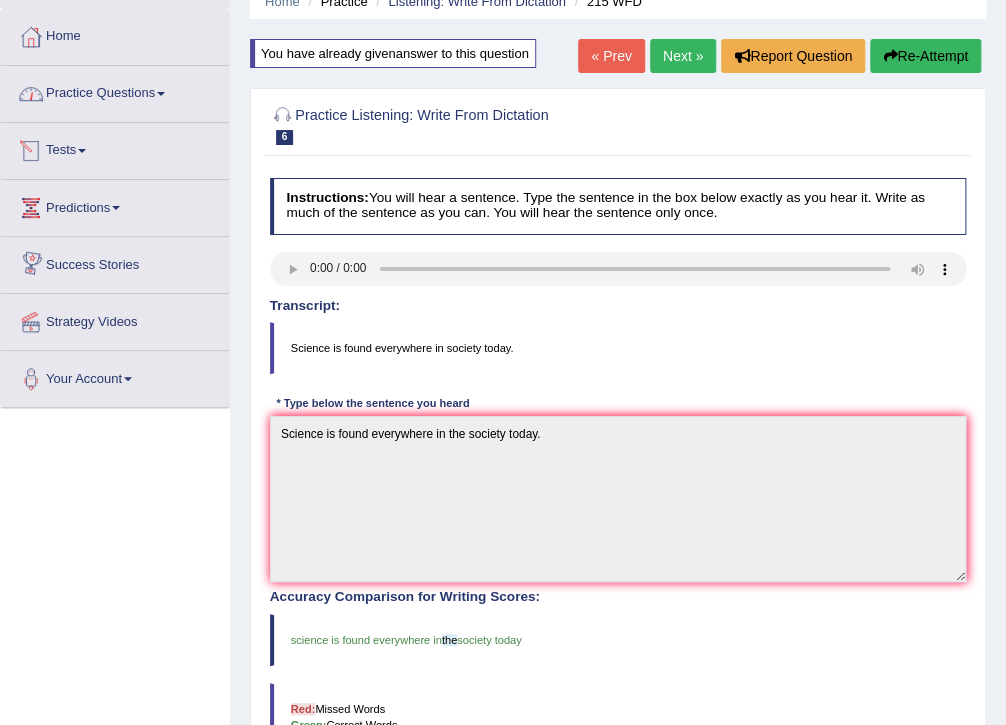 click on "Practice Questions" at bounding box center [115, 91] 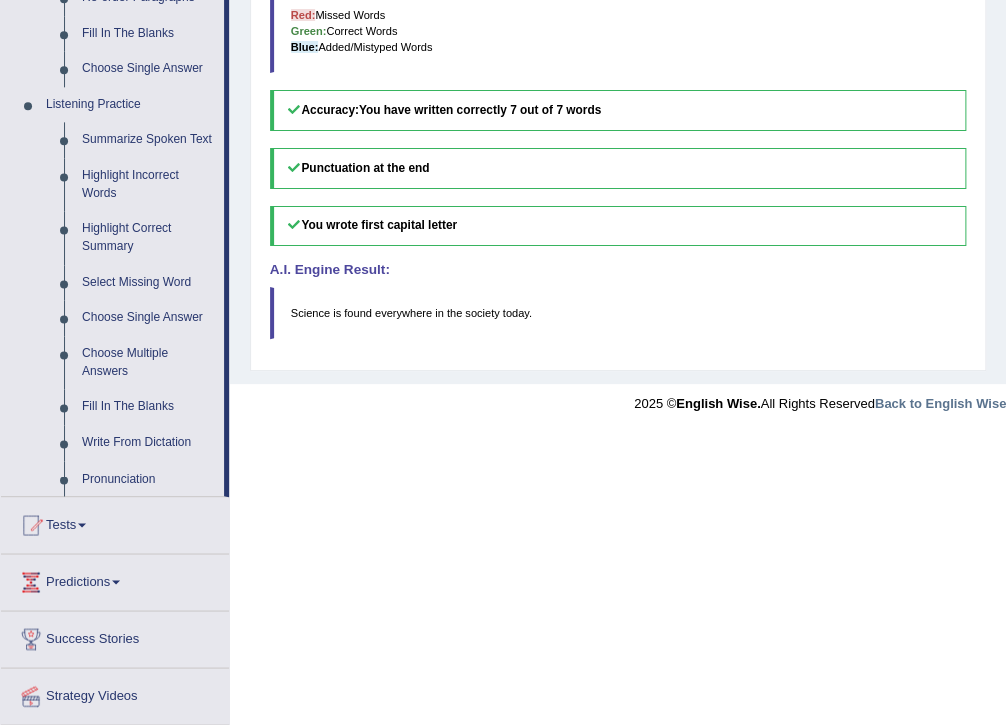 scroll, scrollTop: 840, scrollLeft: 0, axis: vertical 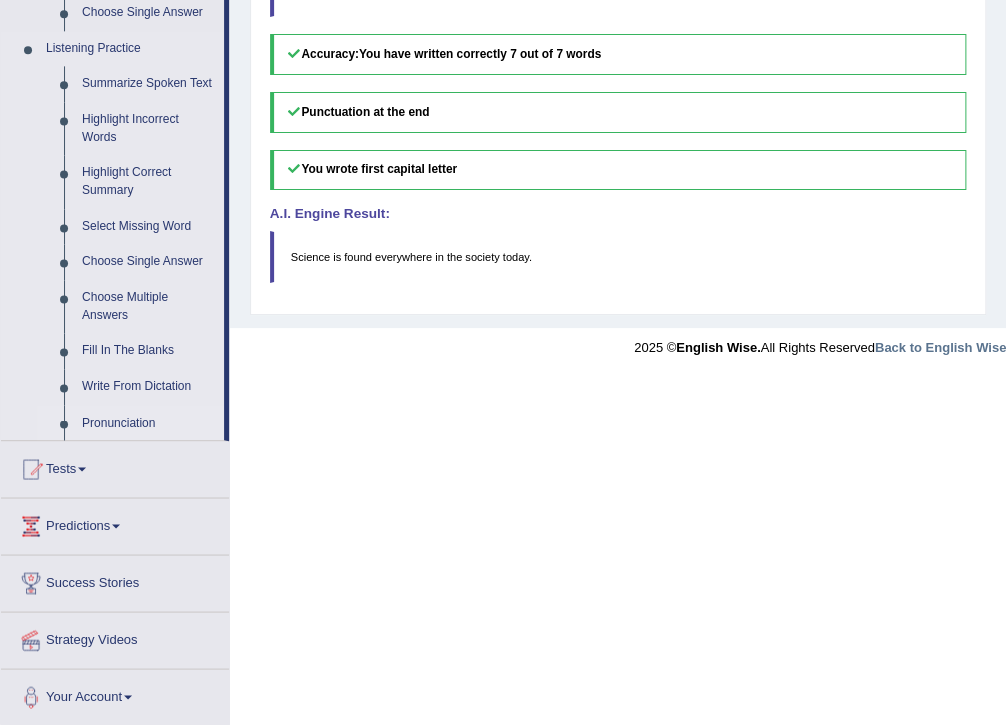 click on "Pronunciation" at bounding box center [148, 423] 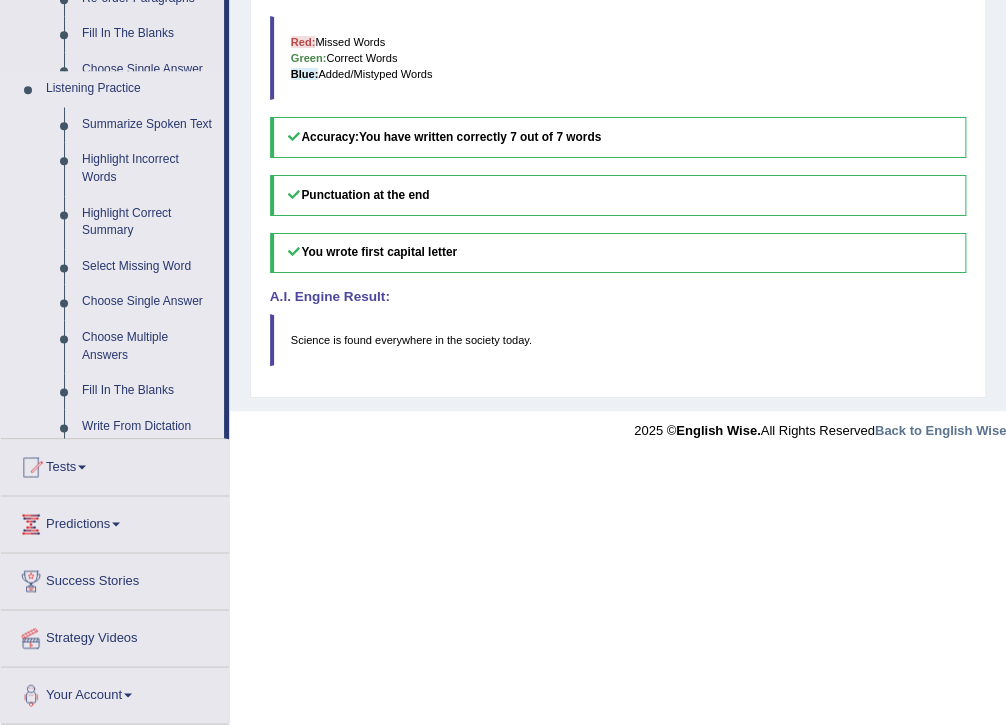 scroll, scrollTop: 490, scrollLeft: 0, axis: vertical 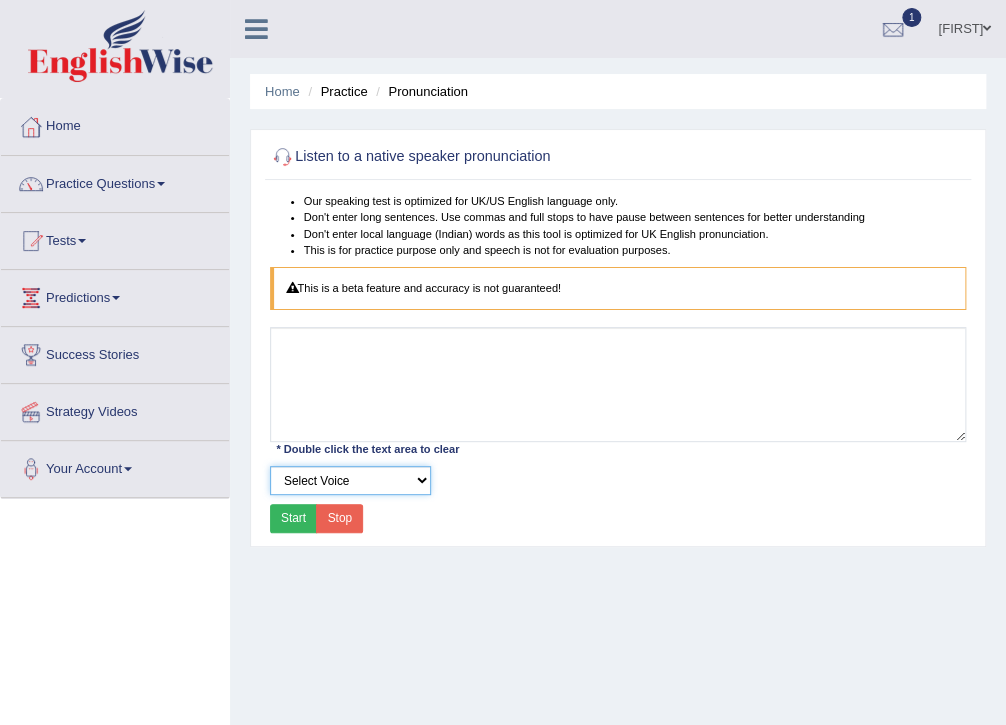 click on "Select Voice" at bounding box center (350, 480) 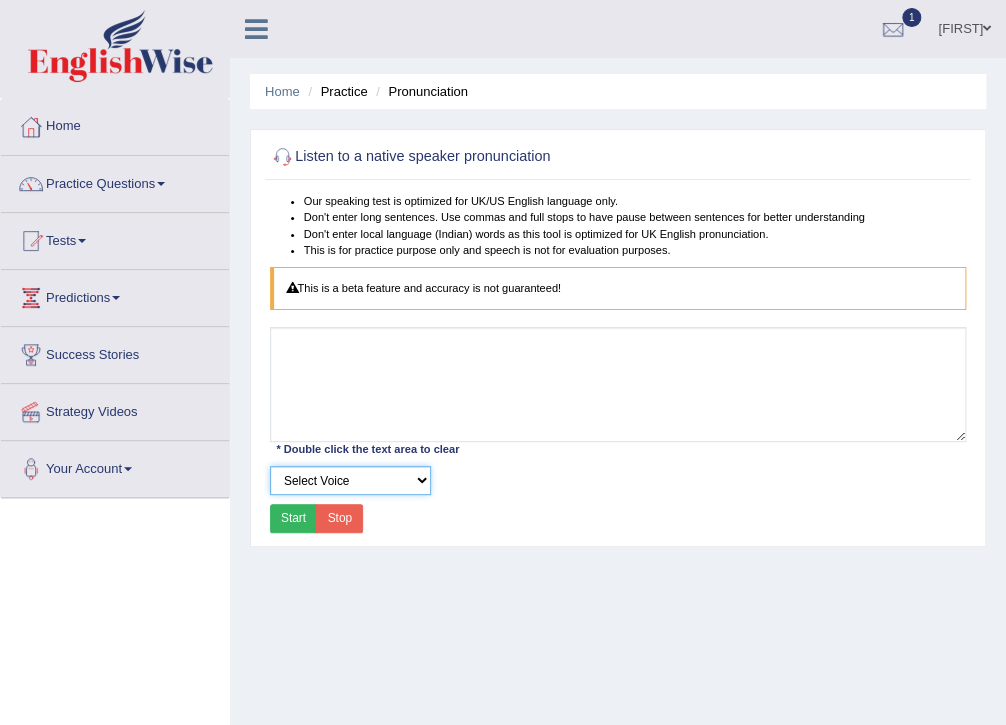 click on "Select Voice" at bounding box center (350, 480) 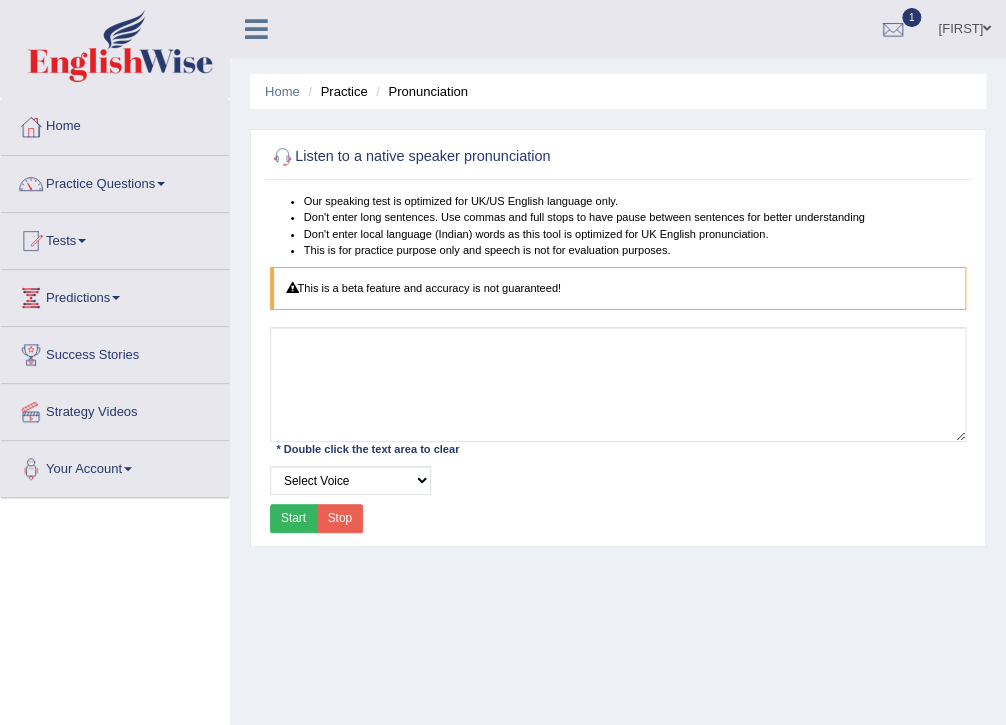 click on "Start" at bounding box center [294, 518] 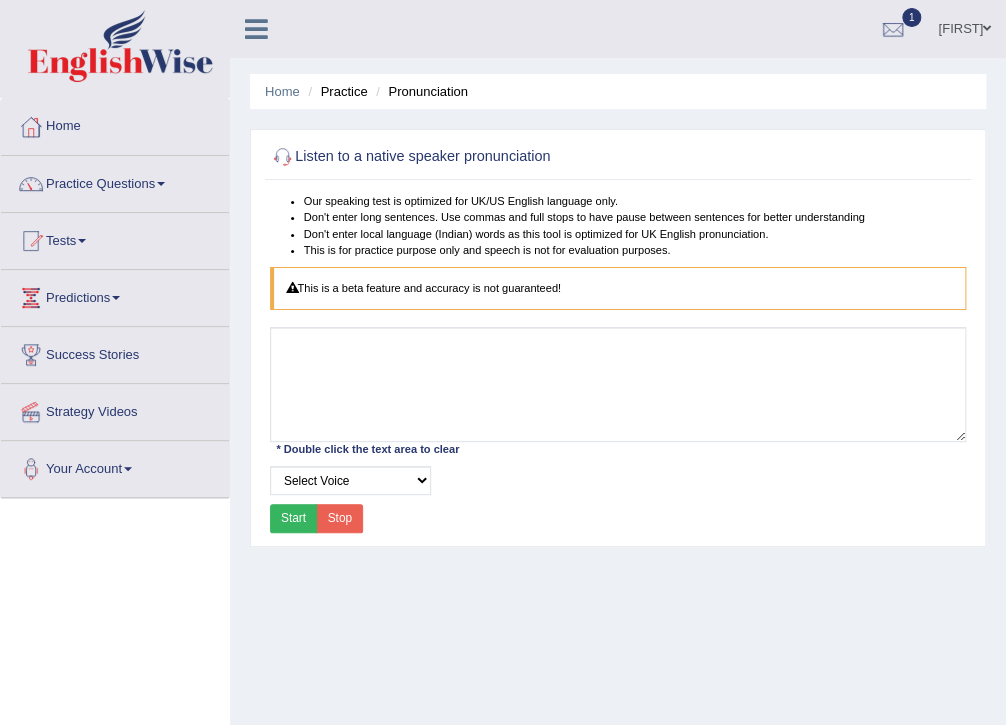 click on "Start" at bounding box center (294, 518) 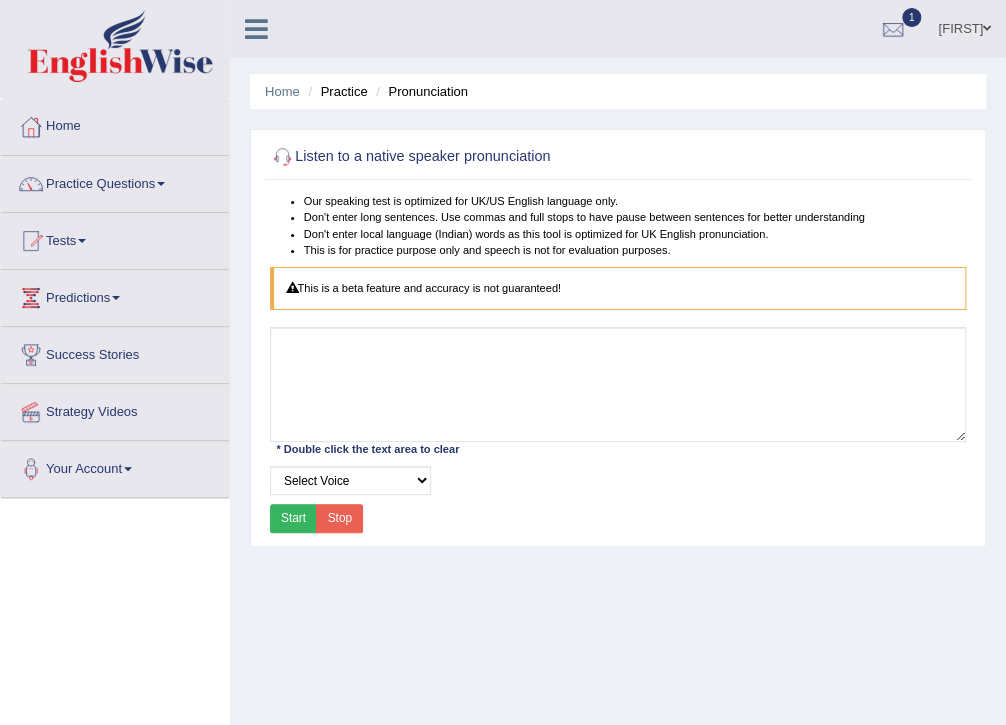 click on "Stop" at bounding box center (339, 518) 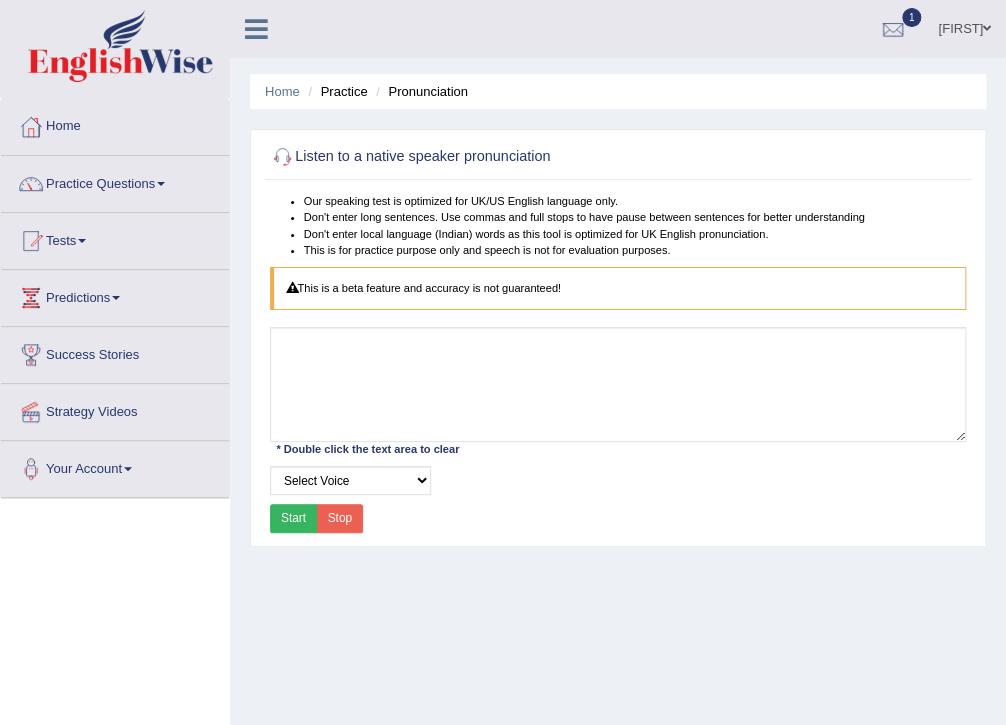 click on "Start" at bounding box center (294, 518) 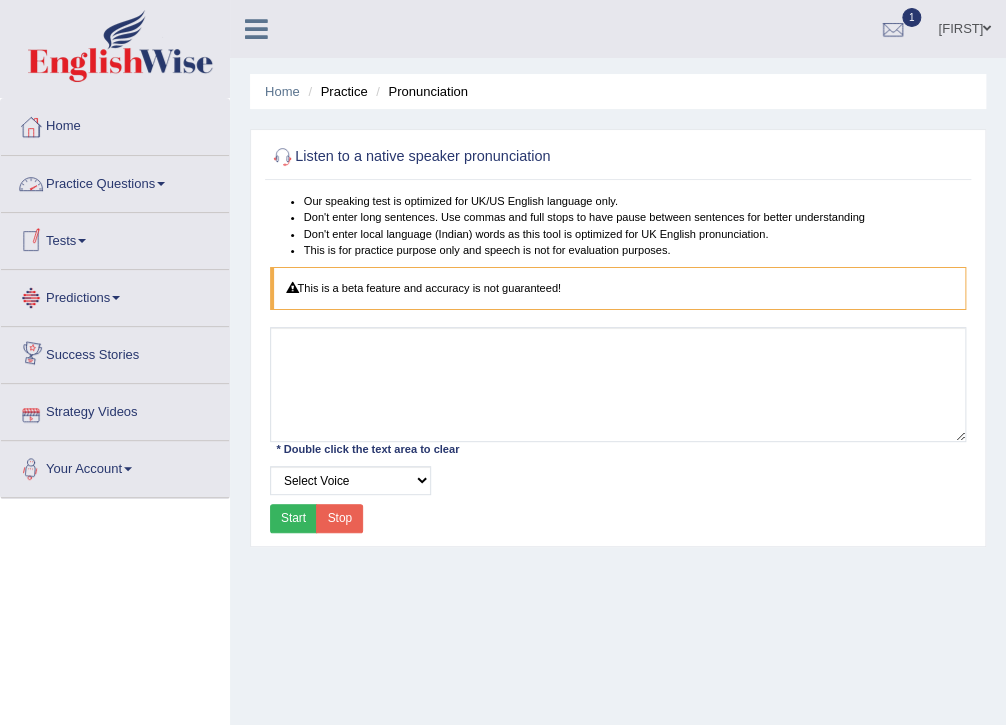 click on "Practice Questions" at bounding box center (115, 181) 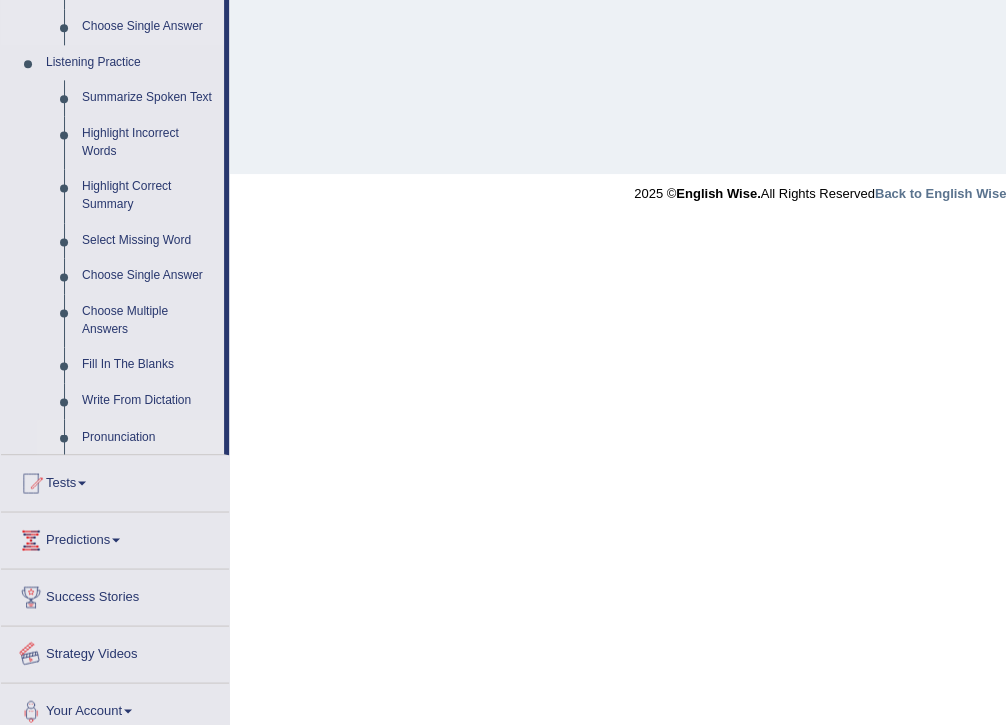 scroll, scrollTop: 840, scrollLeft: 0, axis: vertical 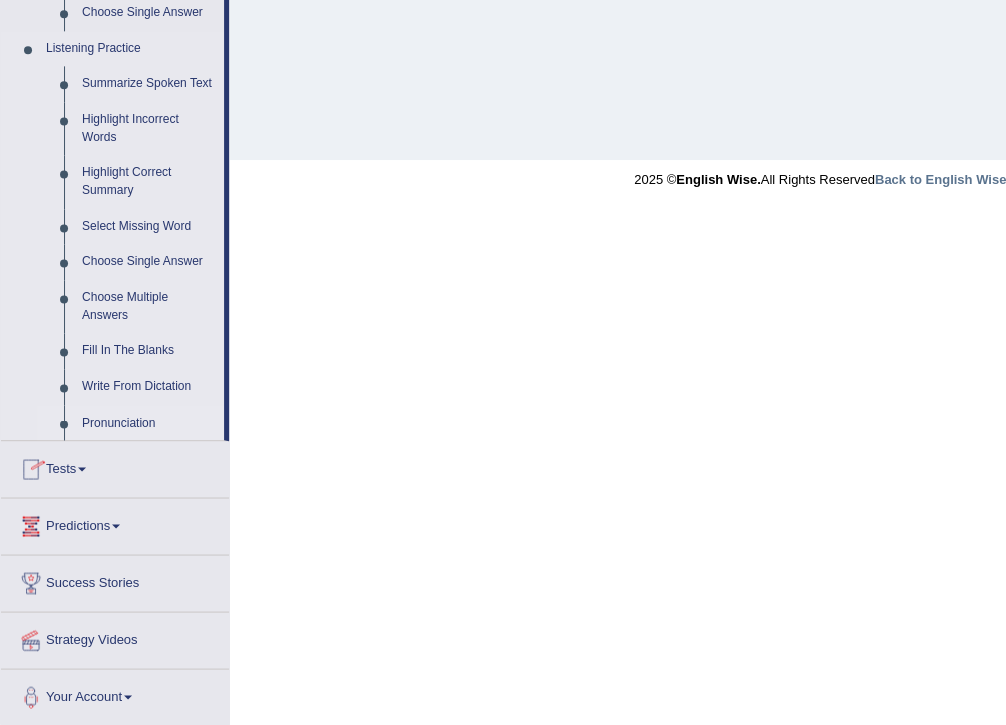 click on "Pronunciation" at bounding box center [148, 423] 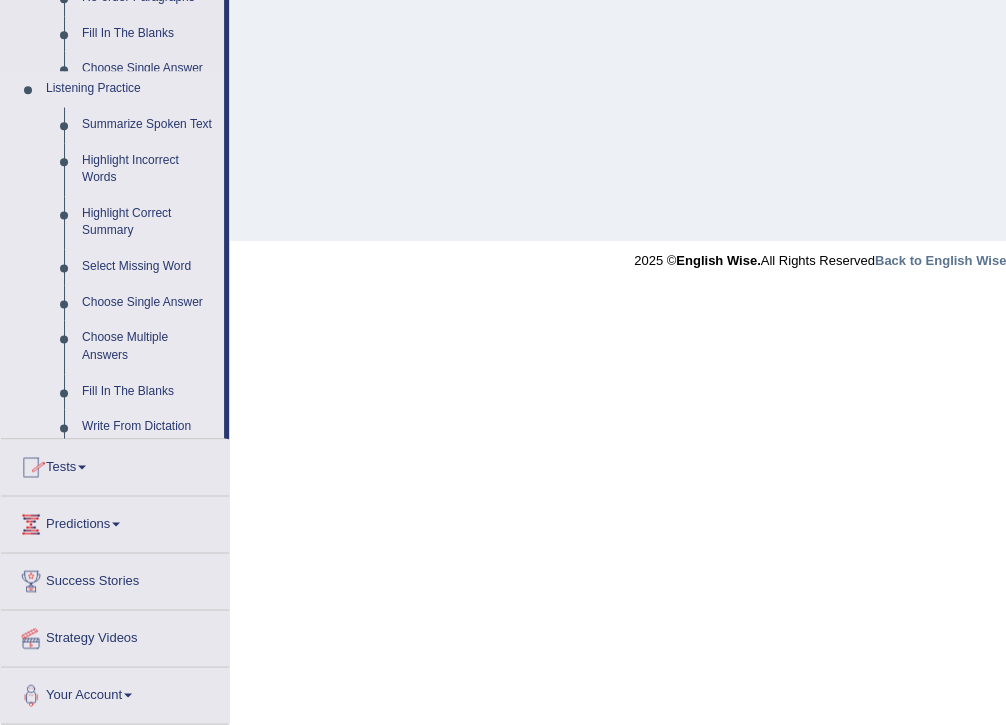 scroll, scrollTop: 656, scrollLeft: 0, axis: vertical 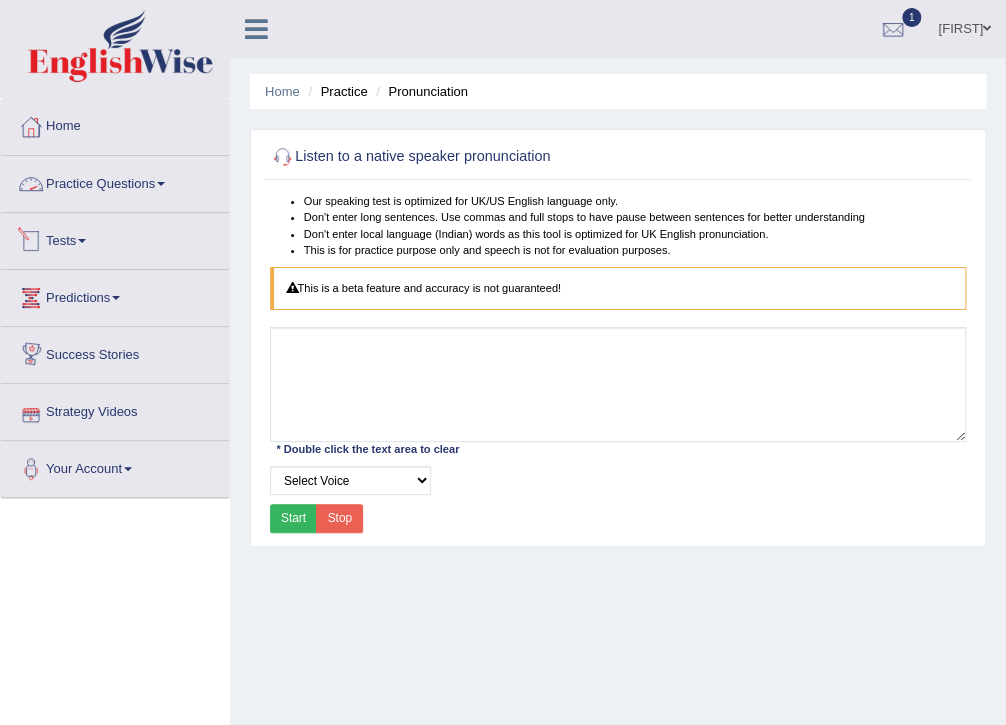 click on "Practice Questions" at bounding box center [115, 181] 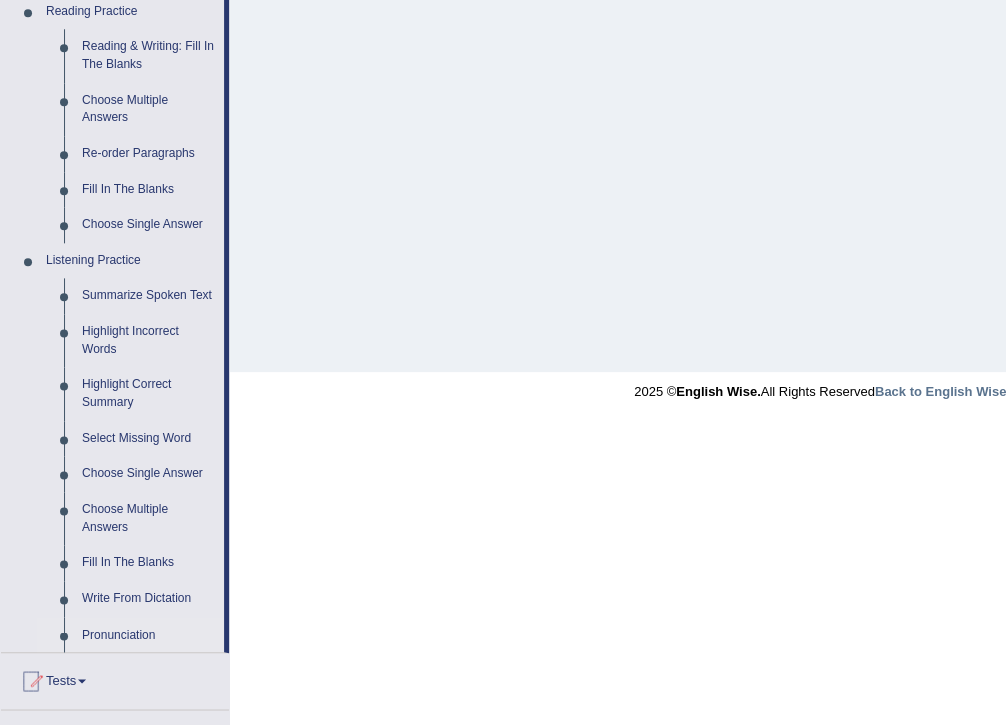 scroll, scrollTop: 800, scrollLeft: 0, axis: vertical 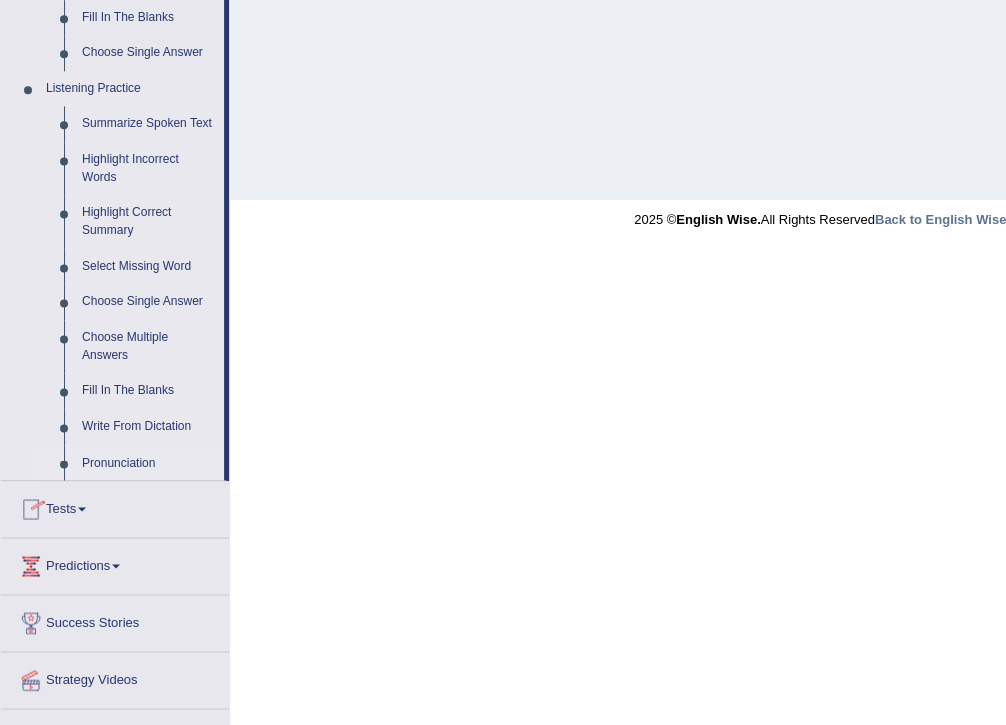 click on "Pronunciation" at bounding box center (148, 463) 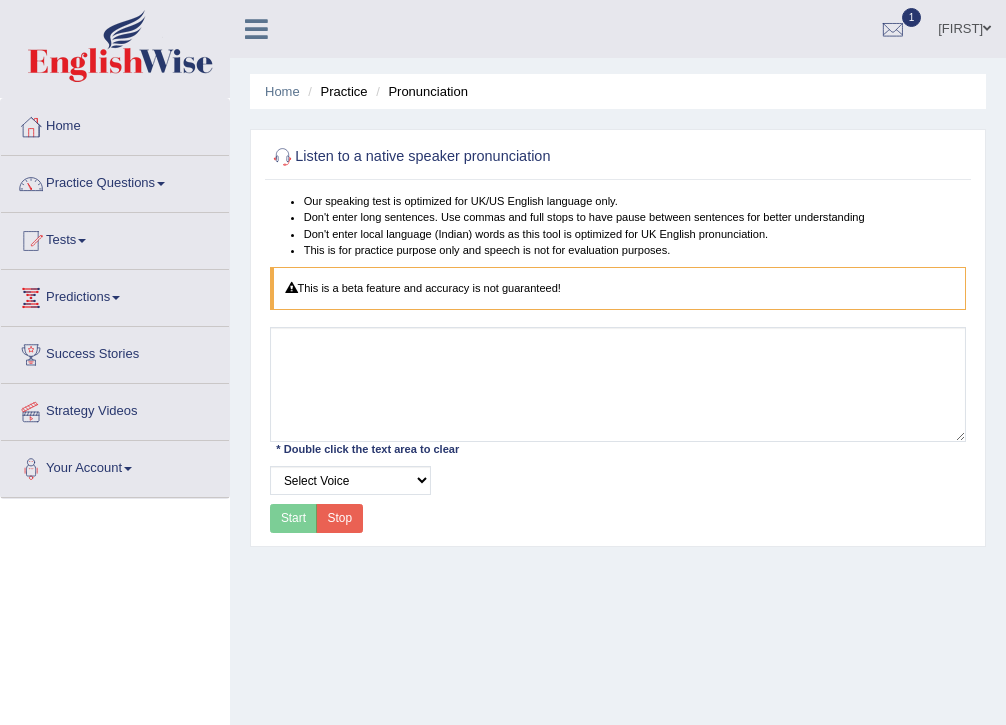 scroll, scrollTop: 0, scrollLeft: 0, axis: both 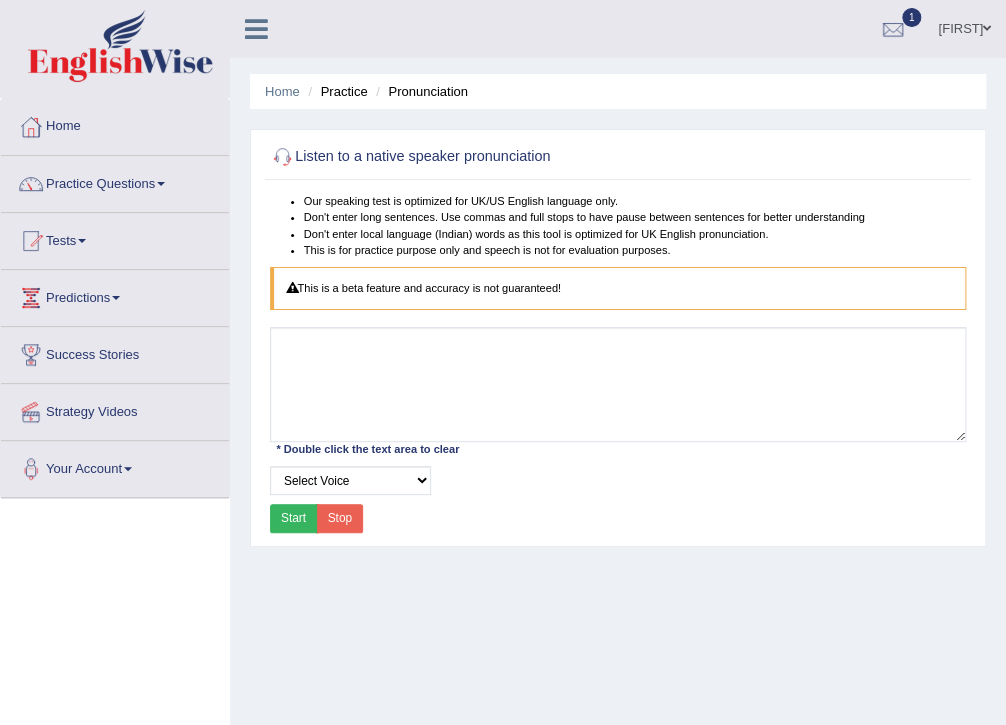 click on "Start" at bounding box center [294, 518] 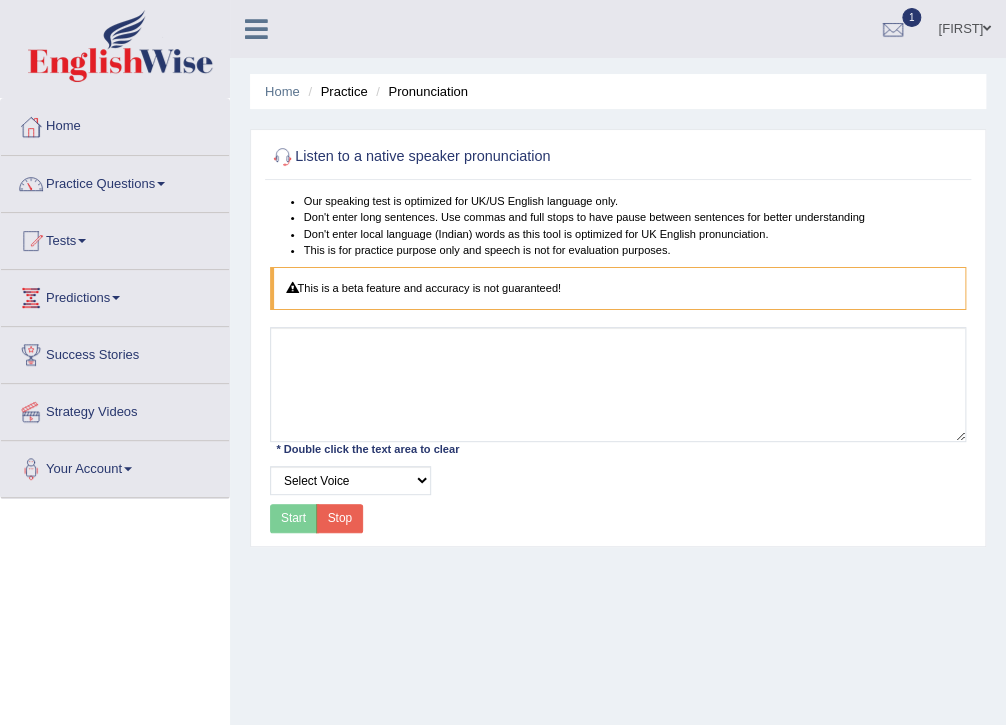 click on "Start" at bounding box center (294, 518) 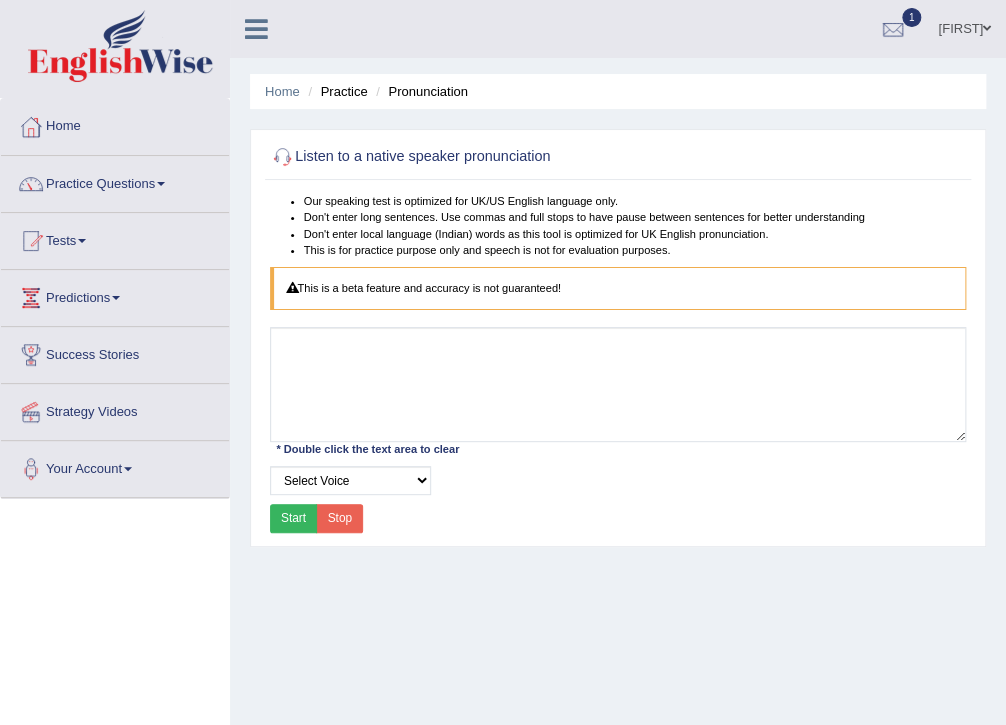 click on "Start" at bounding box center [294, 518] 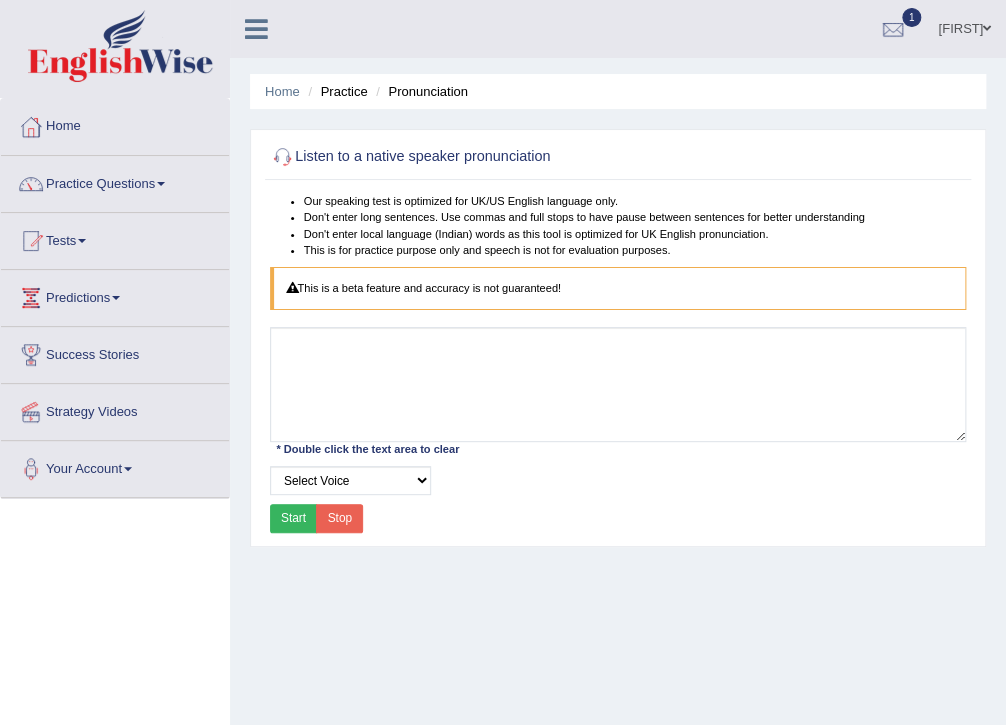 click on "[FIRST]
Toggle navigation
Username: [USERNAME]
Access Type: Online
Subscription: Diamond Package
Log out
1
EW3  [After 7 Aug: New Format]
Jul 29, 2025" at bounding box center [734, 28] 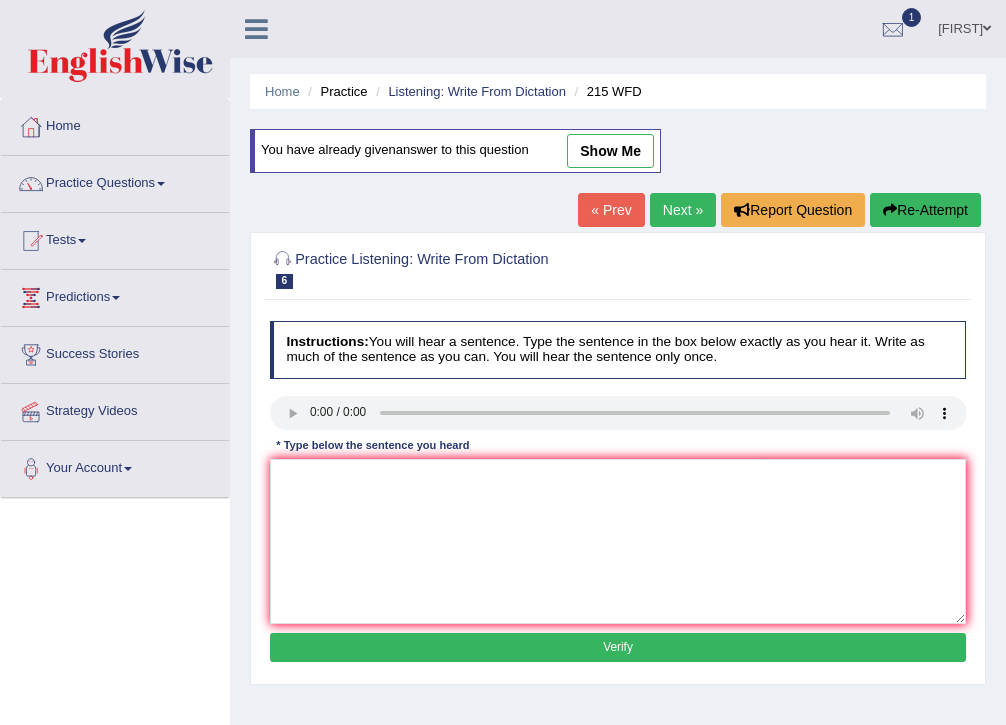 scroll, scrollTop: 0, scrollLeft: 0, axis: both 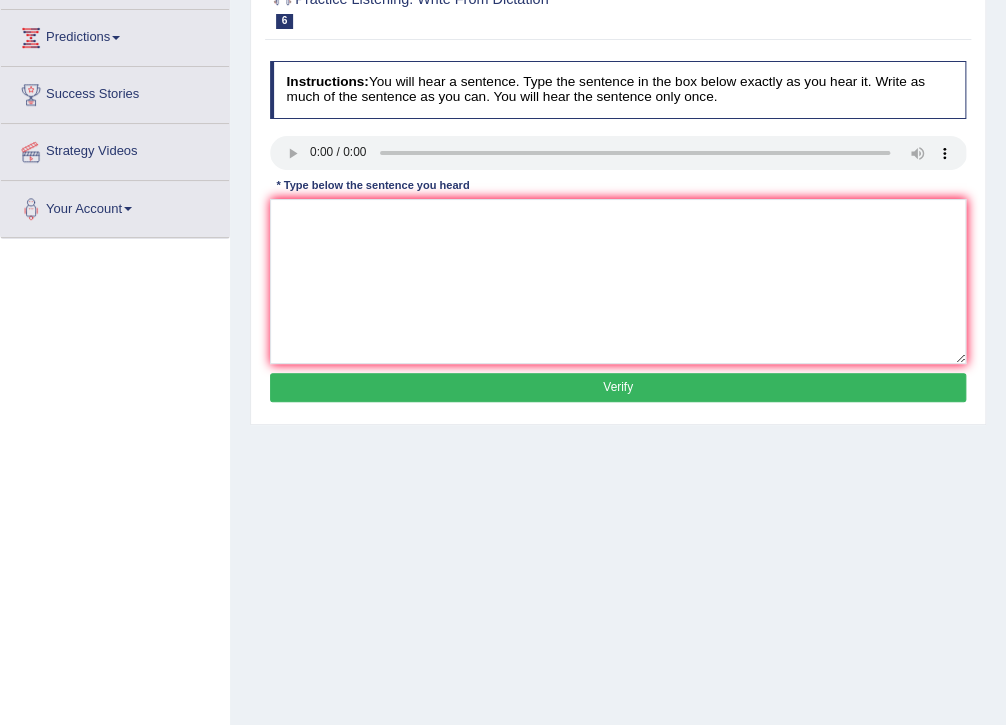 click on "Practice Listening: Write From Dictation
6
215 WFD
Instructions:  You will hear a sentence. Type the sentence in the box below exactly as you hear it. Write as much of the sentence as you can. You will hear the sentence only once.
Transcript: Science is found everywhere in society today. * Type below the sentence you heard Accuracy Comparison for Writing Scores:
Red:  Missed Words
Green:  Correct Words
Blue:  Added/Mistyped Words
Accuracy:   Punctuation at the end  You wrote first capital letter A.I. Engine Result:  Processing... Verify" at bounding box center (618, 198) 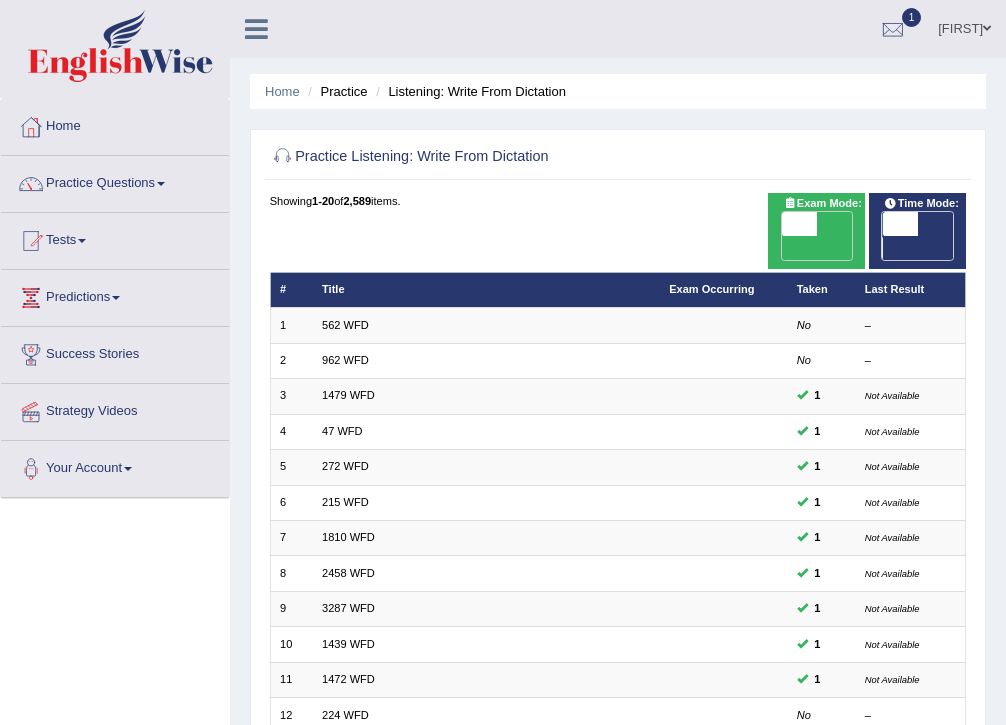 scroll, scrollTop: 166, scrollLeft: 0, axis: vertical 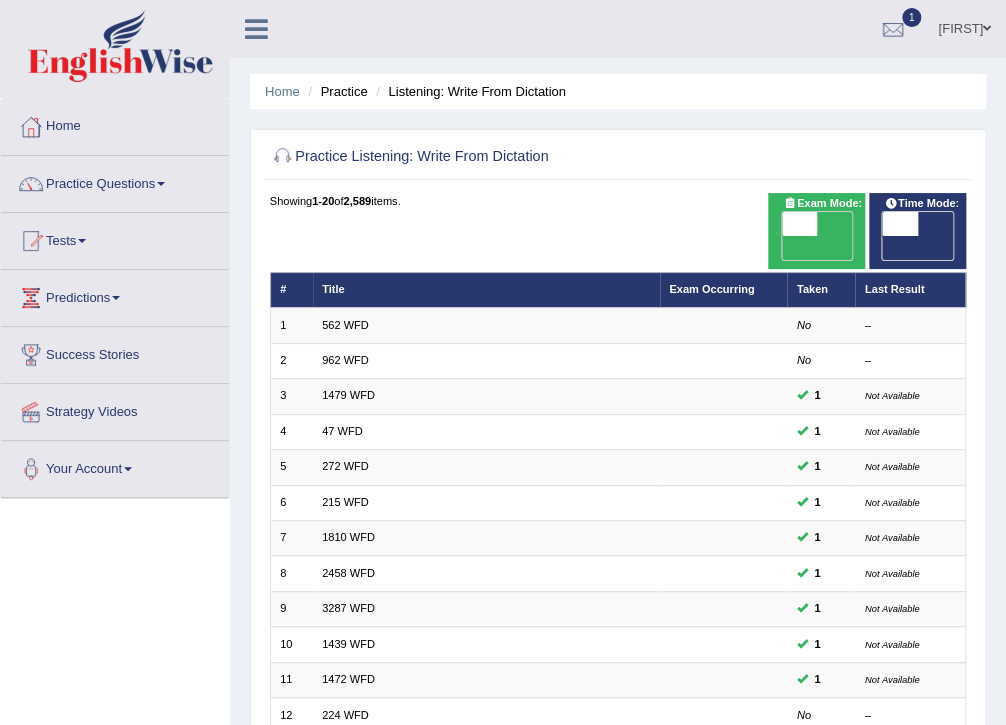 click on "[FIRST]" at bounding box center [964, 26] 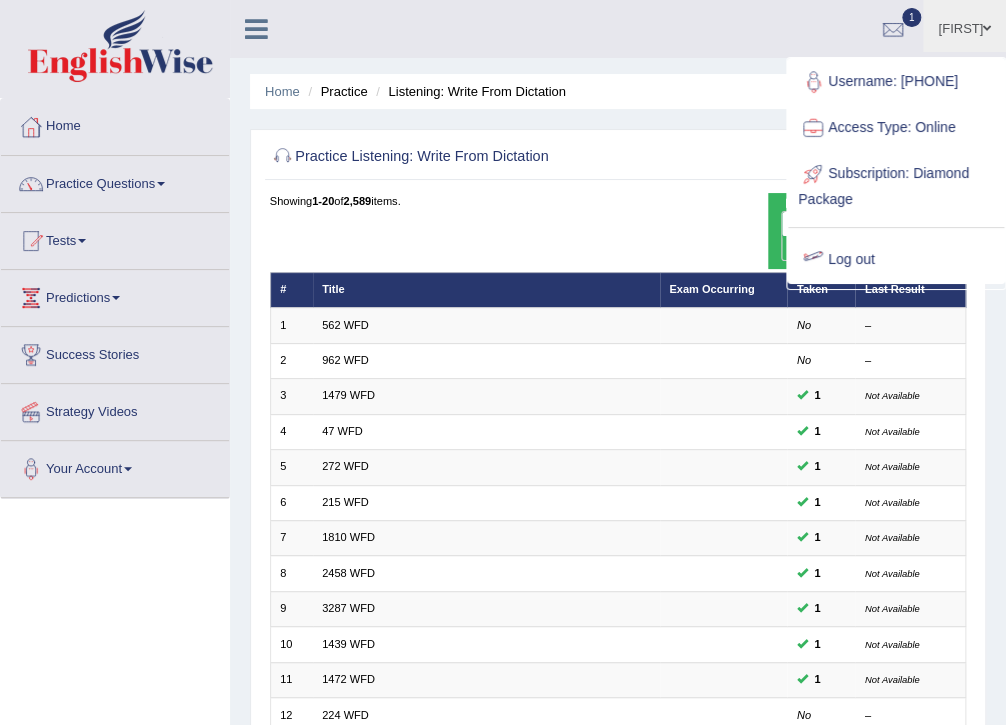 click on "Log out" at bounding box center (896, 260) 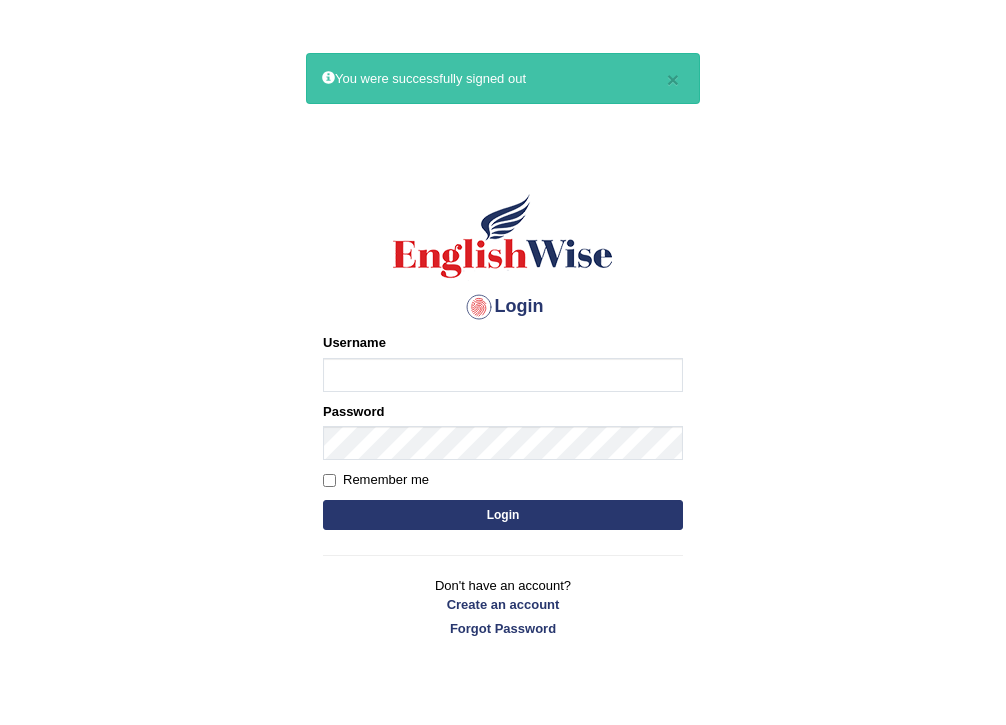 scroll, scrollTop: 0, scrollLeft: 0, axis: both 